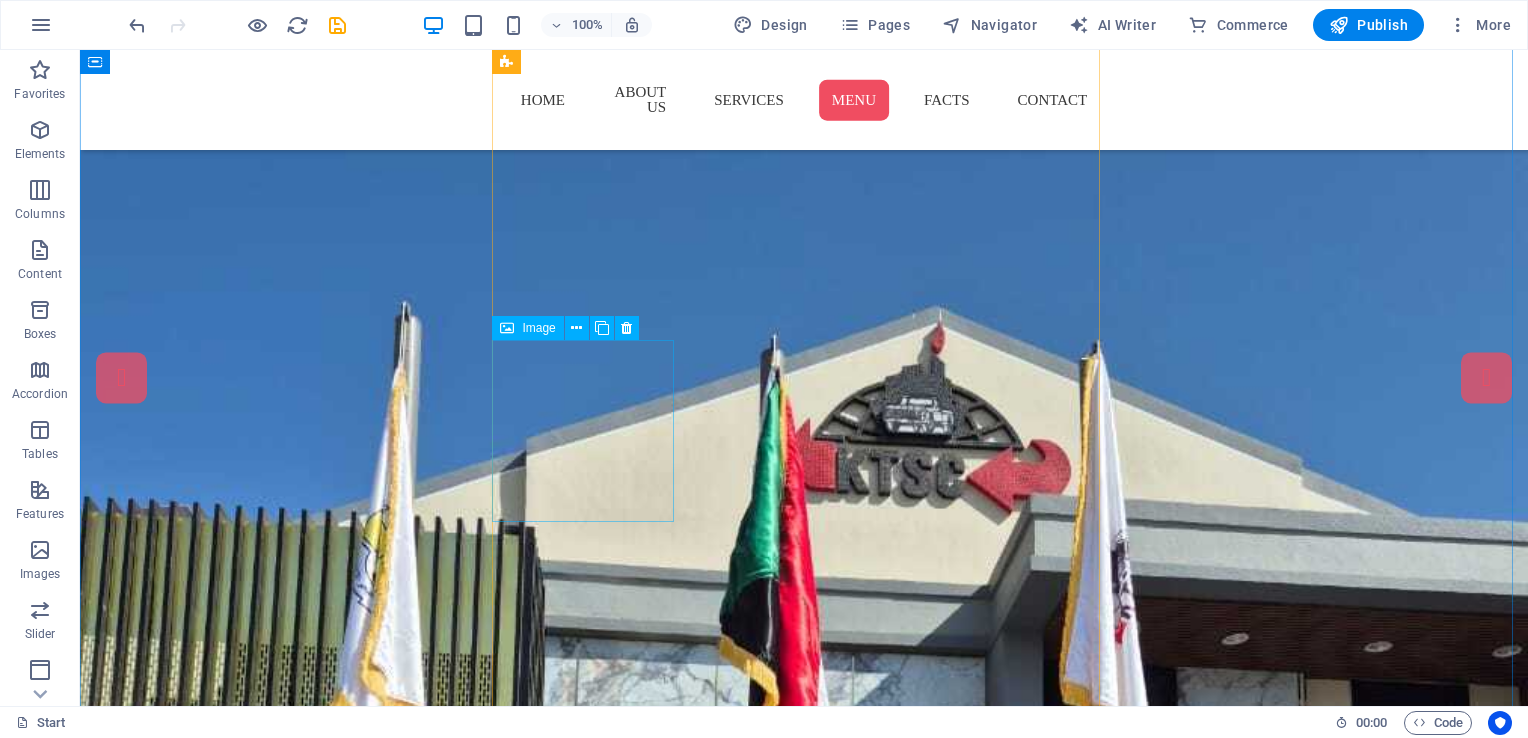 scroll, scrollTop: 6007, scrollLeft: 0, axis: vertical 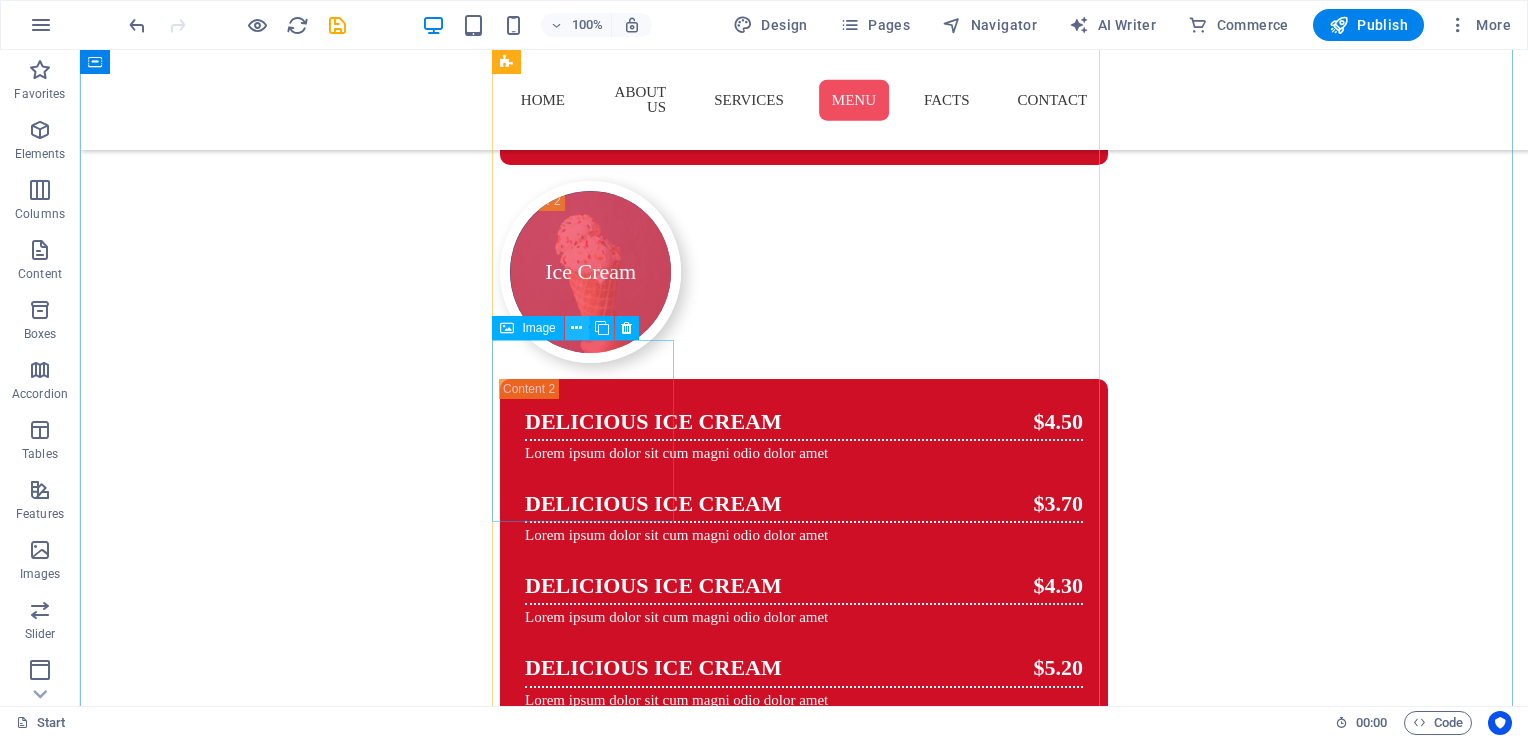 click at bounding box center (576, 328) 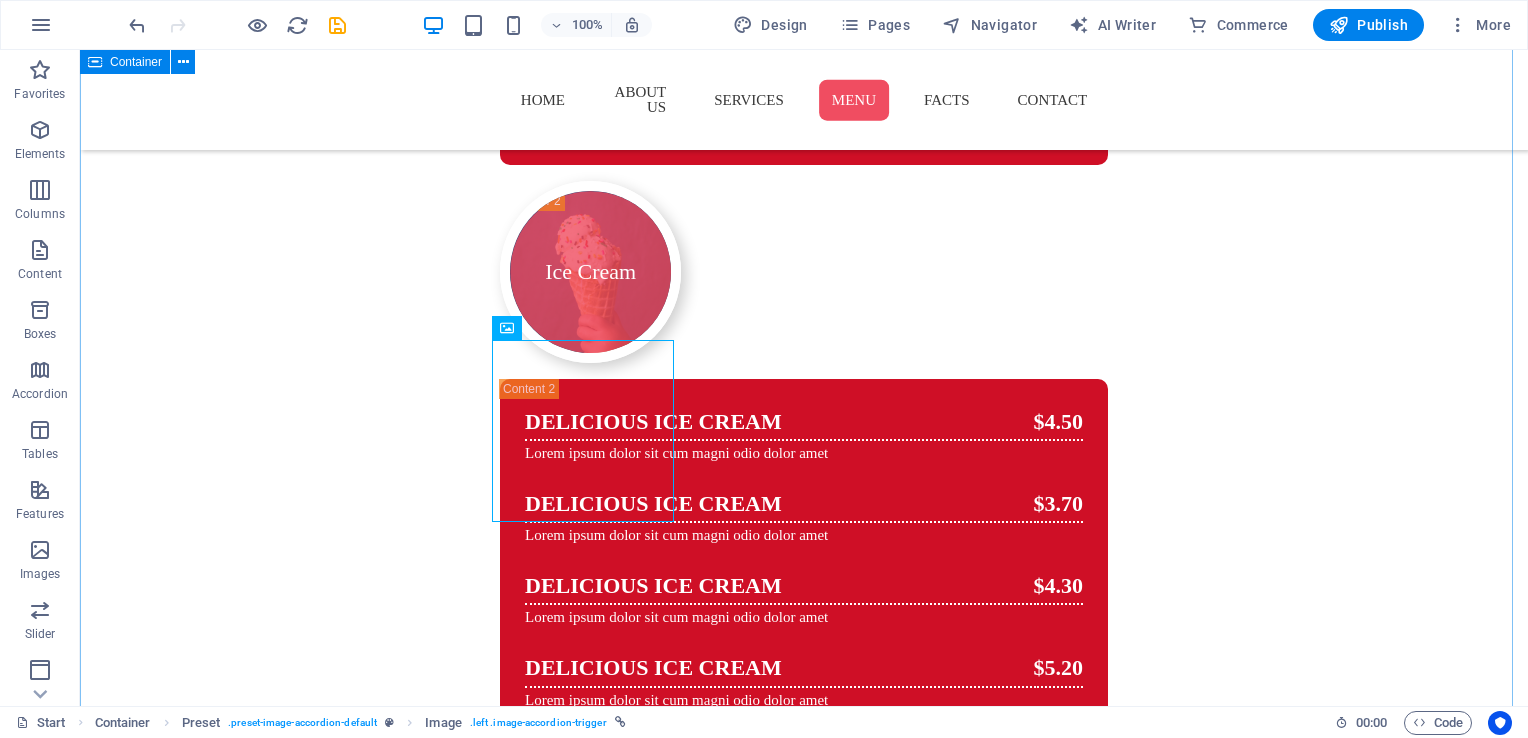 click on "Our product oil Delicious Ice Cream Lorem ipsum dolor sit cum magni odio dolor amet $4.50 DELICIOUS ICE CREAM Lorem ipsum dolor sit cum magni odio dolor amet $3.70 DELICIOUS ICE CREAM Lorem ipsum dolor sit cum magni odio dolor amet $4.30 DELICIOUS ICE CREAM Lorem ipsum dolor sit cum magni odio dolor amet $5.20 DELICIOUS ICE CREAM Lorem ipsum dolor sit cum magni odio dolor amet $4.70 DELICIOUS ICE CREAM Lorem ipsum dolor sit cum magni odio dolor amet $5.50 Ice Cream Delicious Ice Cream Lorem ipsum dolor sit cum magni odio dolor amet $4.50 DELICIOUS ICE CREAM Lorem ipsum dolor sit cum magni odio dolor amet $3.70 DELICIOUS ICE CREAM Lorem ipsum dolor sit cum magni odio dolor amet $4.30 DELICIOUS ICE CREAM Lorem ipsum dolor sit cum magni odio dolor amet $5.20 DELICIOUS ICE CREAM Lorem ipsum dolor sit cum magni odio dolor amet $4.70 DELICIOUS ICE CREAM Lorem ipsum dolor sit cum magni odio dolor amet $5.50 Ice Cream Delicious Ice Cream Lorem ipsum dolor sit cum magni odio dolor amet $4.50 DELICIOUS ICE CREAM $3.70" at bounding box center (804, 1610) 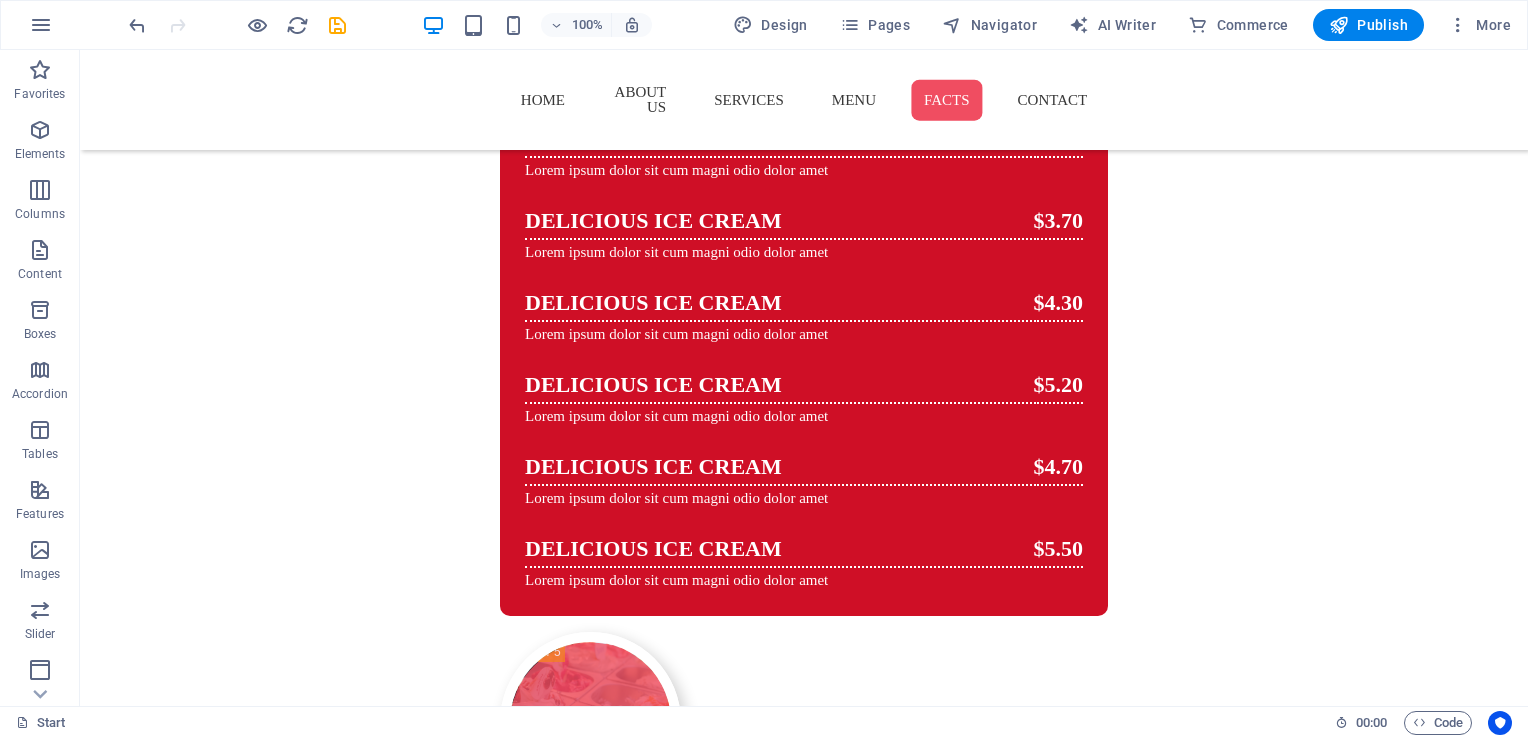 scroll, scrollTop: 7772, scrollLeft: 0, axis: vertical 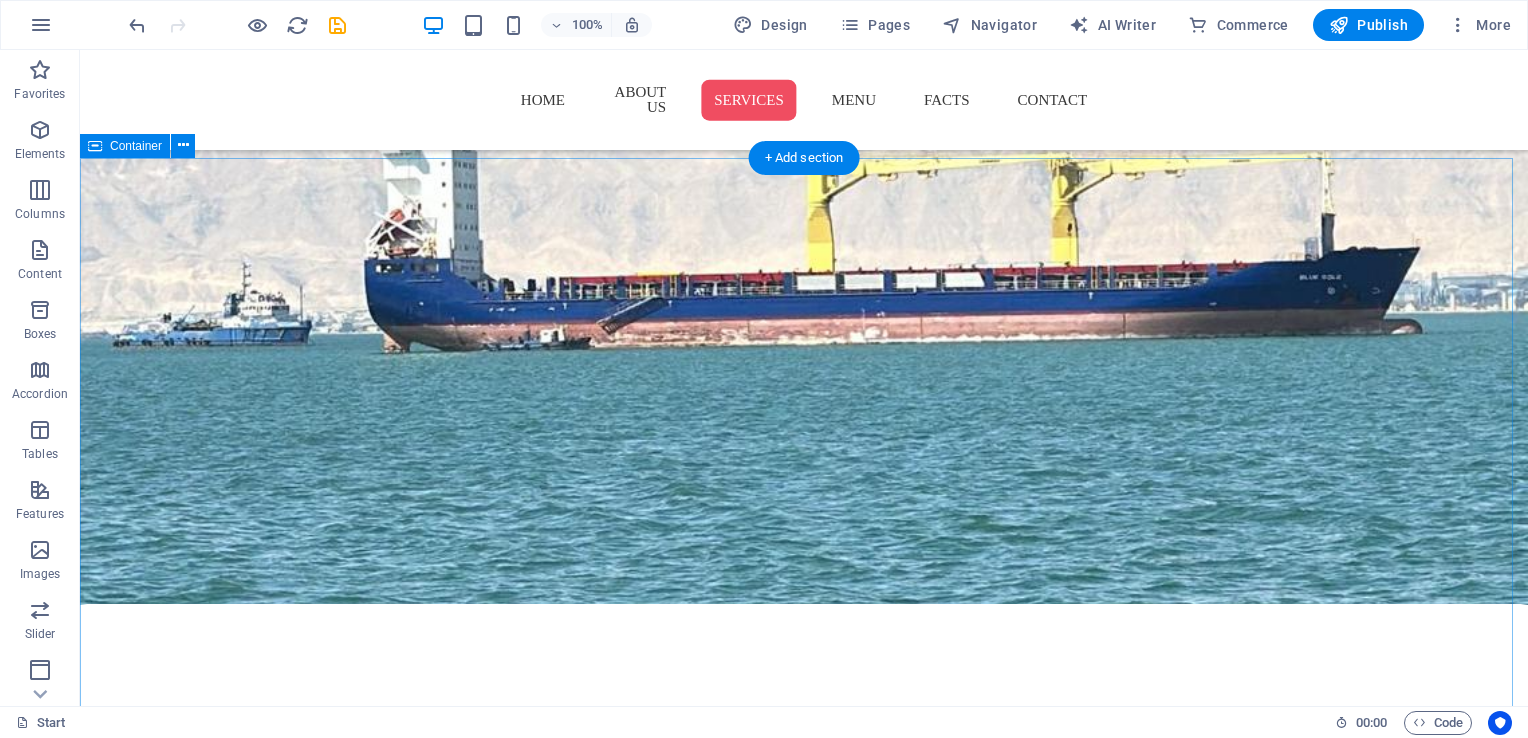click on "Our Services Ice Cream Lorem ipsum dolor sit amet, consectetur adipisicing elit. Delivery Lorem ipsum dolor sit amet, consectetur adipisicing elit. Catering Lorem ipsum dolor sit amet, consectetur adipisicing elit. Milkshakes Lorem ipsum dolor sit amet, consectetur adipisicing elit. Cakes Lorem ipsum dolor sit amet, consectetur adipisicing elit. Workshops Lorem ipsum dolor sit amet, consectetur adipisicing elit." at bounding box center [804, 2400] 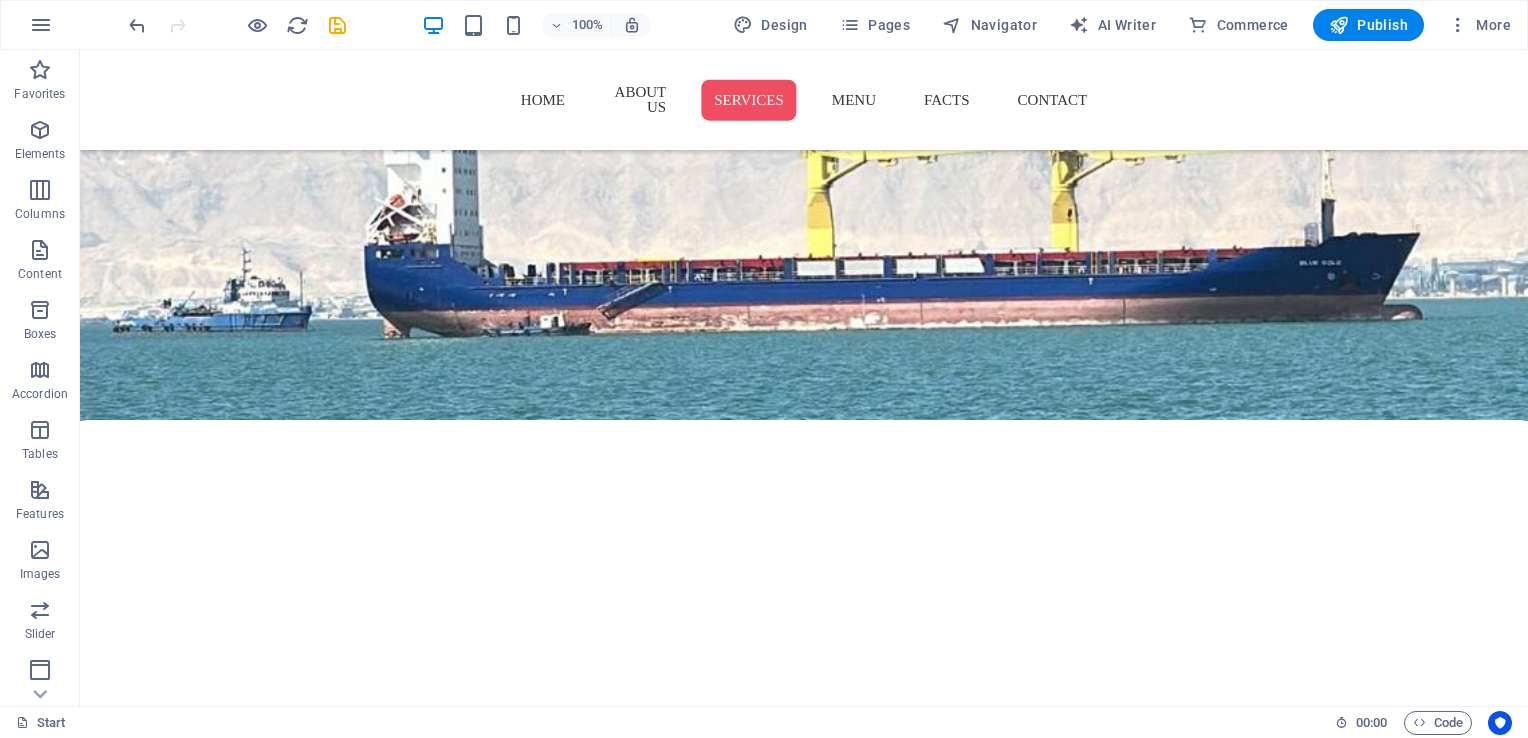 scroll, scrollTop: 2265, scrollLeft: 0, axis: vertical 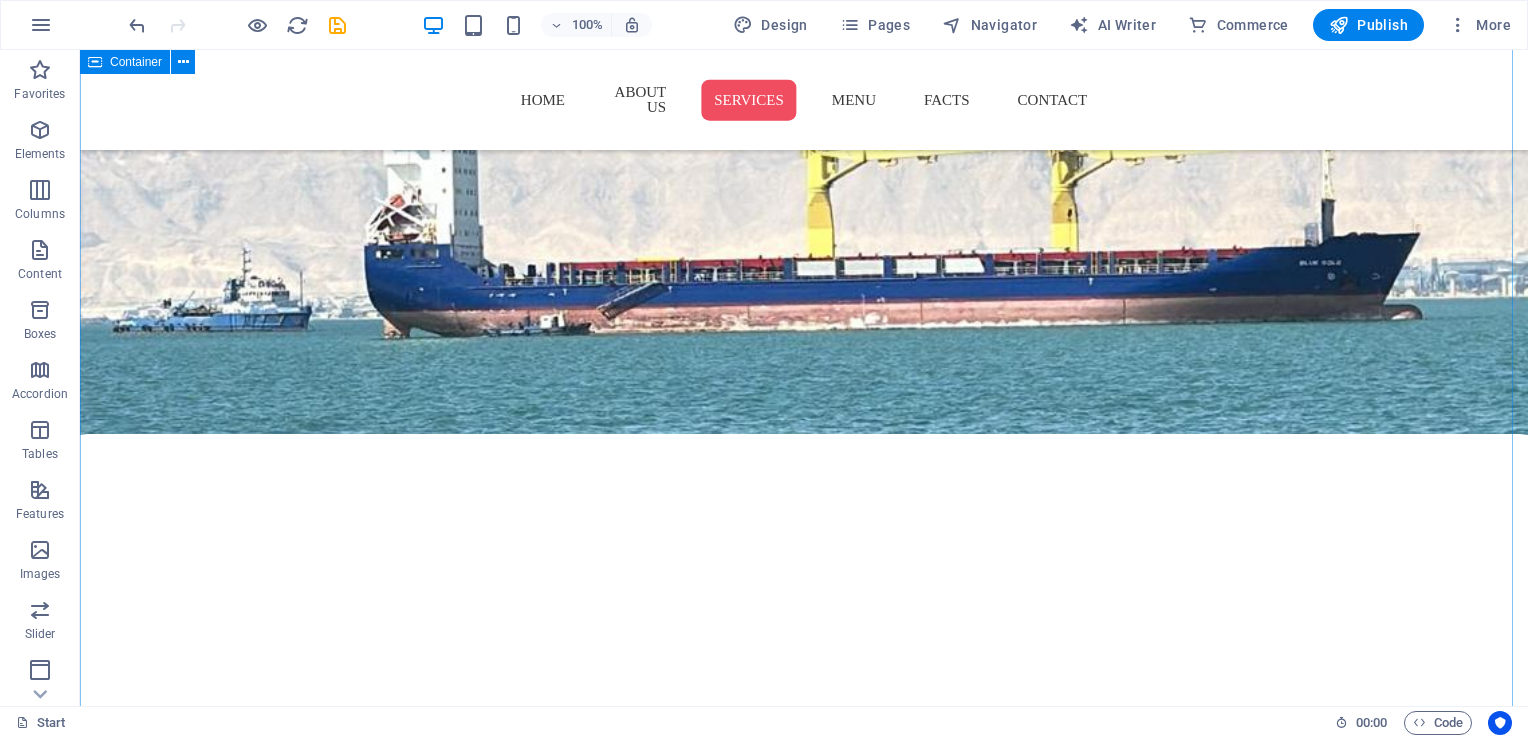 click on "Our Services Ice Cream Lorem ipsum dolor sit amet, consectetur adipisicing elit. Delivery Lorem ipsum dolor sit amet, consectetur adipisicing elit. Catering Lorem ipsum dolor sit amet, consectetur adipisicing elit. Milkshakes Lorem ipsum dolor sit amet, consectetur adipisicing elit. Cakes Lorem ipsum dolor sit amet, consectetur adipisicing elit. Workshops Lorem ipsum dolor sit amet, consectetur adipisicing elit." at bounding box center (804, 2230) 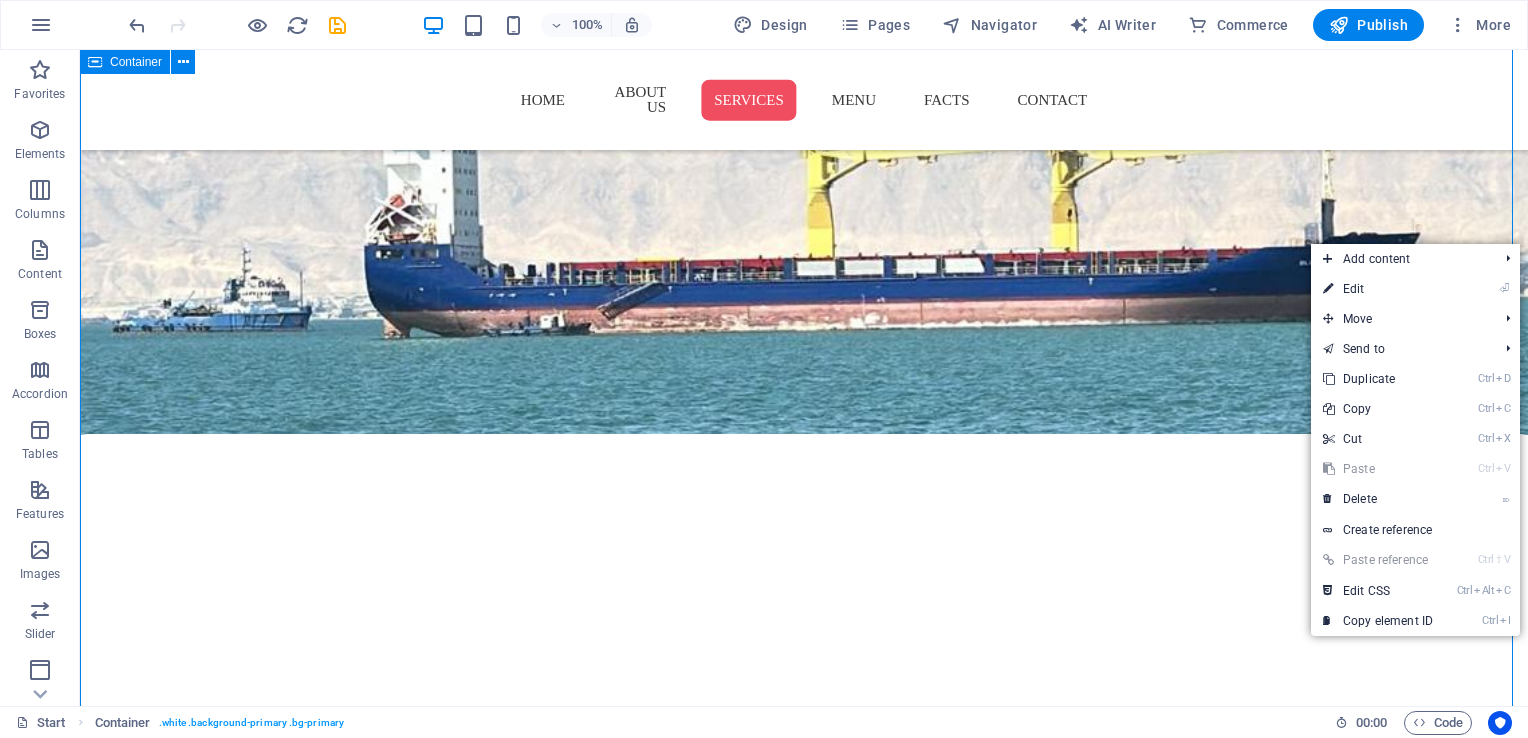 click on "Our Services Ice Cream Lorem ipsum dolor sit amet, consectetur adipisicing elit. Delivery Lorem ipsum dolor sit amet, consectetur adipisicing elit. Catering Lorem ipsum dolor sit amet, consectetur adipisicing elit. Milkshakes Lorem ipsum dolor sit amet, consectetur adipisicing elit. Cakes Lorem ipsum dolor sit amet, consectetur adipisicing elit. Workshops Lorem ipsum dolor sit amet, consectetur adipisicing elit." at bounding box center [804, 2230] 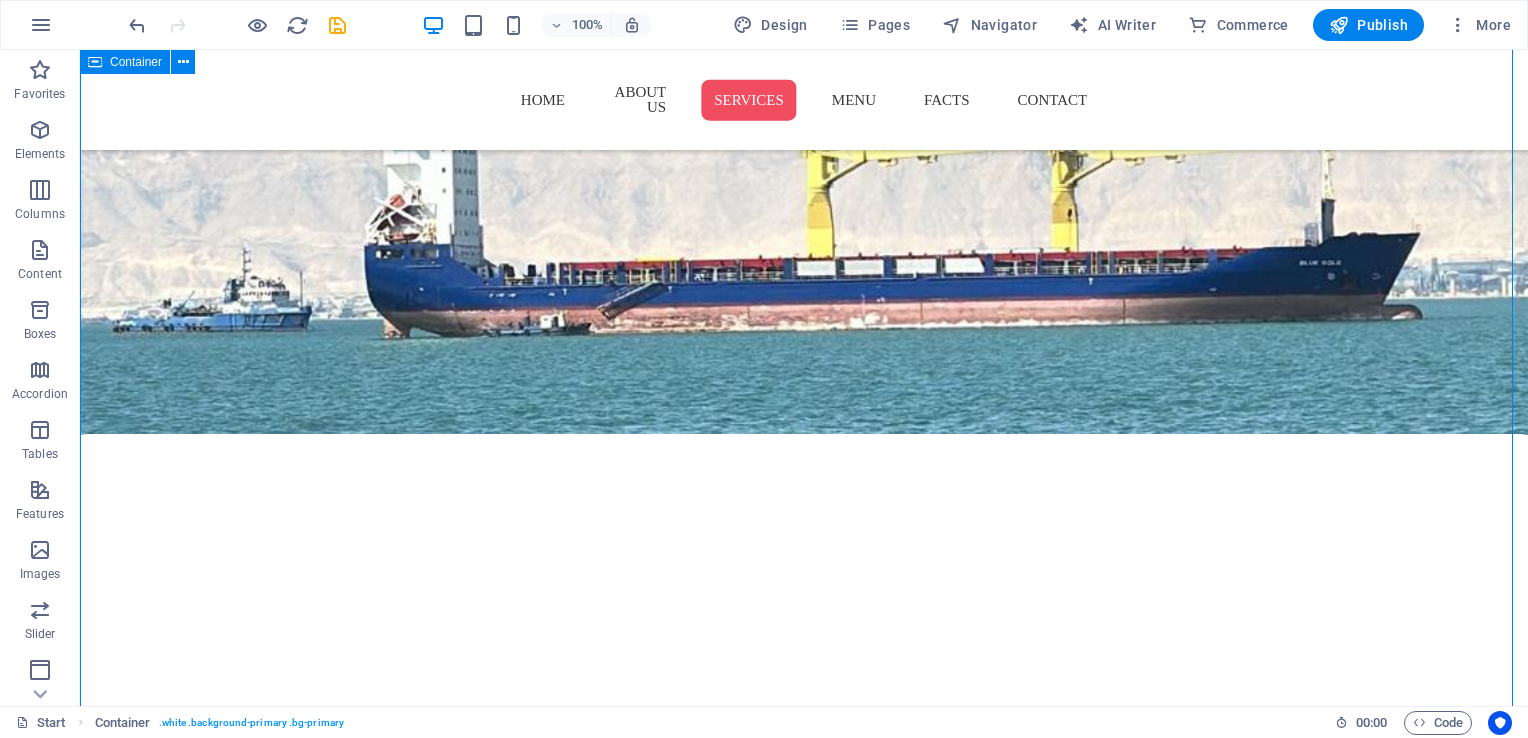 click on "Our Services Ice Cream Lorem ipsum dolor sit amet, consectetur adipisicing elit. Delivery Lorem ipsum dolor sit amet, consectetur adipisicing elit. Catering Lorem ipsum dolor sit amet, consectetur adipisicing elit. Milkshakes Lorem ipsum dolor sit amet, consectetur adipisicing elit. Cakes Lorem ipsum dolor sit amet, consectetur adipisicing elit. Workshops Lorem ipsum dolor sit amet, consectetur adipisicing elit." at bounding box center [804, 2230] 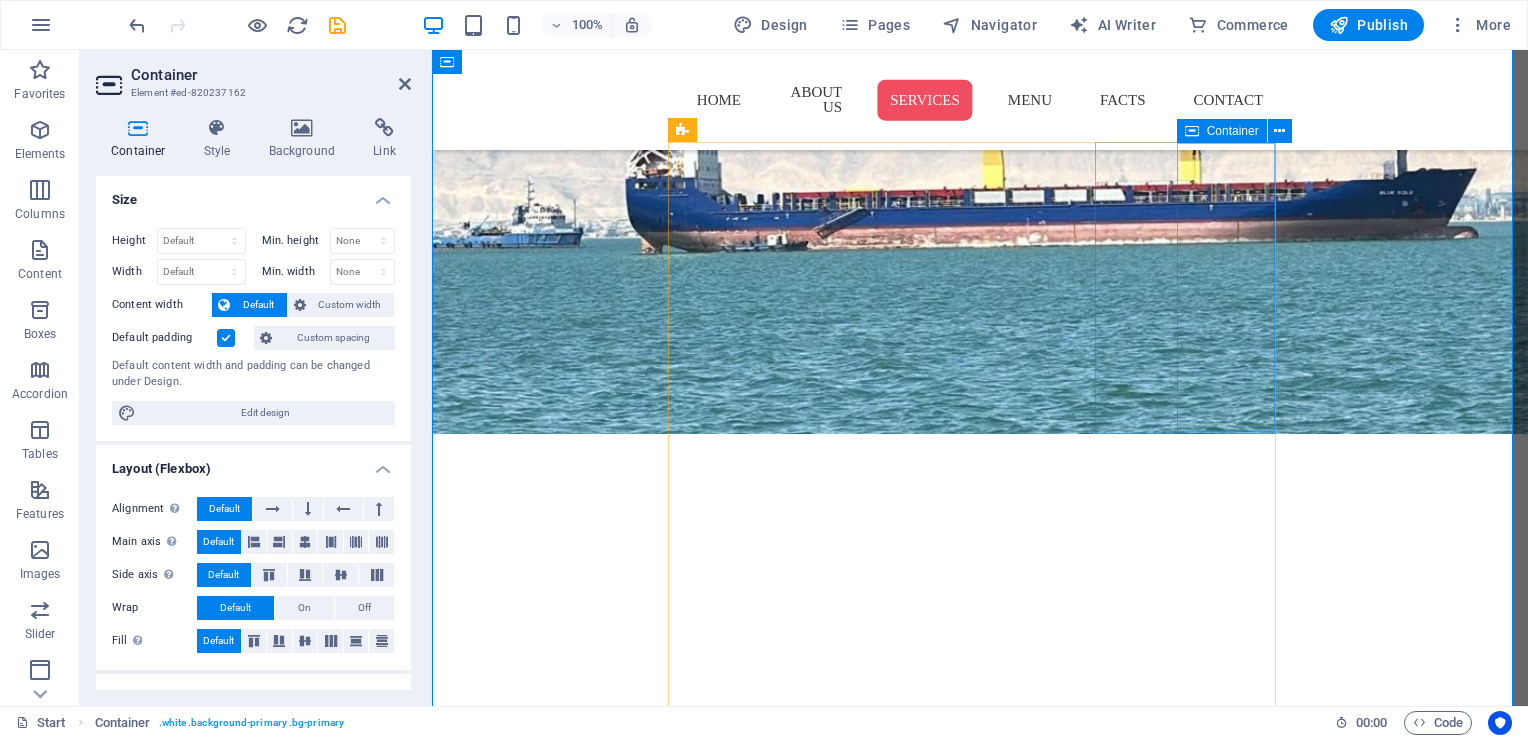 click on "Catering Lorem ipsum dolor sit amet, consectetur adipisicing elit." at bounding box center [980, 2203] 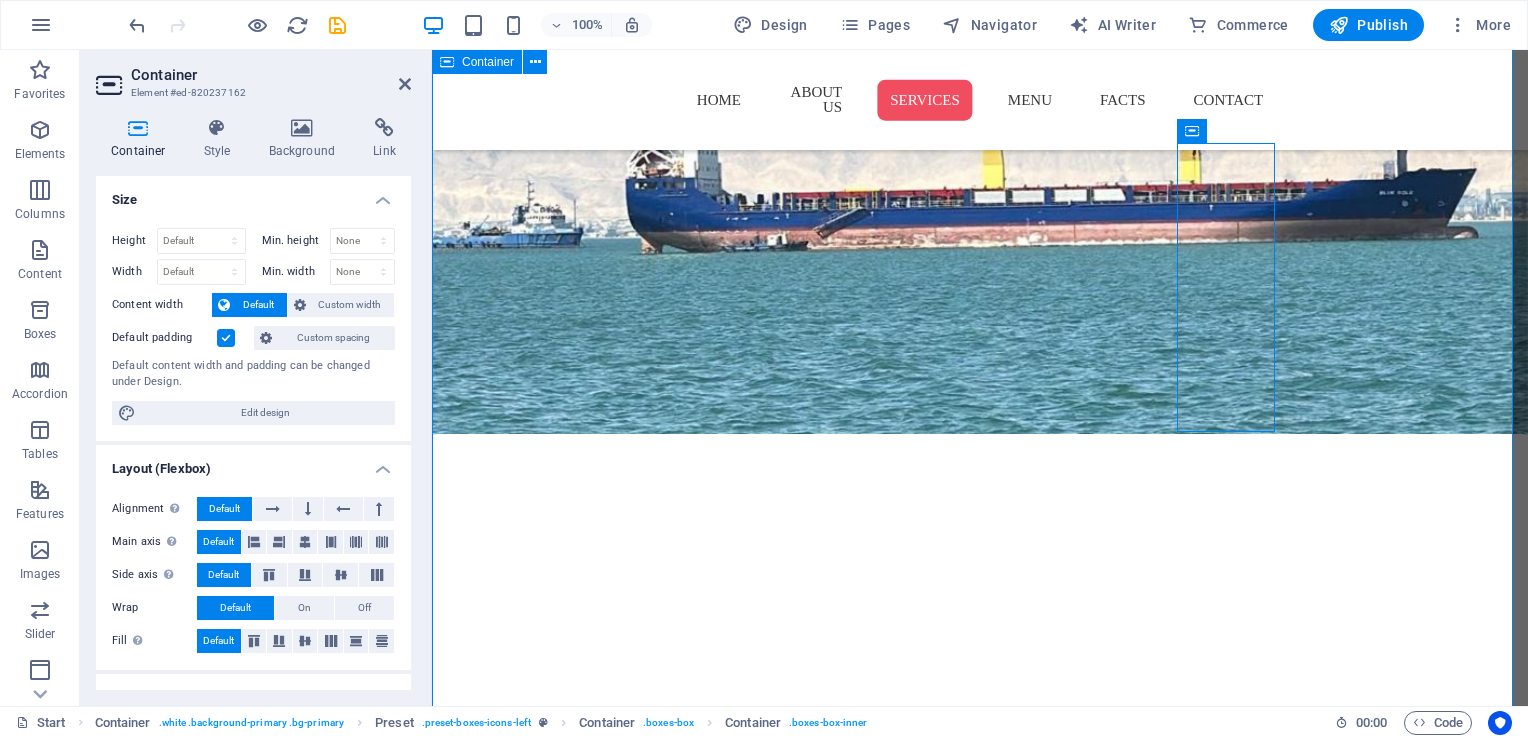 click on "Our Services Ice Cream Lorem ipsum dolor sit amet, consectetur adipisicing elit. Delivery Lorem ipsum dolor sit amet, consectetur adipisicing elit. Catering Lorem ipsum dolor sit amet, consectetur adipisicing elit. Milkshakes Lorem ipsum dolor sit amet, consectetur adipisicing elit. Cakes Lorem ipsum dolor sit amet, consectetur adipisicing elit. Workshops Lorem ipsum dolor sit amet, consectetur adipisicing elit." at bounding box center [980, 2230] 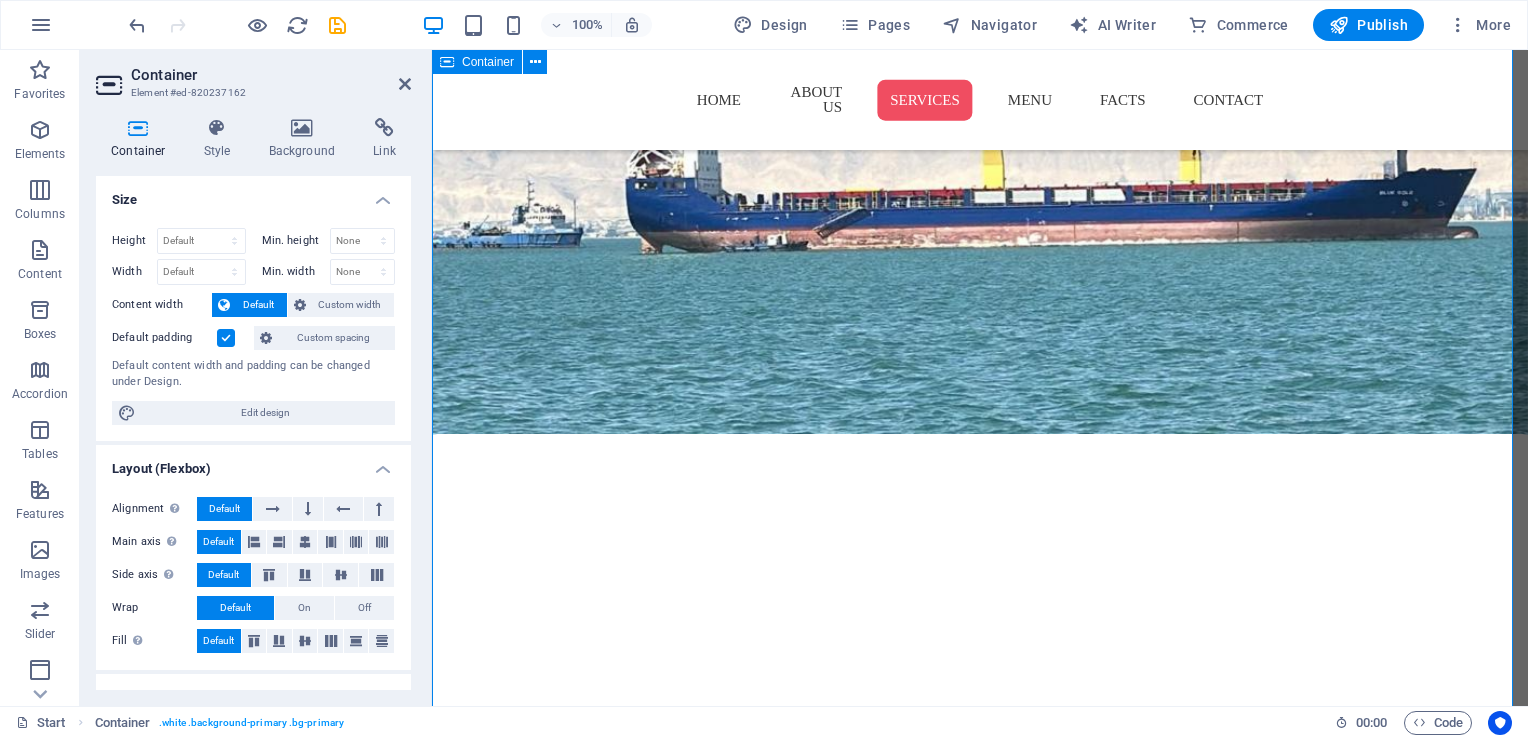 click on "Our Services Ice Cream Lorem ipsum dolor sit amet, consectetur adipisicing elit. Delivery Lorem ipsum dolor sit amet, consectetur adipisicing elit. Catering Lorem ipsum dolor sit amet, consectetur adipisicing elit. Milkshakes Lorem ipsum dolor sit amet, consectetur adipisicing elit. Cakes Lorem ipsum dolor sit amet, consectetur adipisicing elit. Workshops Lorem ipsum dolor sit amet, consectetur adipisicing elit." at bounding box center [980, 2230] 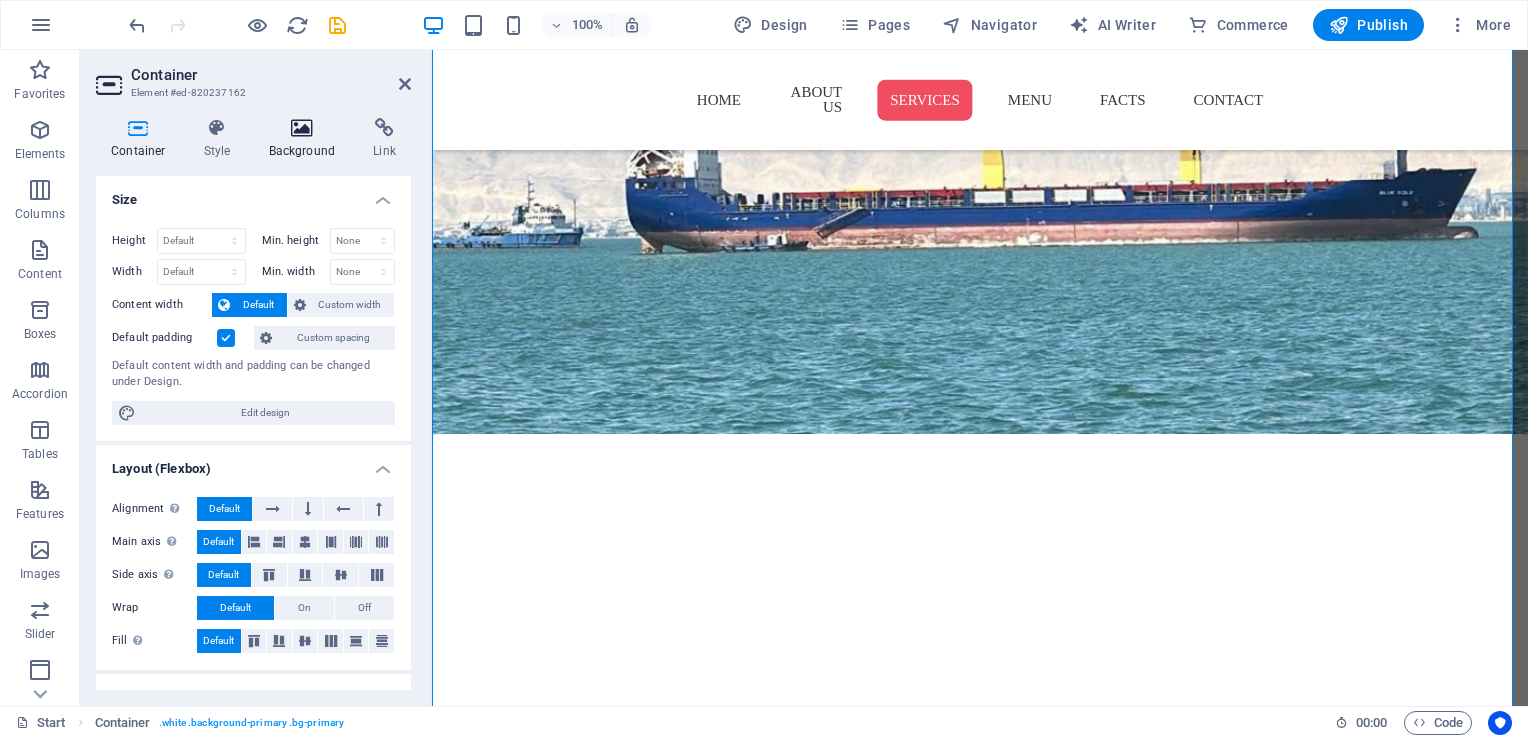 click on "Background" at bounding box center [306, 139] 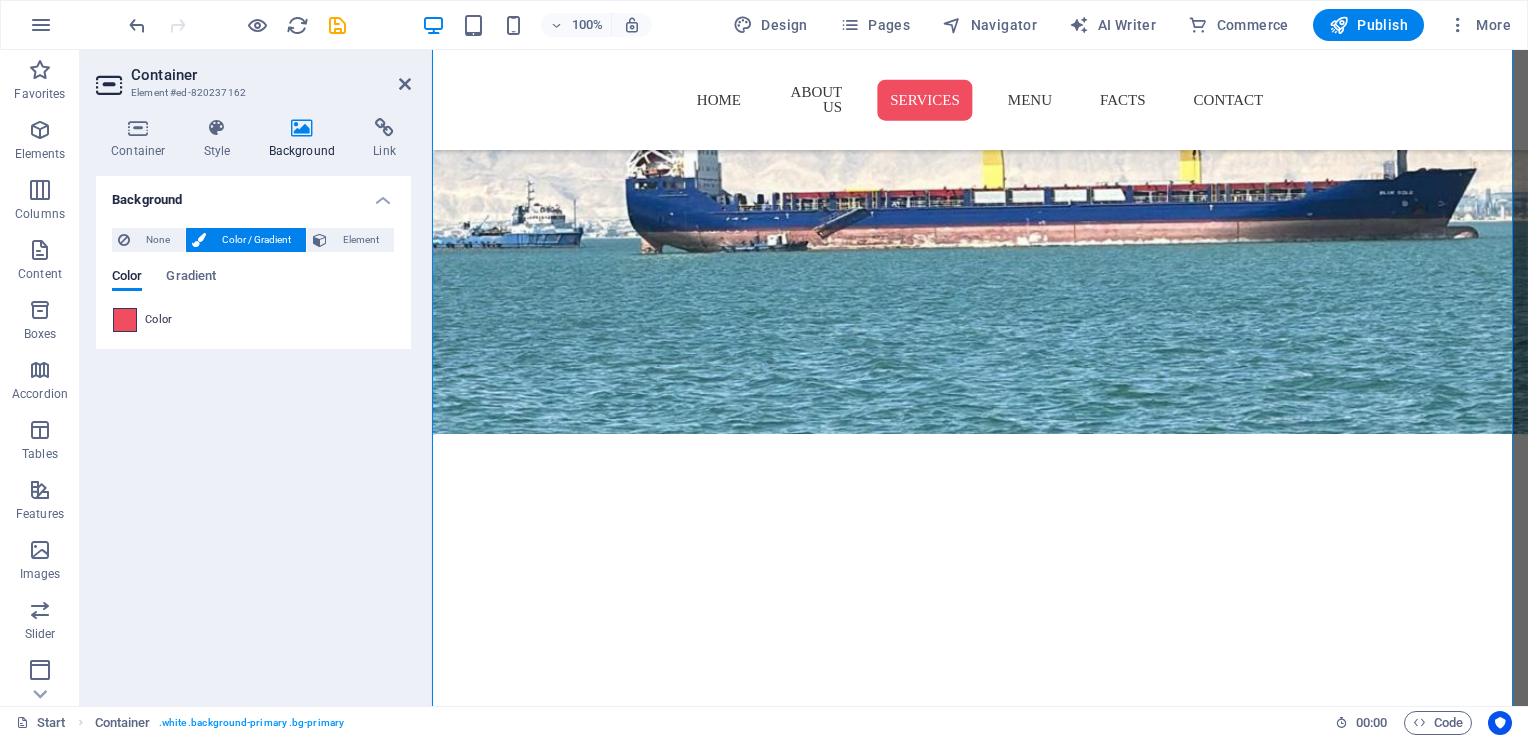 click at bounding box center [125, 320] 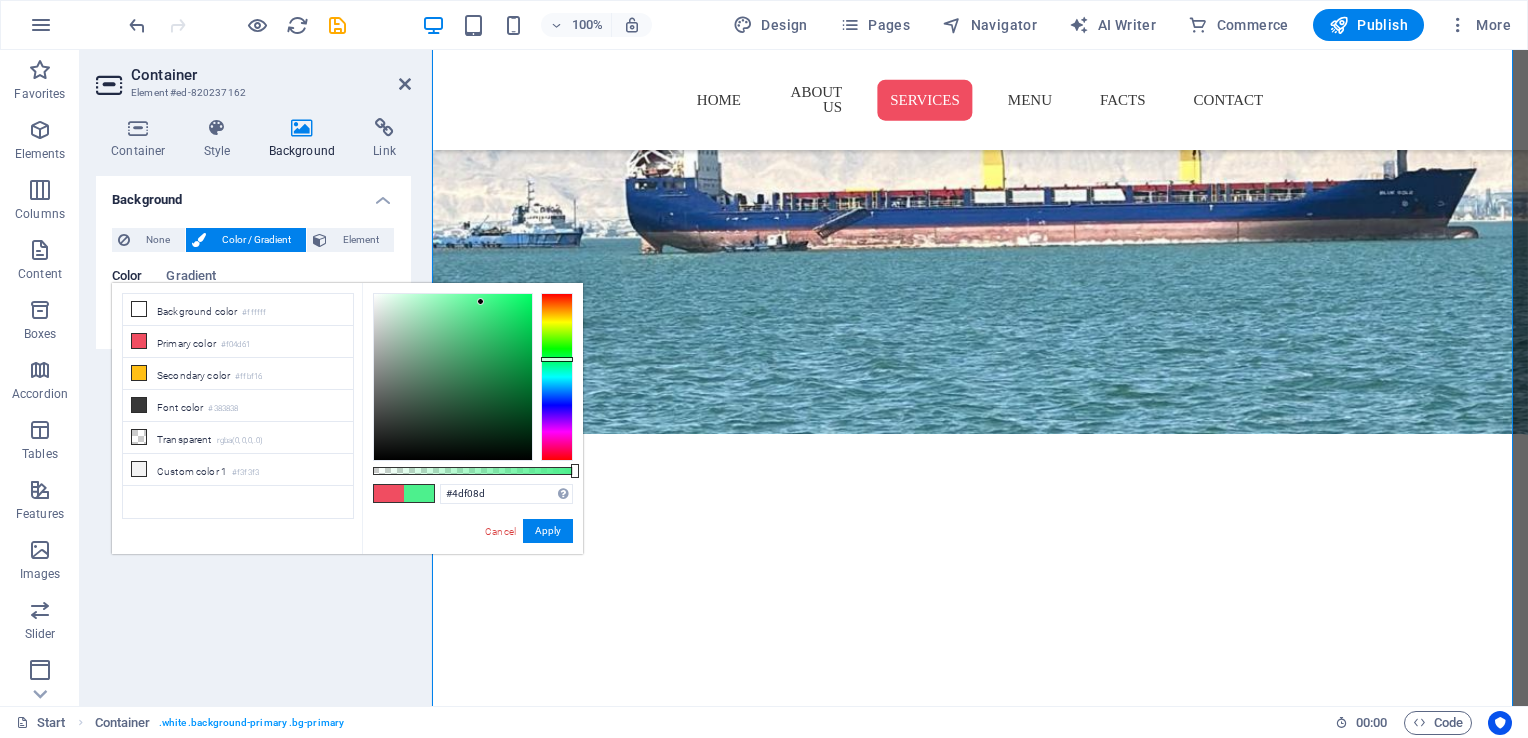 click at bounding box center (557, 377) 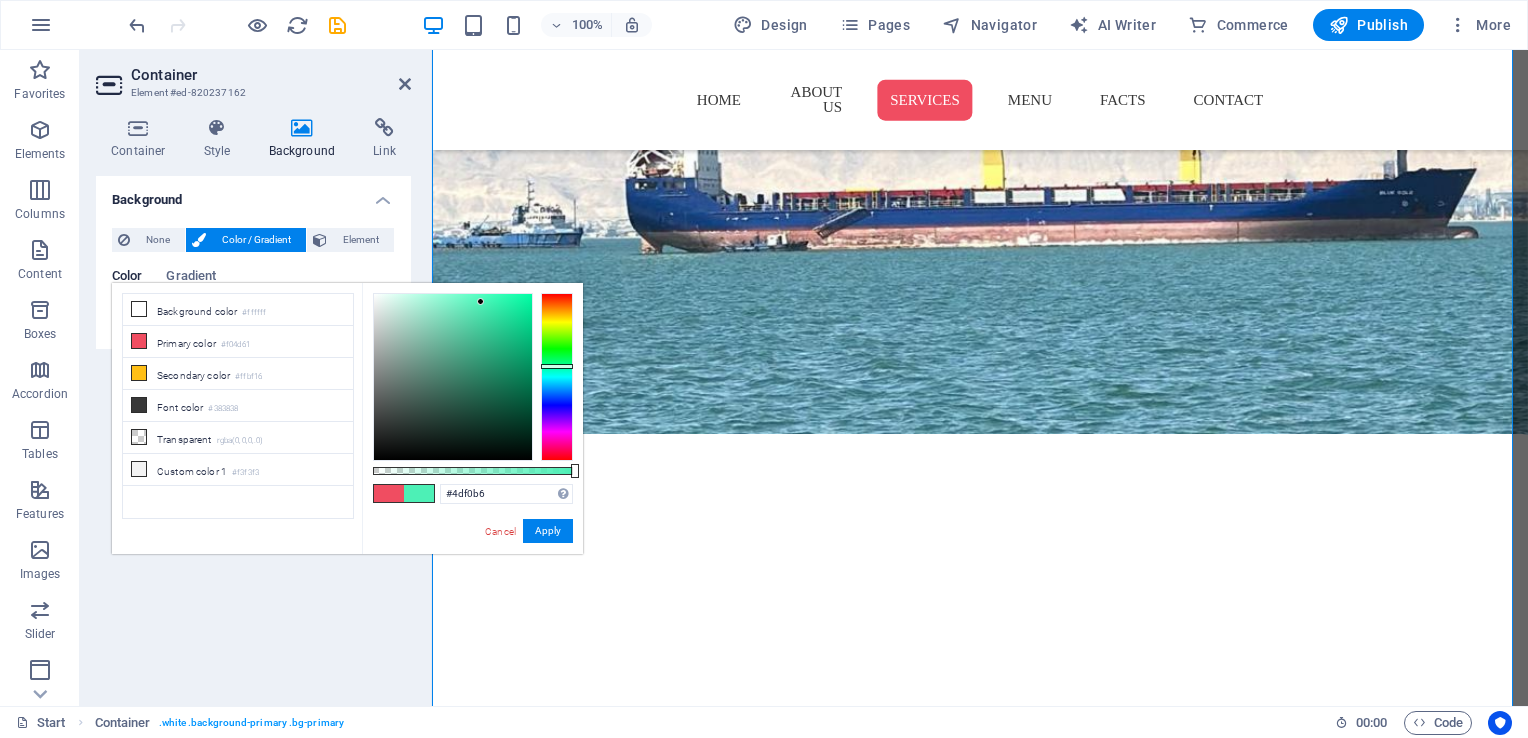 click at bounding box center [557, 377] 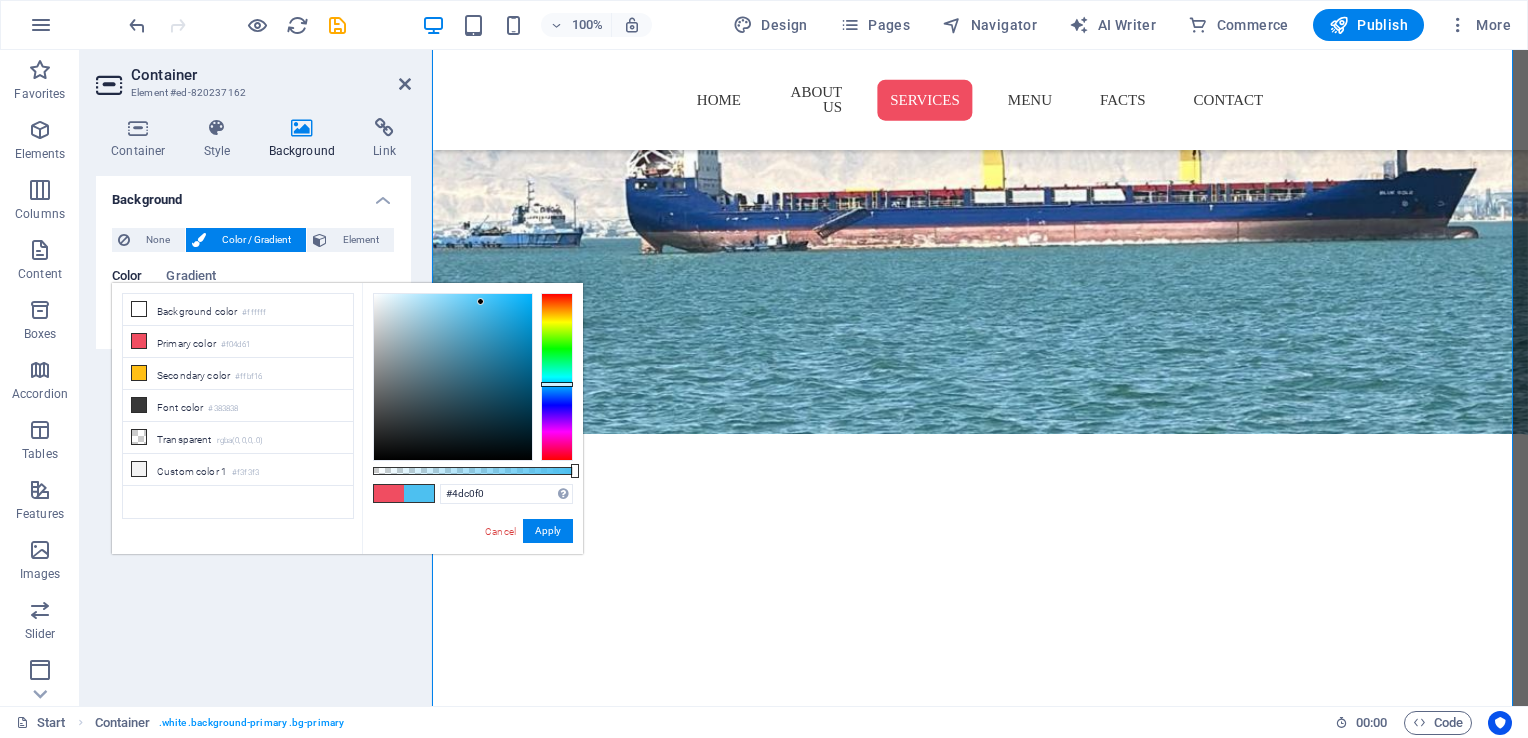 click at bounding box center [557, 377] 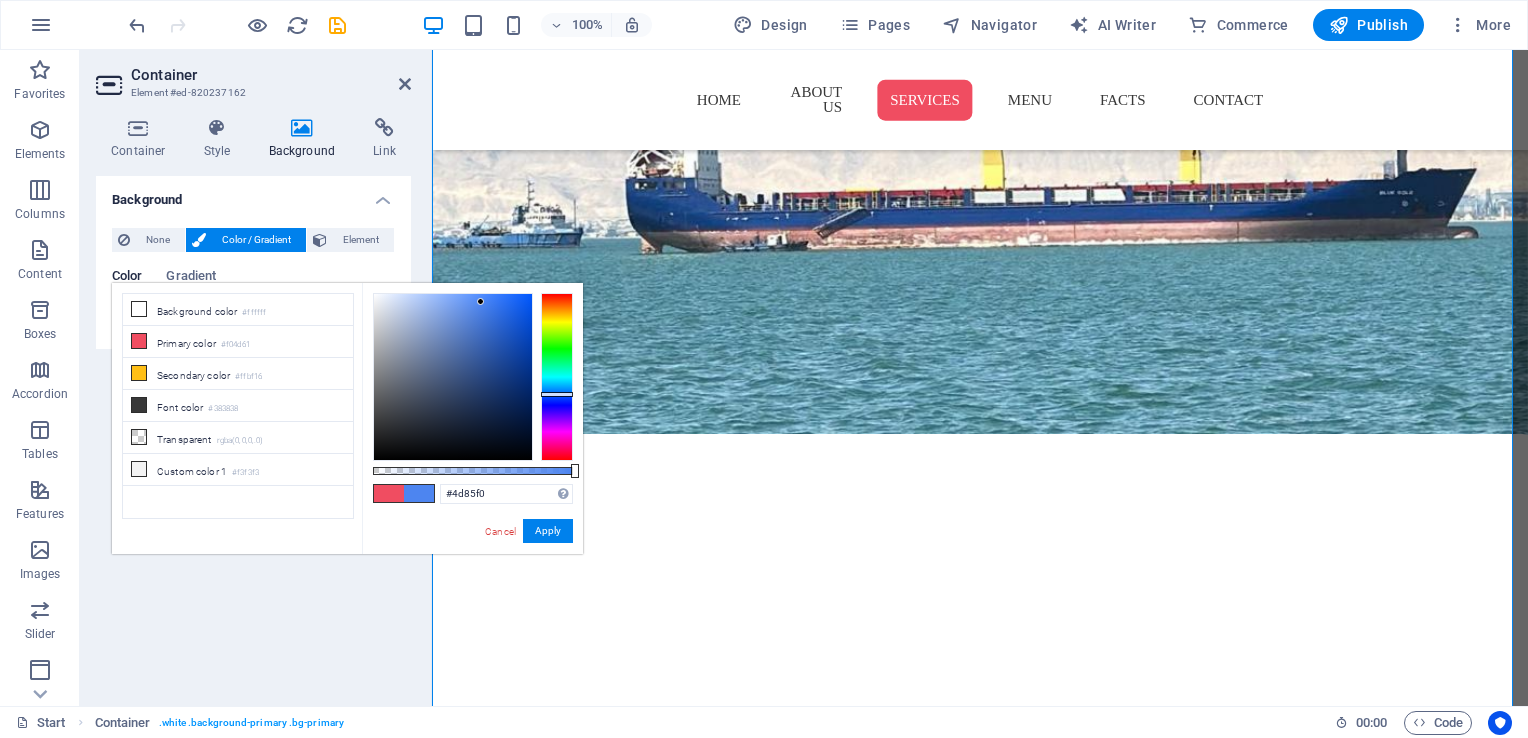 click at bounding box center (557, 377) 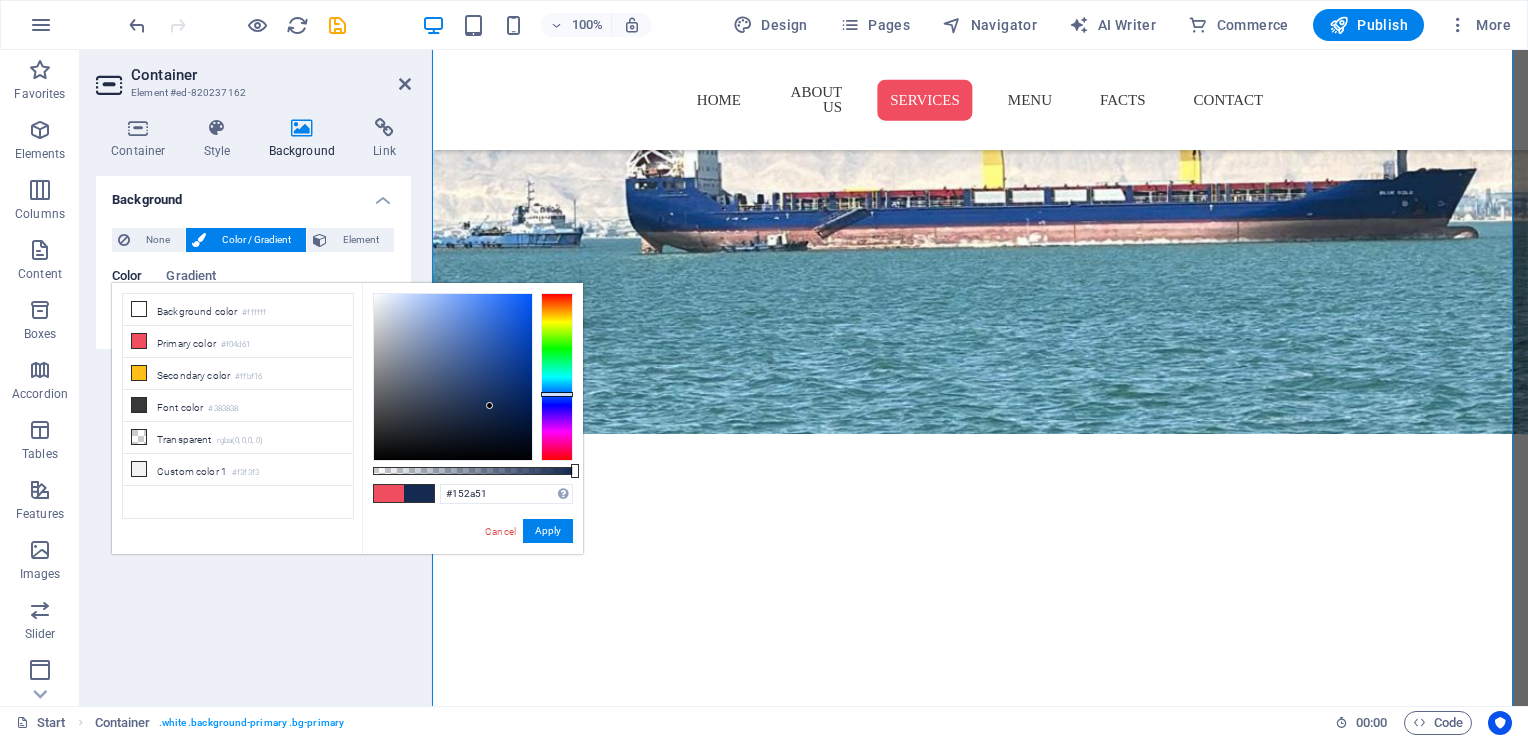 click at bounding box center (453, 377) 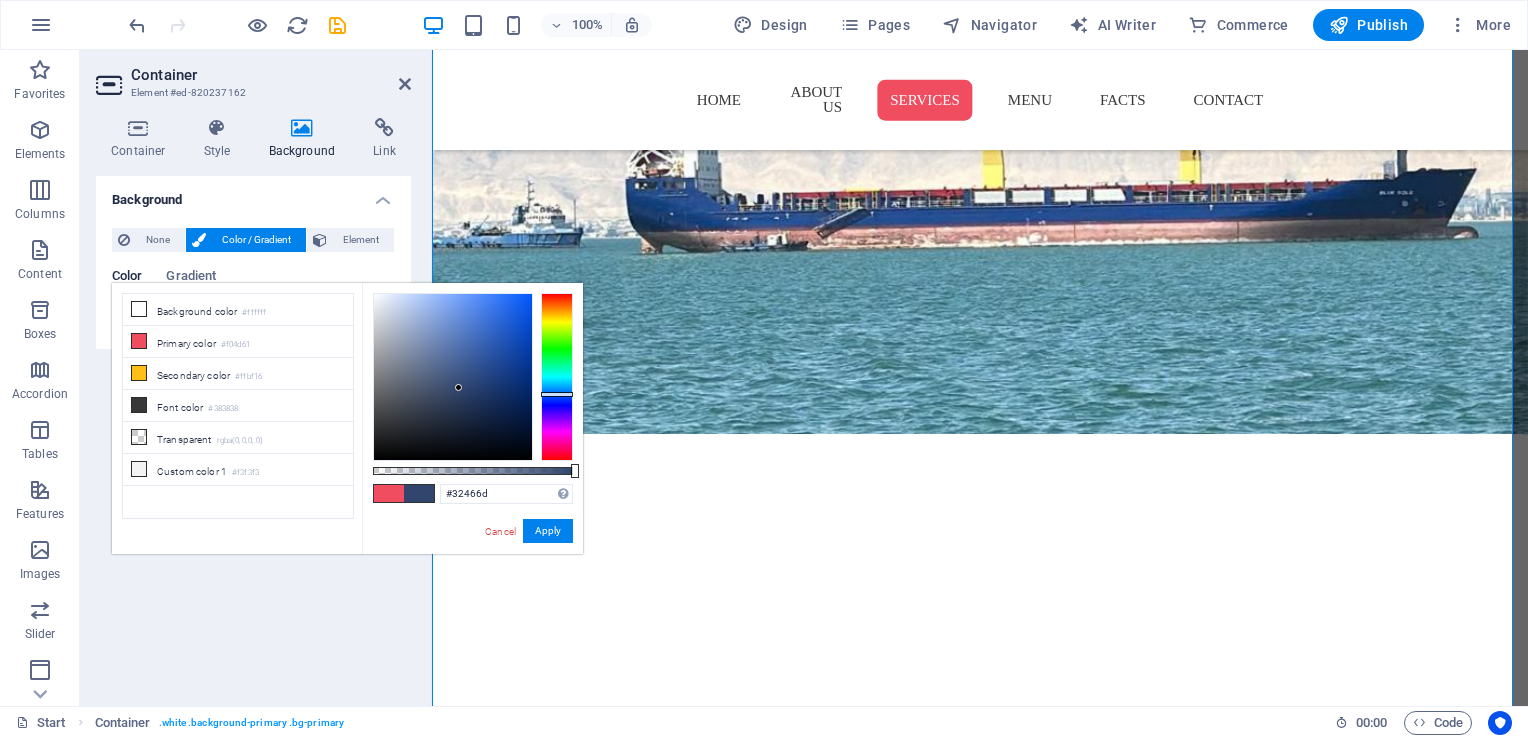 click at bounding box center [453, 377] 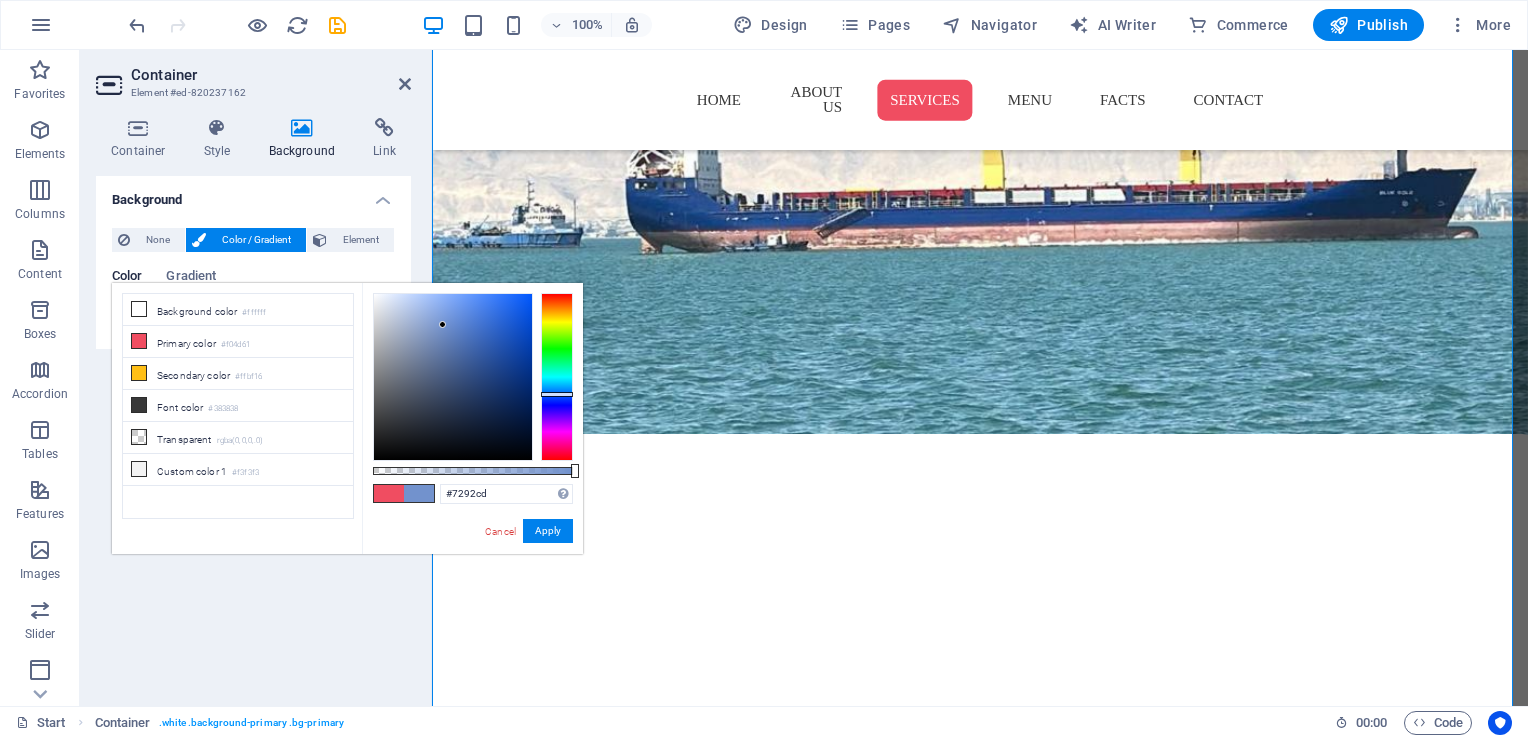 click at bounding box center [453, 377] 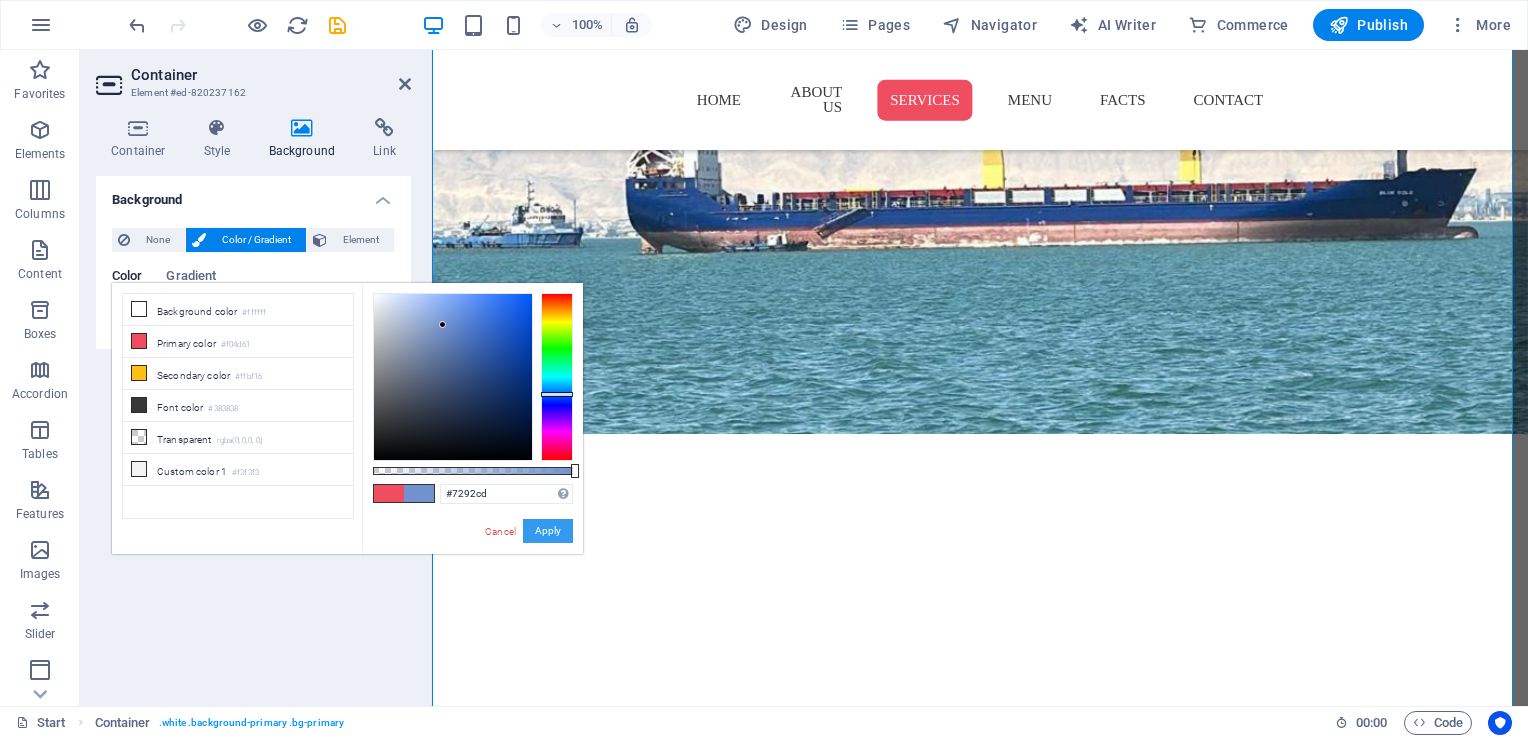 click on "Apply" at bounding box center [548, 531] 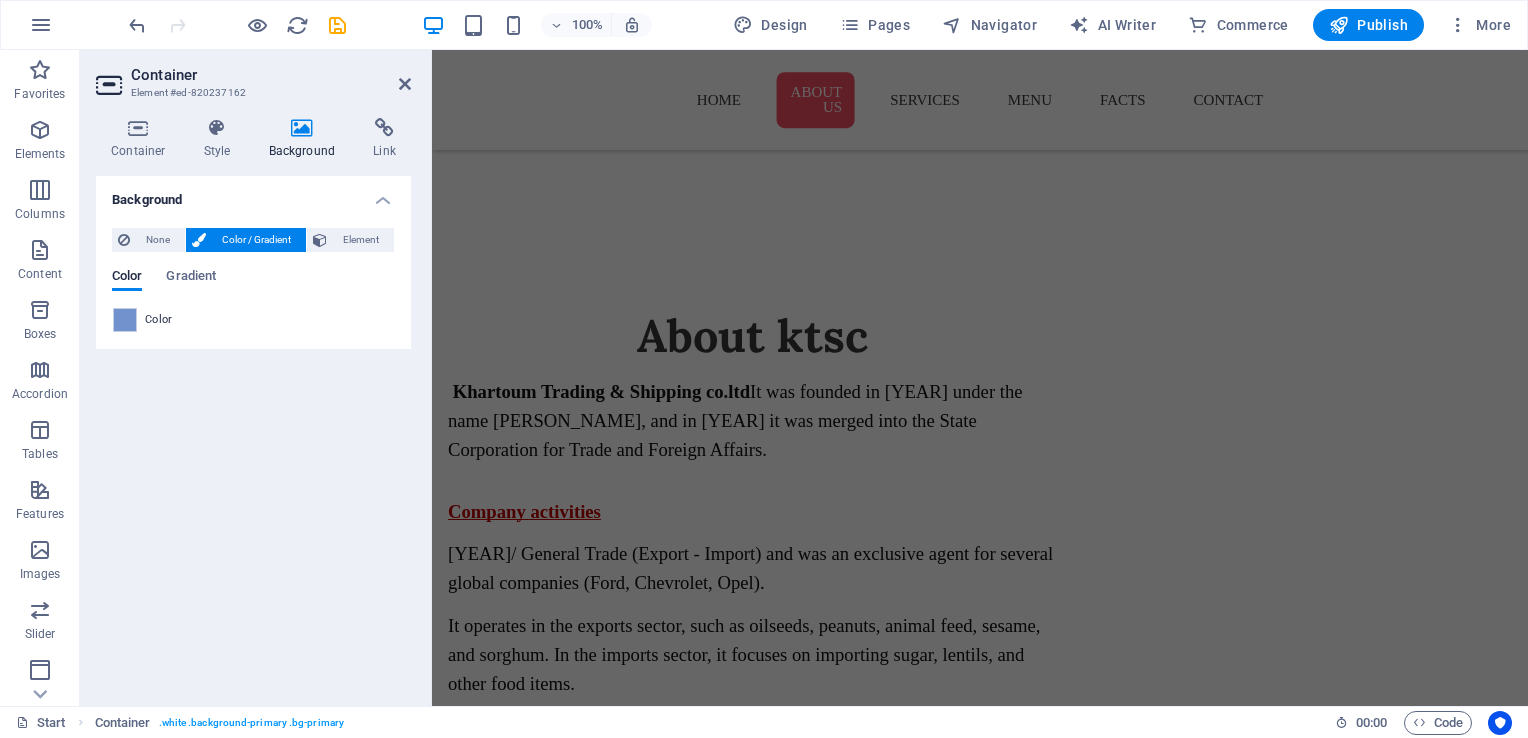 scroll, scrollTop: 872, scrollLeft: 0, axis: vertical 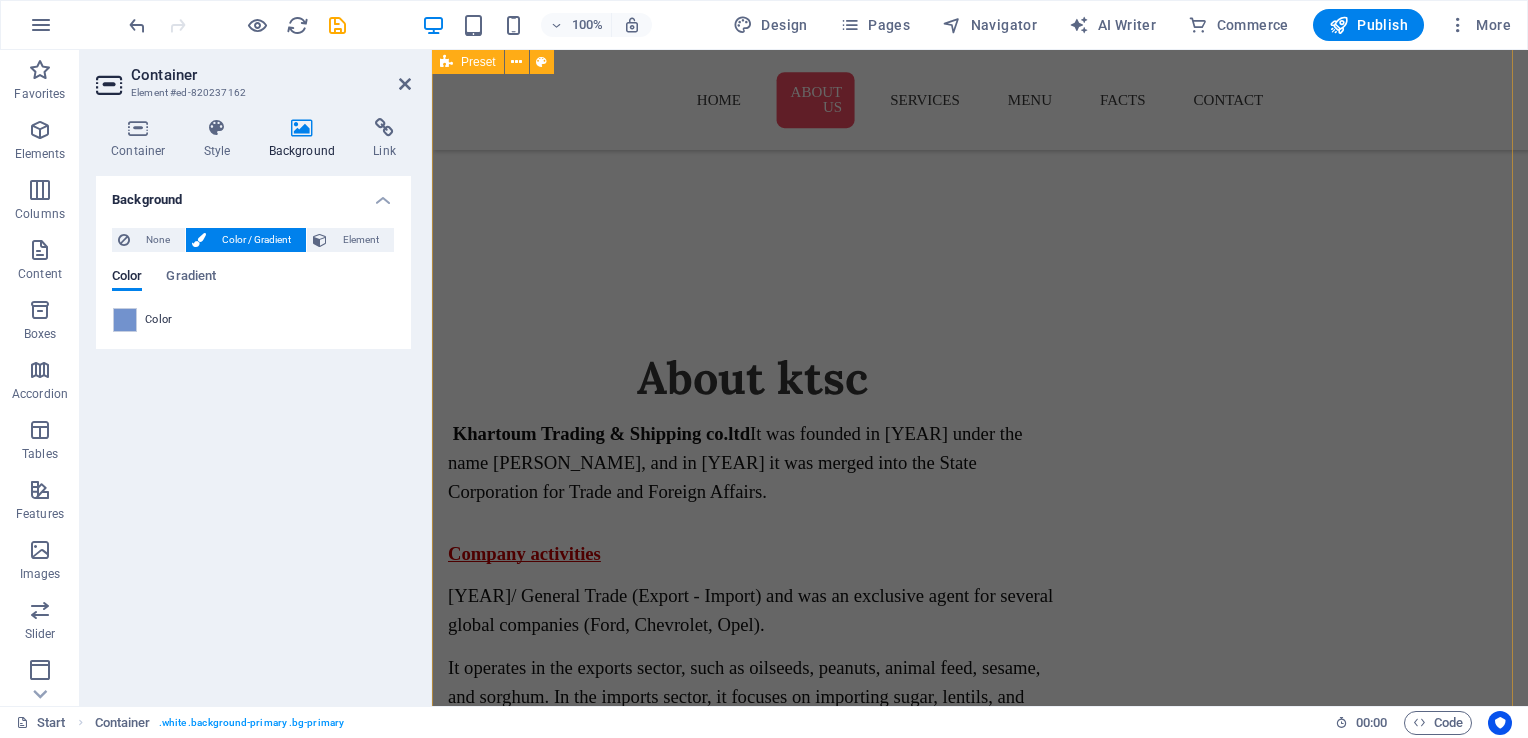 click on "​ About ktsc   Khartoum Trading & Shipping co.ltd  It was founded in [YEAR] under the name [PERSON_NAME], and in [YEAR] it was merged into the State Corporation for Trade and Foreign Affairs.   Company activities  1/ General Trade (Export - Import) and was an exclusive agent for several global companies (Ford, Chevrolet, Opel)  . It operates in the exports sector, such as oilseeds, peanuts, animal feed, sesame, and sorghum. In the imports sector, it focuses on importing sugar, lentils, and other food items.   2/ Navigational and maritime services and an agent for several international shipping lines.   3/ Service activities represented in the large workshops that were owned by Al-Khartoum for car maintenance It also has activities with domestic companies such as Al-Qattan for spinning and weaving and Koben factory for tahini, among others. The company is now at the peak of its business and economic activity and is ready to build partnerships and business relationships at both the local and global levels" at bounding box center [980, 709] 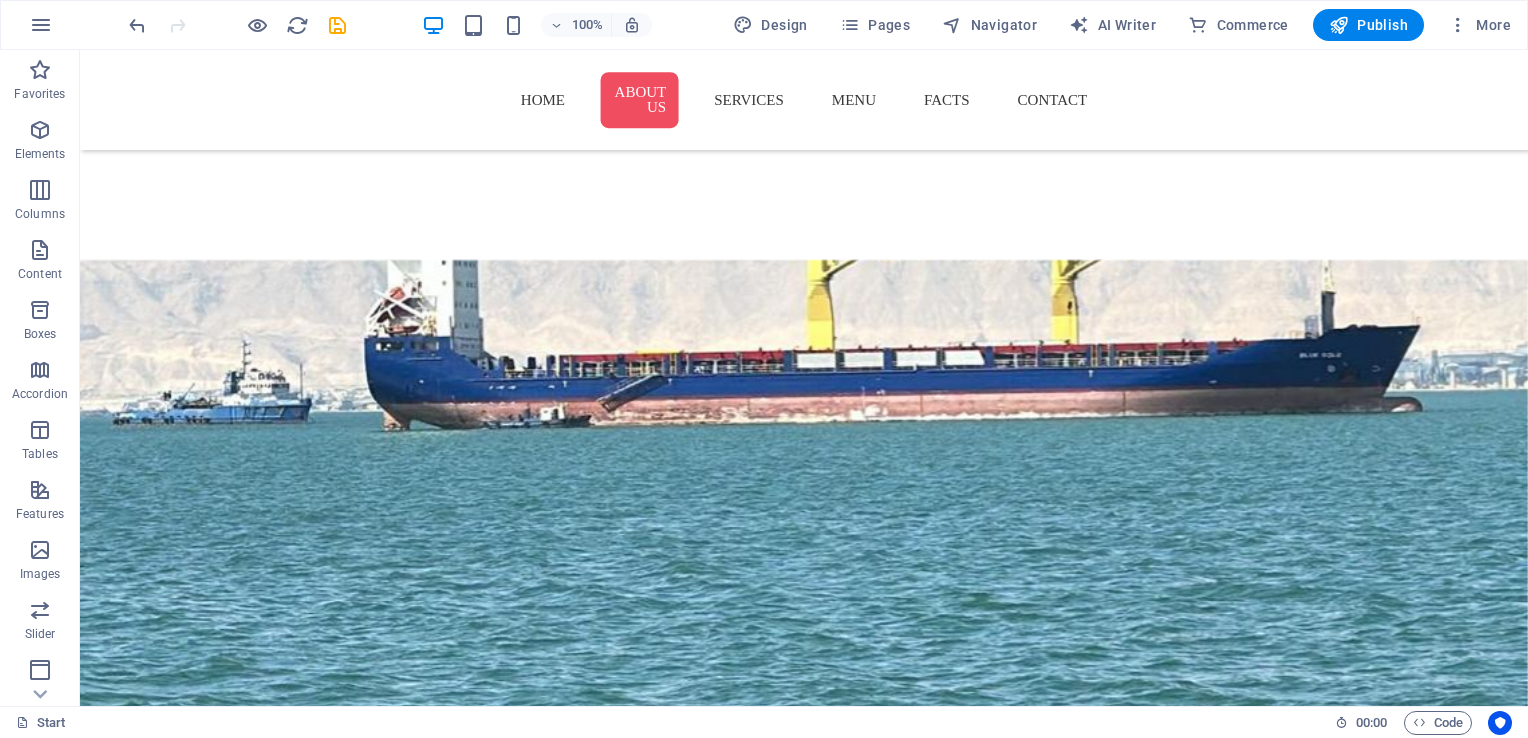 scroll, scrollTop: 1798, scrollLeft: 0, axis: vertical 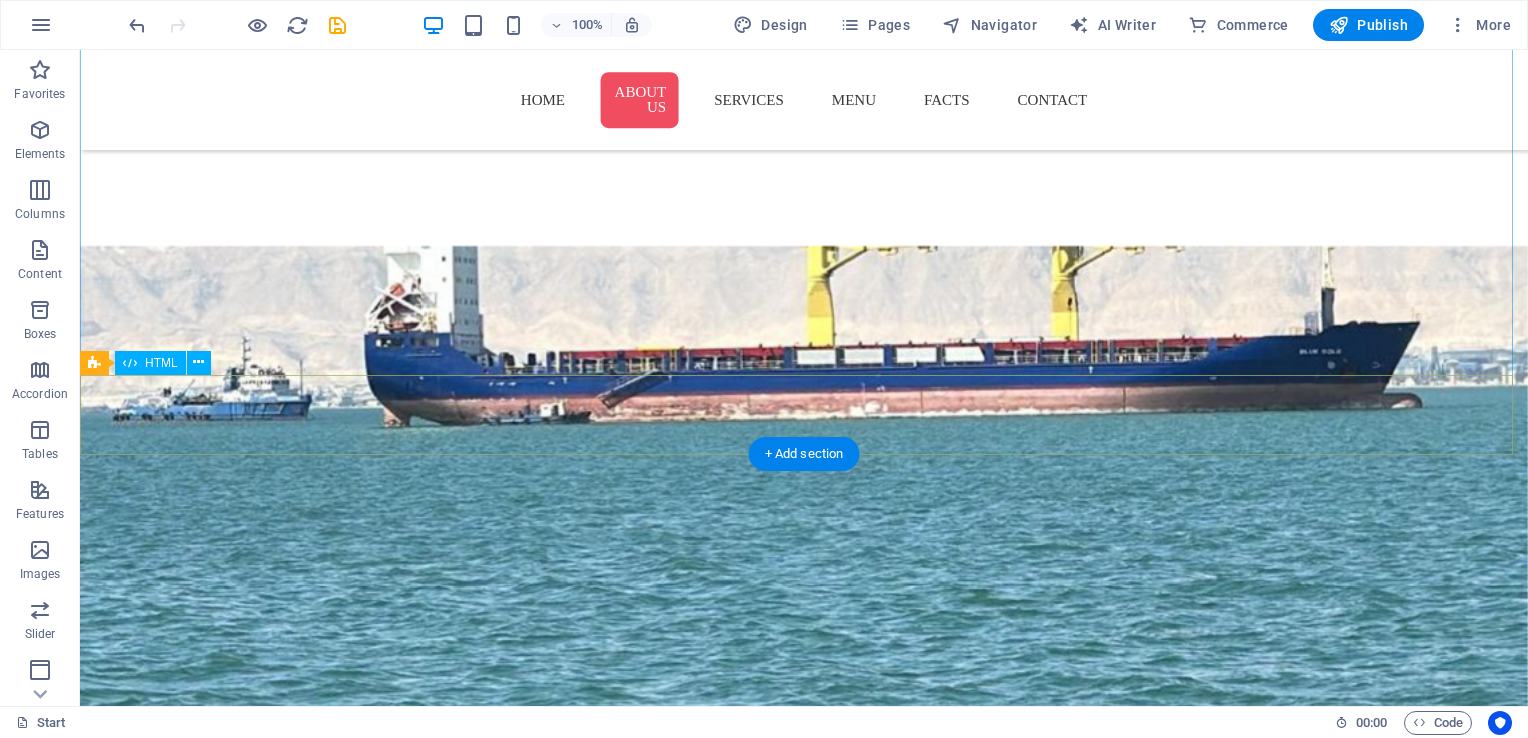click at bounding box center (804, 1923) 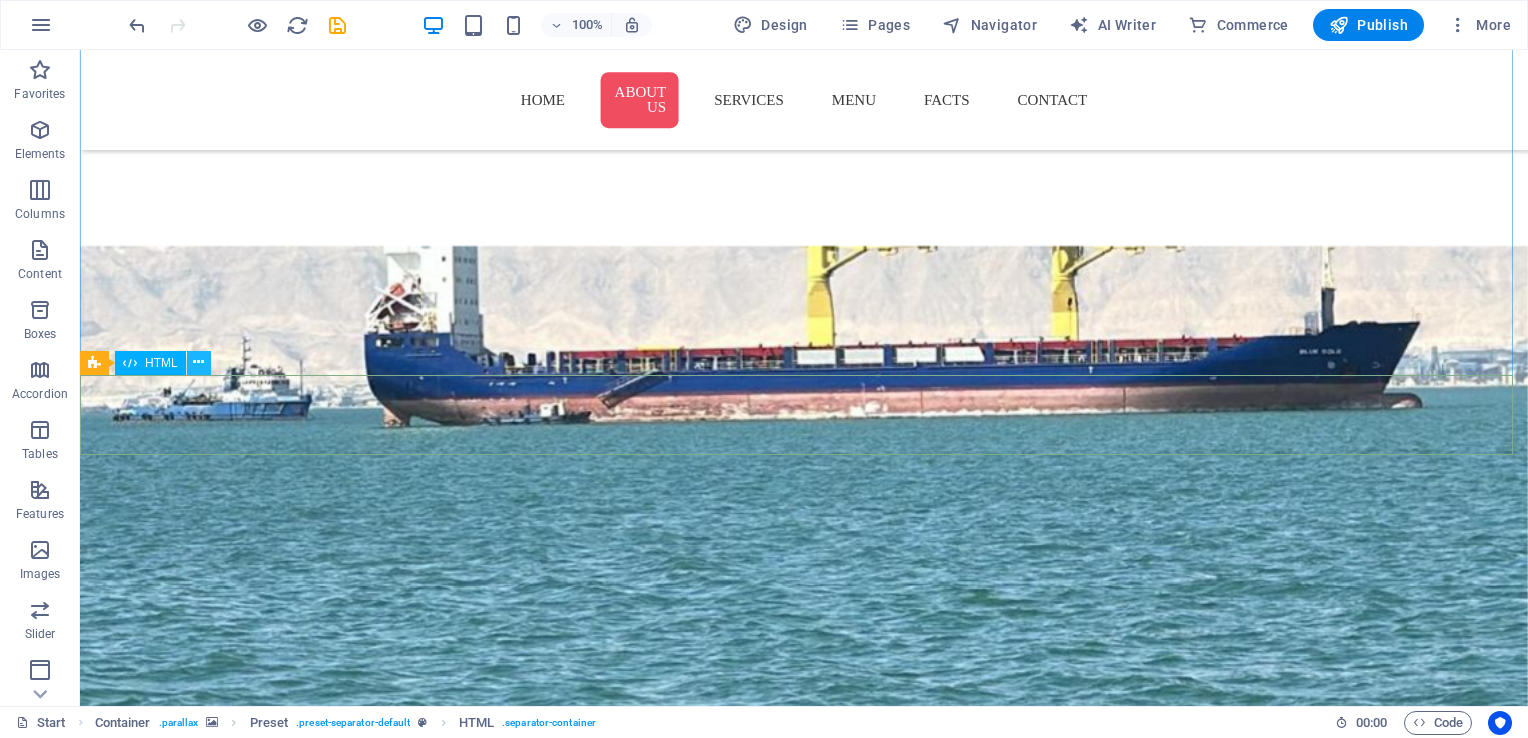 click at bounding box center (198, 362) 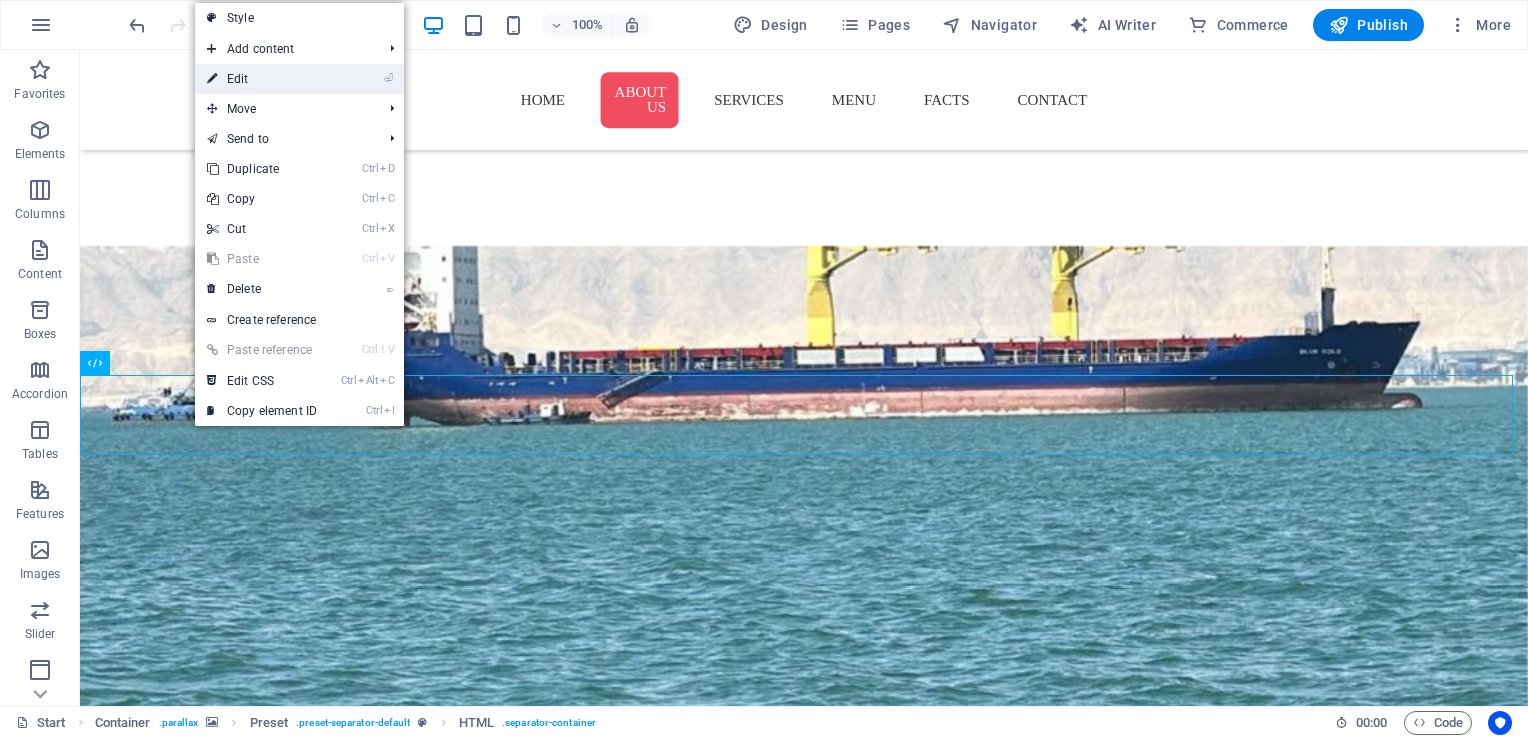 click on "⏎  Edit" at bounding box center (262, 79) 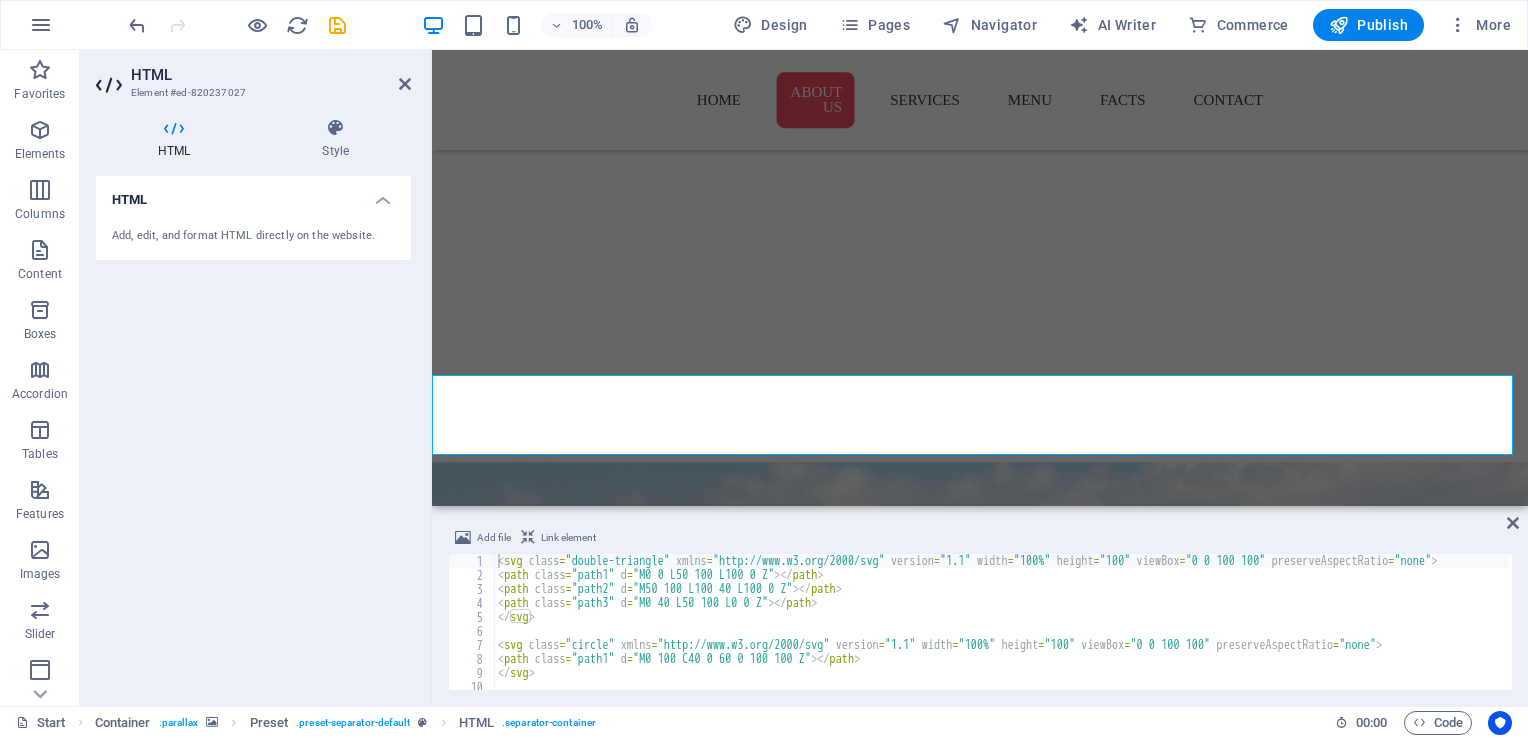 click on "HTML Style HTML Add, edit, and format HTML directly on the website. Preset Element Layout How this element expands within the layout (Flexbox). Size Default auto px % 1/1 1/2 1/3 1/4 1/5 1/6 1/7 1/8 1/9 1/10 Grow Shrink Order Container layout Visible Visible Opacity 100 % Overflow Spacing Margin Default auto px % rem vw vh Custom Custom auto px % rem vw vh auto px % rem vw vh auto px % rem vw vh auto px % rem vw vh Padding Default px rem % vh vw Custom Custom px rem % vh vw px rem % vh vw px rem % vh vw px rem % vh vw Border Style              - Width 1 auto px rem % vh vw Custom Custom 1 auto px rem % vh vw 1 auto px rem % vh vw 1 auto px rem % vh vw 1 auto px rem % vh vw  - Color Round corners Default px rem % vh vw Custom Custom px rem % vh vw px rem % vh vw px rem % vh vw px rem % vh vw Shadow Default None Outside Inside Color X offset 0 px rem vh vw Y offset 0 px rem vh vw Blur 0 px rem % vh vw Spread 0 px rem vh vw Text Shadow Default None Outside Color X offset 0 px rem vh vw Y offset 0 px vh" at bounding box center (253, 404) 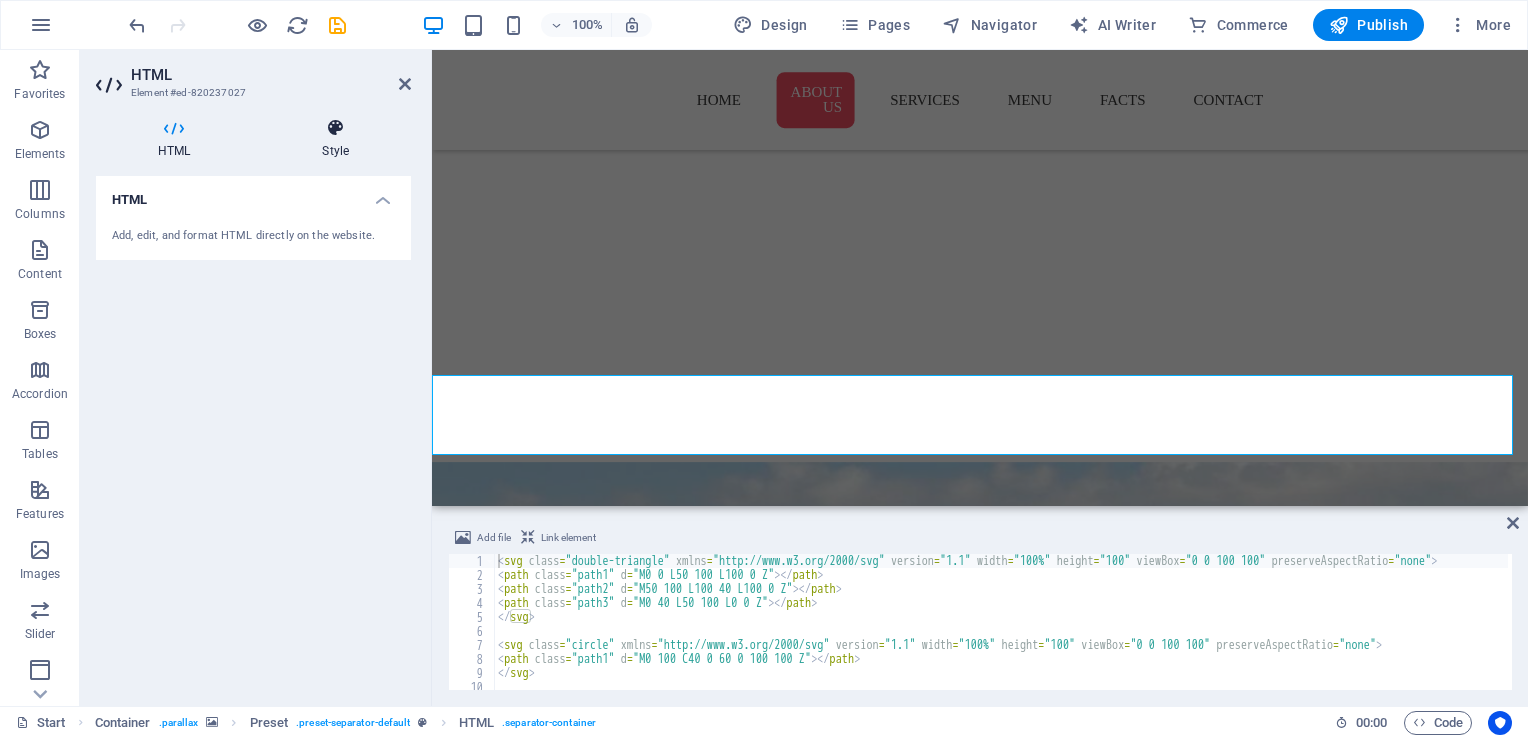 click at bounding box center (335, 128) 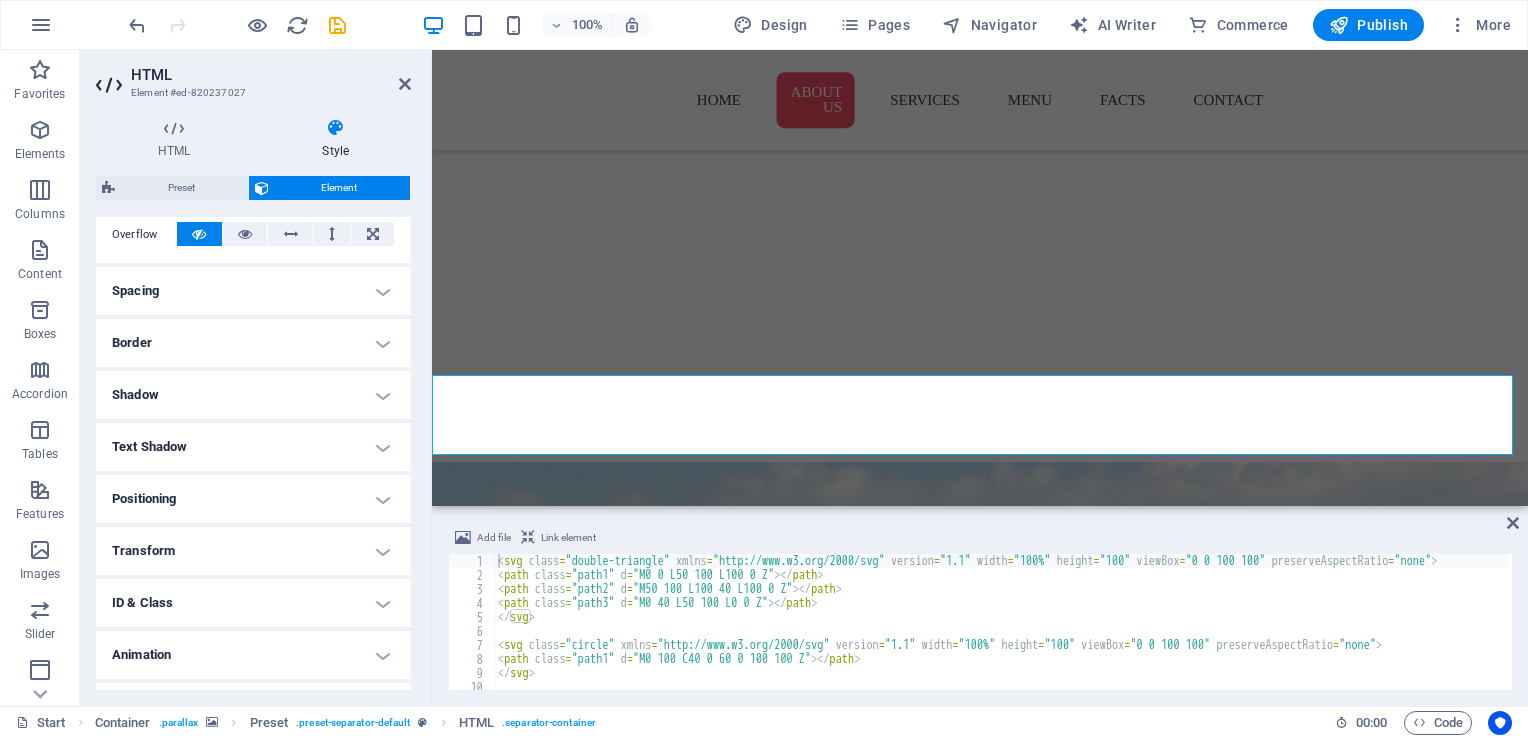 scroll, scrollTop: 371, scrollLeft: 0, axis: vertical 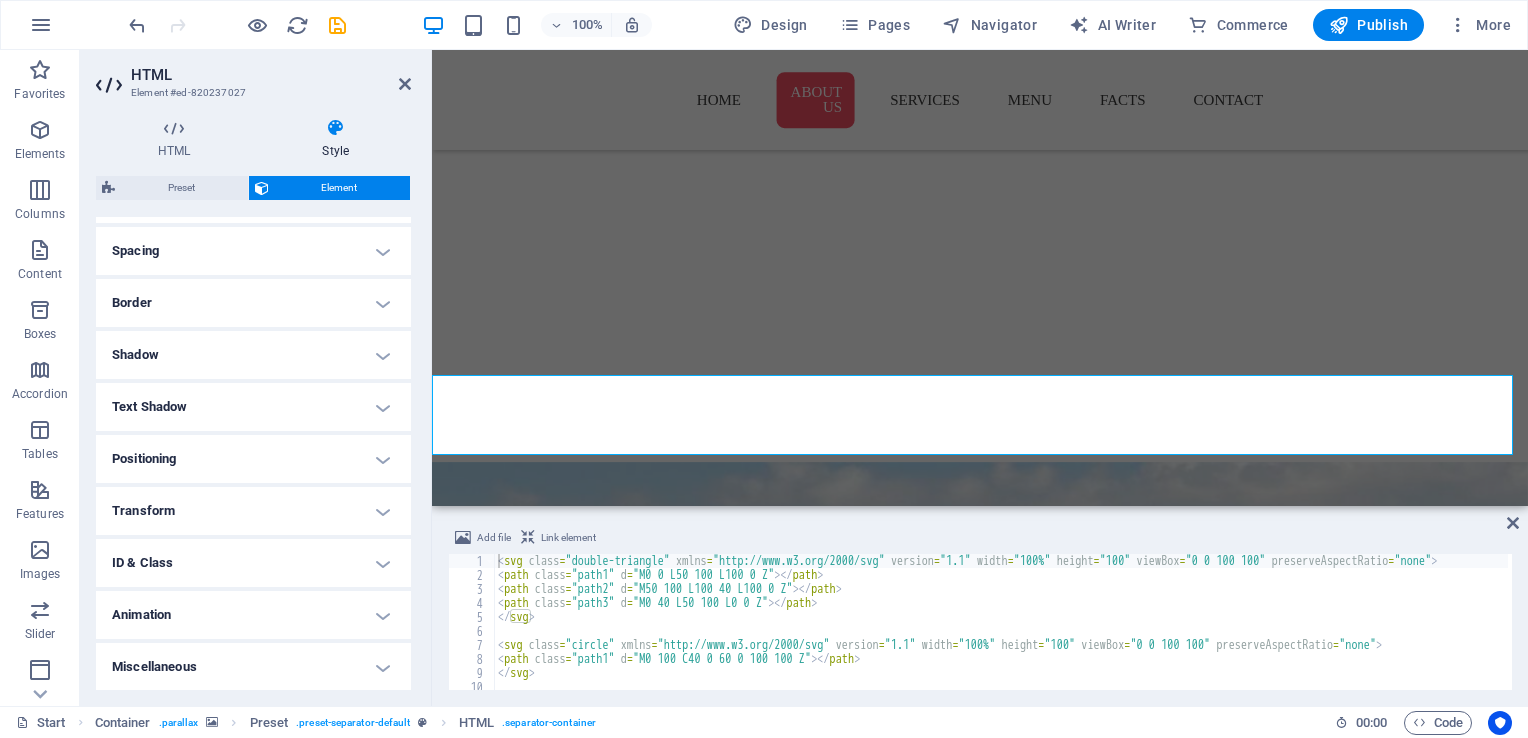 click on "Border" at bounding box center [253, 303] 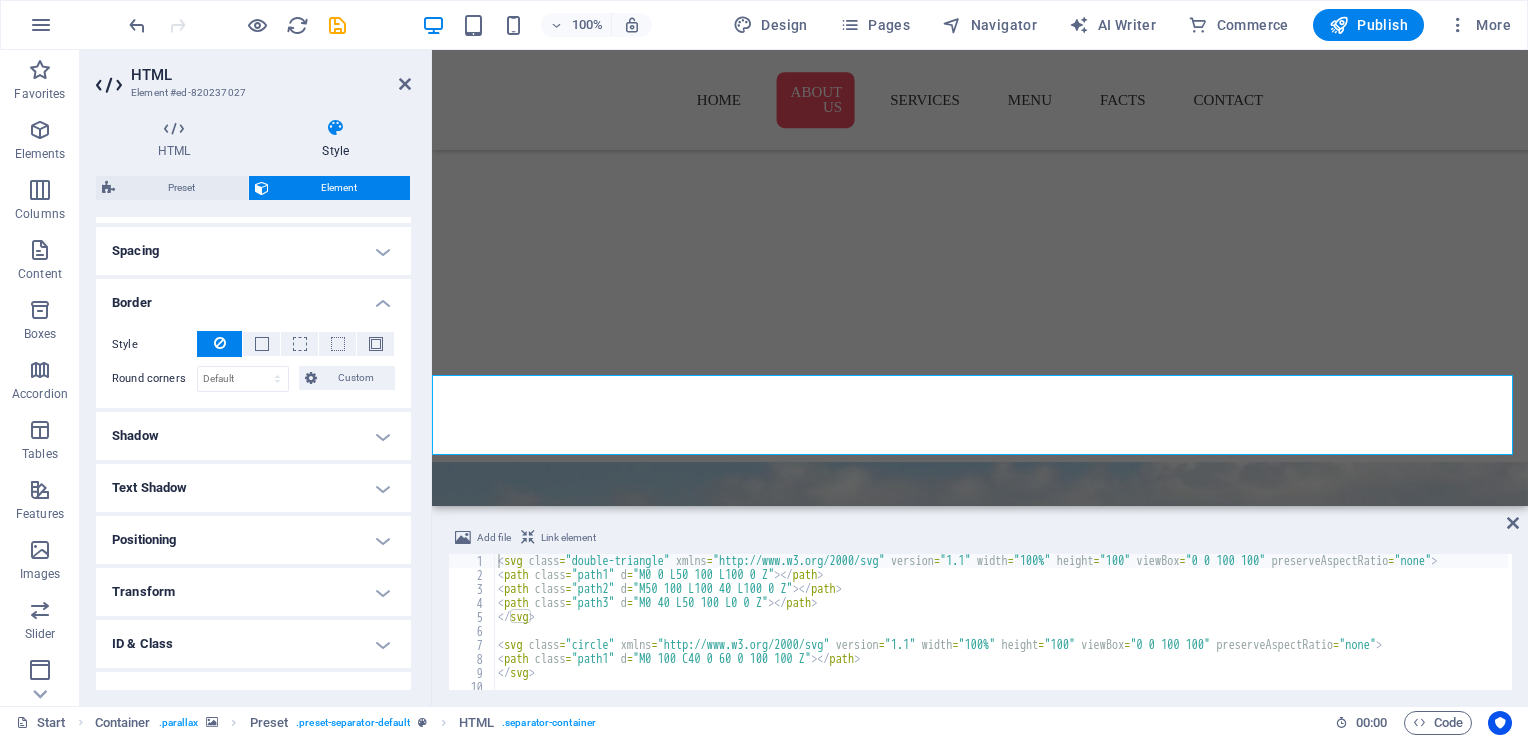 drag, startPoint x: 411, startPoint y: 426, endPoint x: 409, endPoint y: 506, distance: 80.024994 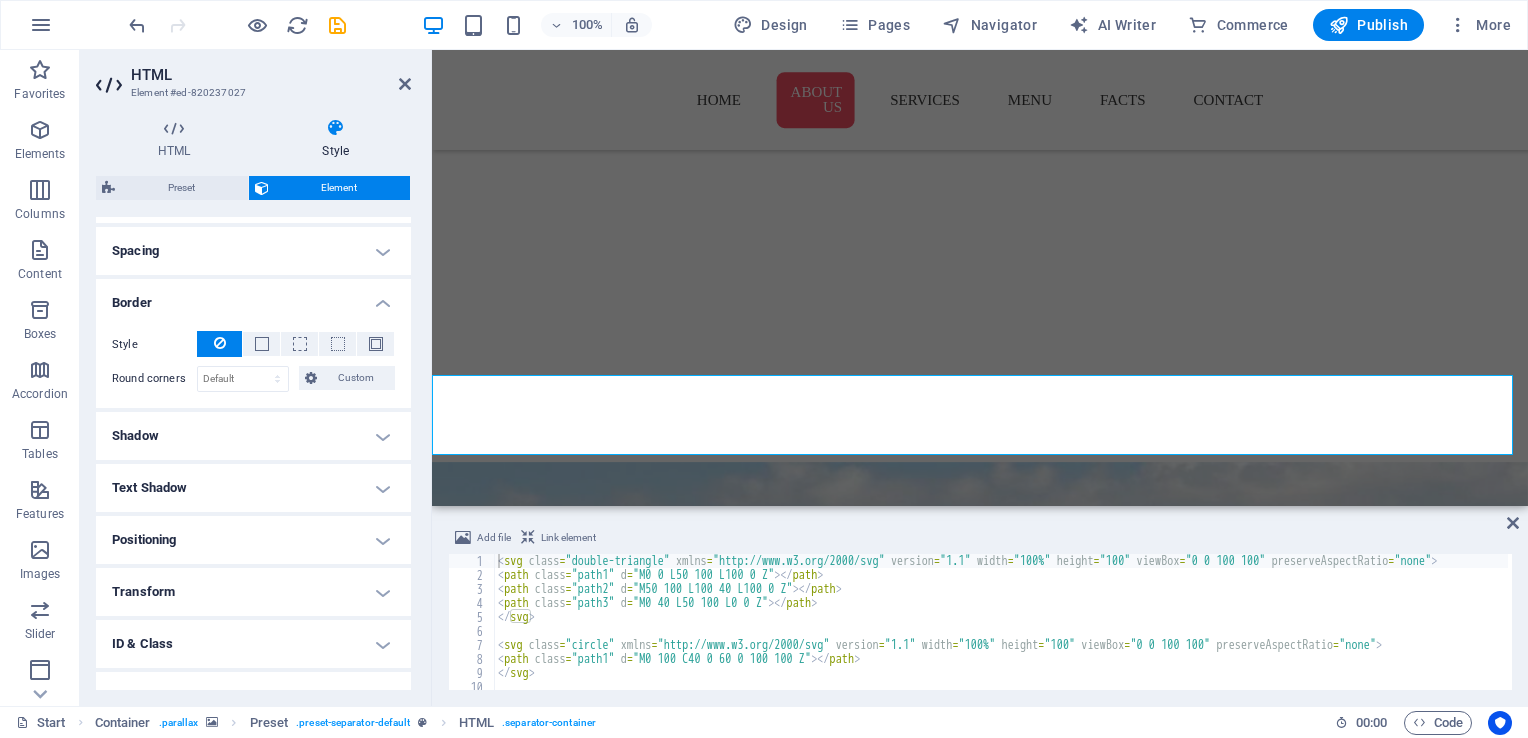 click on "HTML Style HTML Add, edit, and format HTML directly on the website. Preset Element Layout How this element expands within the layout (Flexbox). Size Default auto px % 1/1 1/2 1/3 1/4 1/5 1/6 1/7 1/8 1/9 1/10 Grow Shrink Order Container layout Visible Visible Opacity 100 % Overflow Spacing Margin Default auto px % rem vw vh Custom Custom auto px % rem vw vh auto px % rem vw vh auto px % rem vw vh auto px % rem vw vh Padding Default px rem % vh vw Custom Custom px rem % vh vw px rem % vh vw px rem % vh vw px rem % vh vw Border Style              - Width 1 auto px rem % vh vw Custom Custom 1 auto px rem % vh vw 1 auto px rem % vh vw 1 auto px rem % vh vw 1 auto px rem % vh vw  - Color Round corners Default px rem % vh vw Custom Custom px rem % vh vw px rem % vh vw px rem % vh vw px rem % vh vw Shadow Default None Outside Inside Color X offset 0 px rem vh vw Y offset 0 px rem vh vw Blur 0 px rem % vh vw Spread 0 px rem vh vw Text Shadow Default None Outside Color X offset 0 px rem vh vw Y offset 0 px vh" at bounding box center (253, 404) 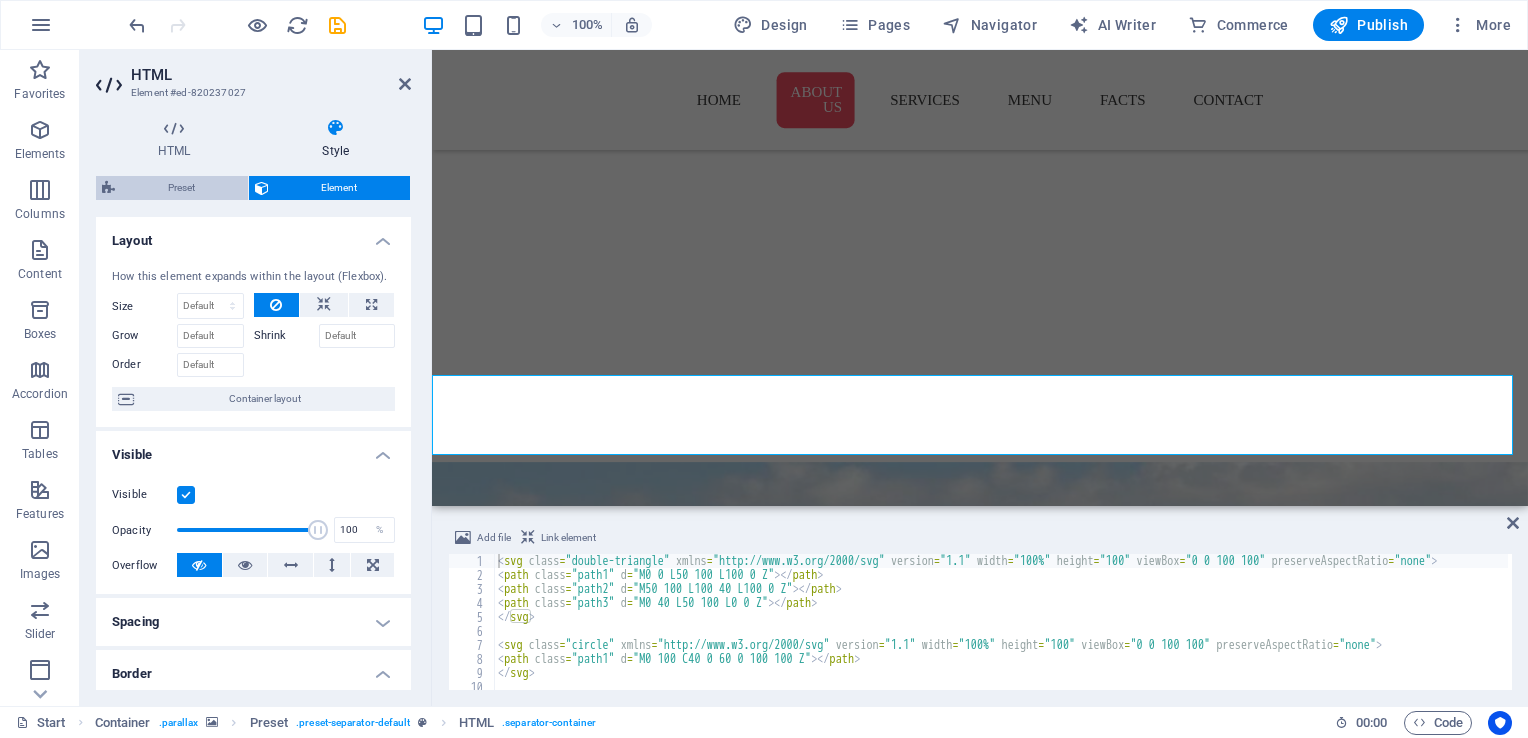 click on "Preset" at bounding box center (181, 188) 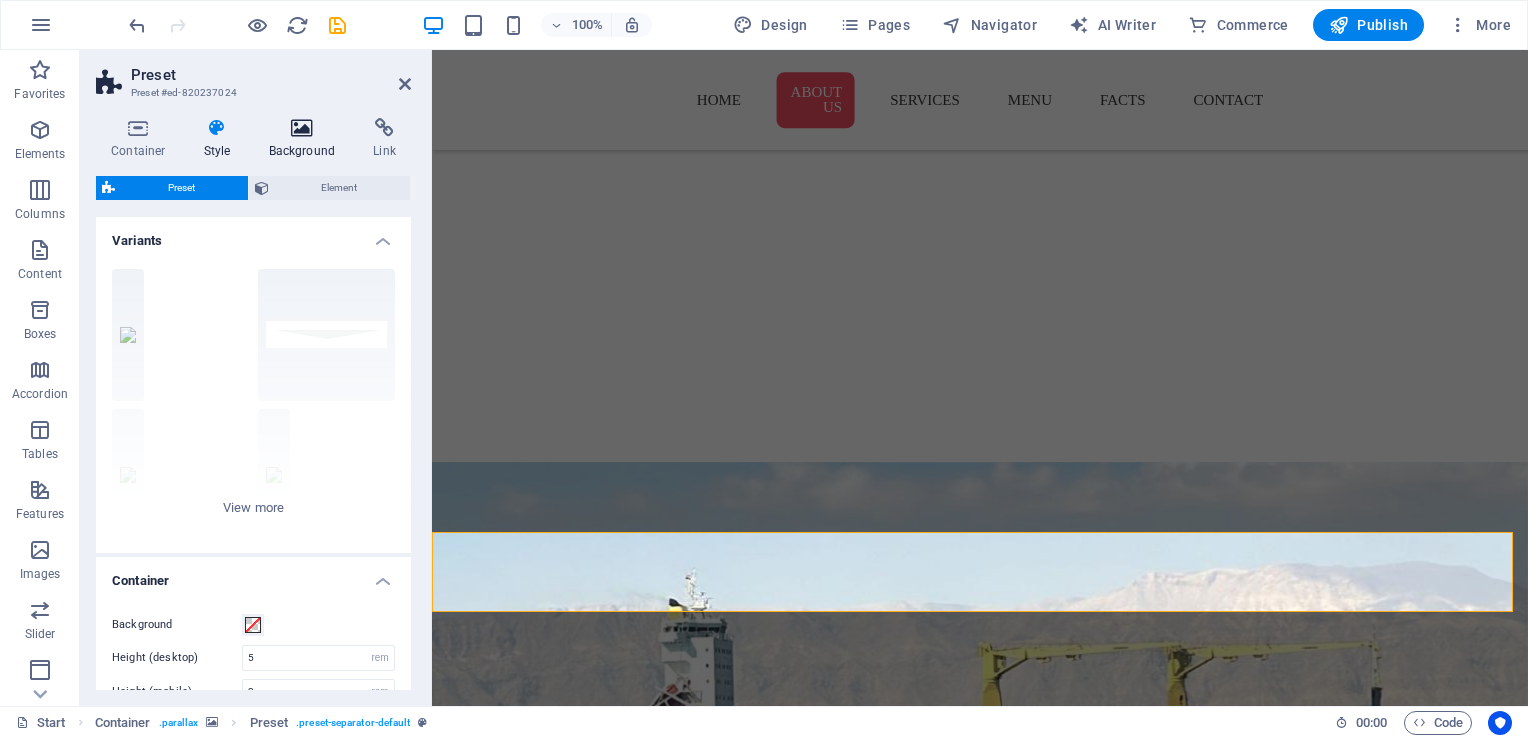 click on "Background" at bounding box center (306, 139) 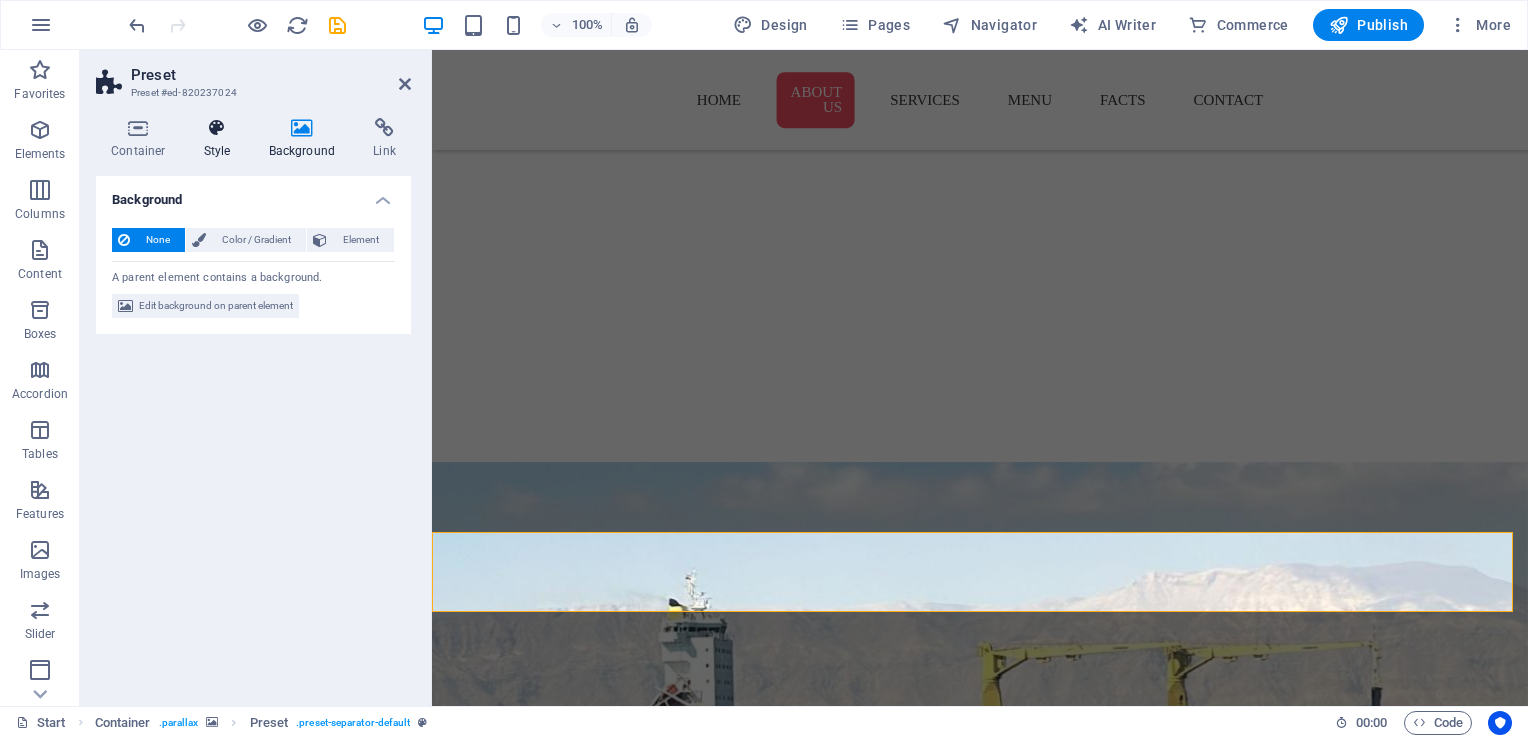 click on "Style" at bounding box center (221, 139) 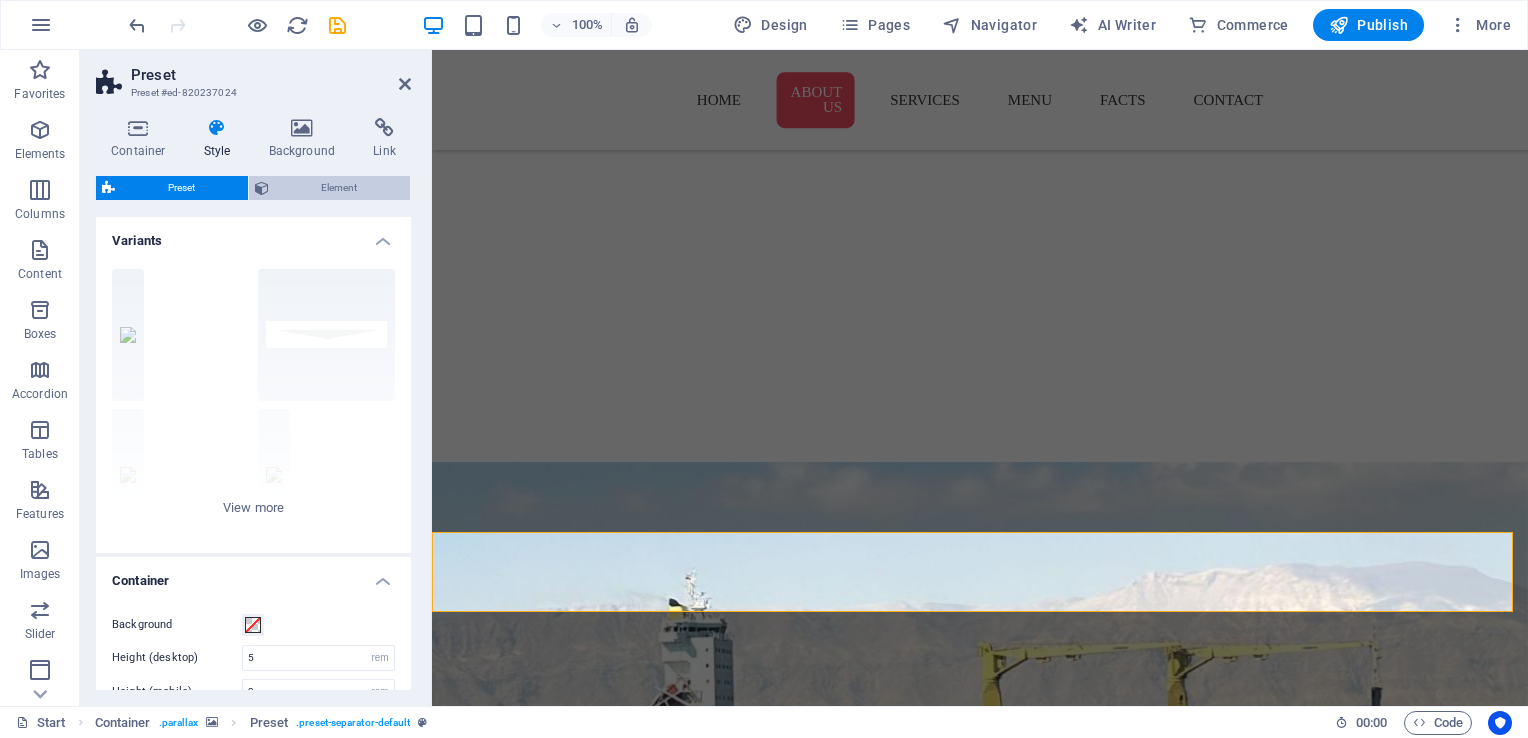 click on "Element" at bounding box center (340, 188) 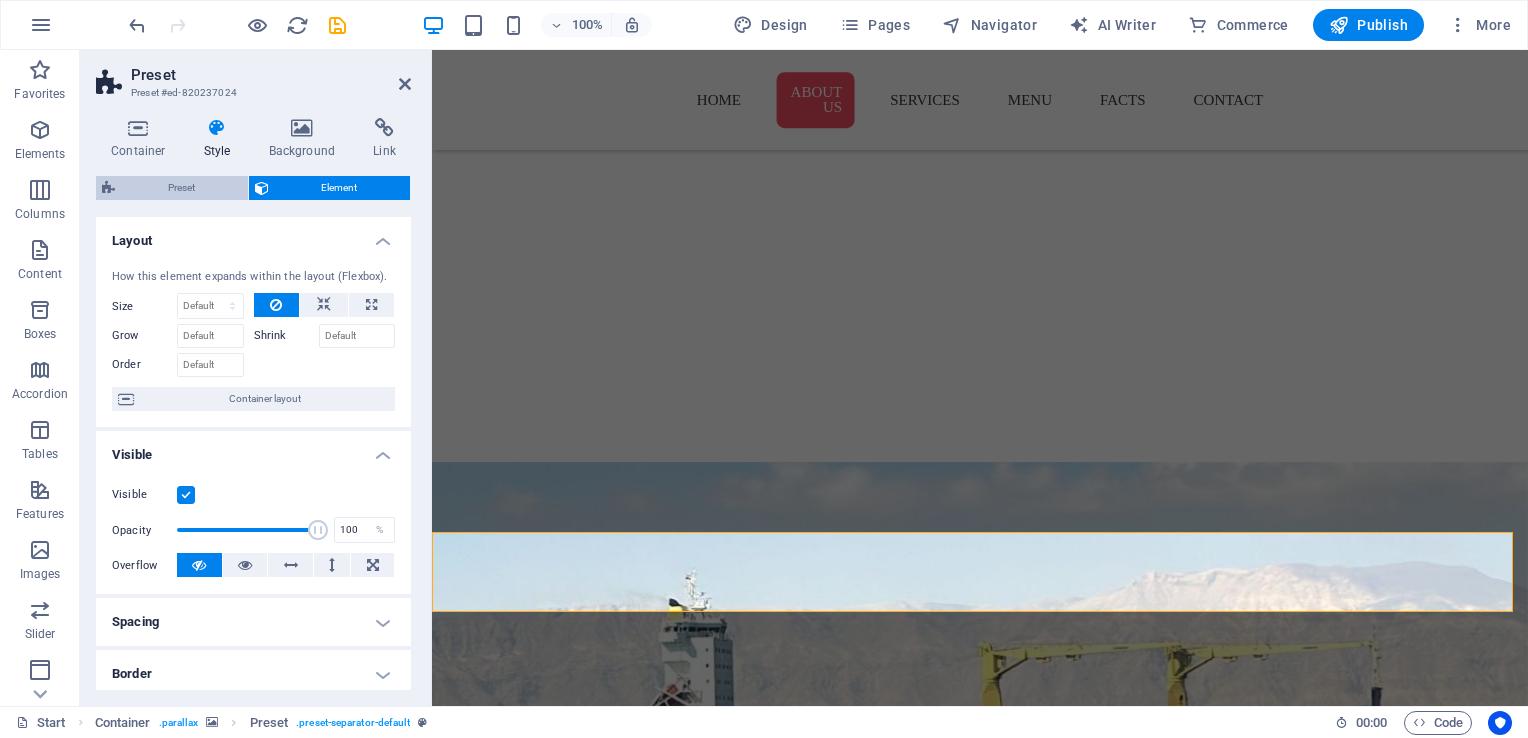 click on "Preset" at bounding box center [181, 188] 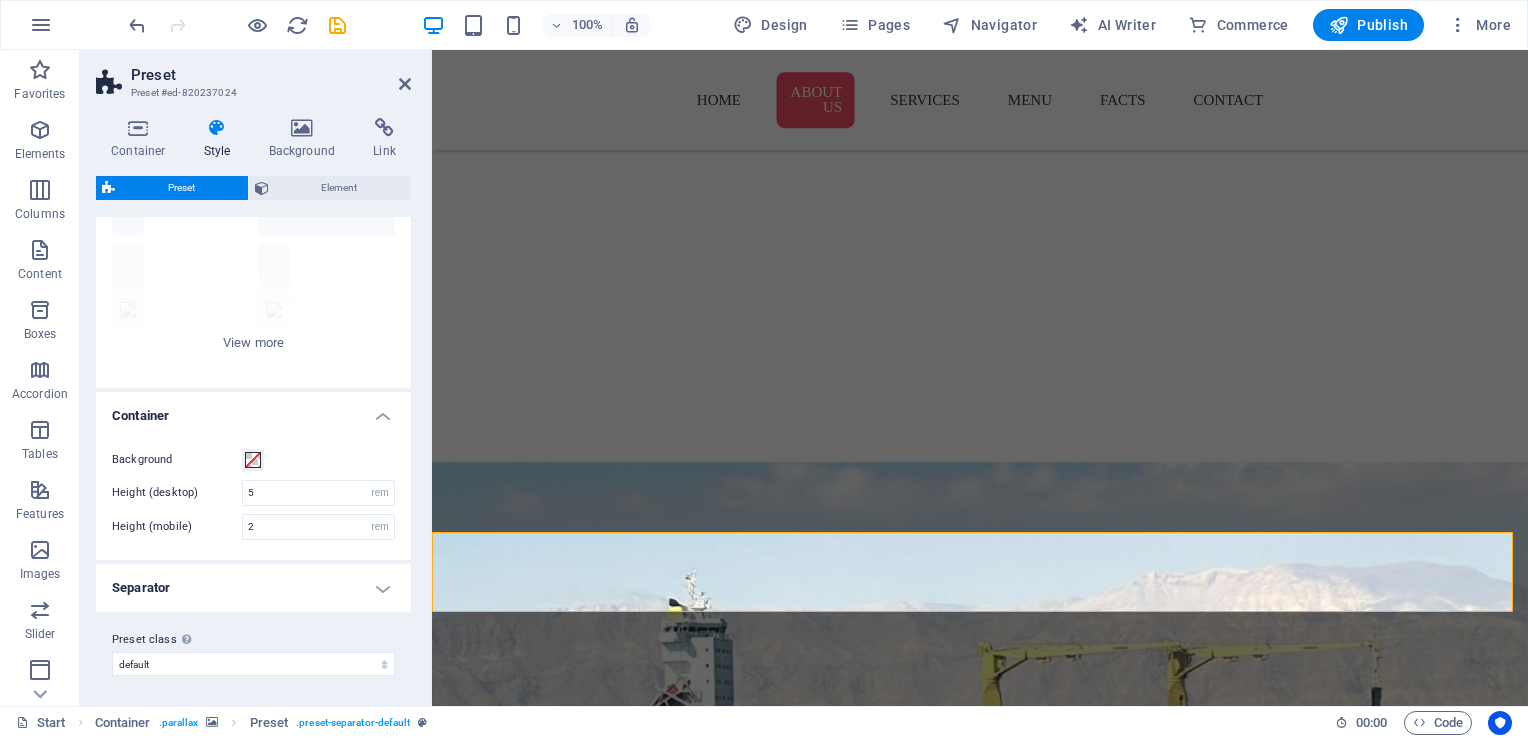 scroll, scrollTop: 0, scrollLeft: 0, axis: both 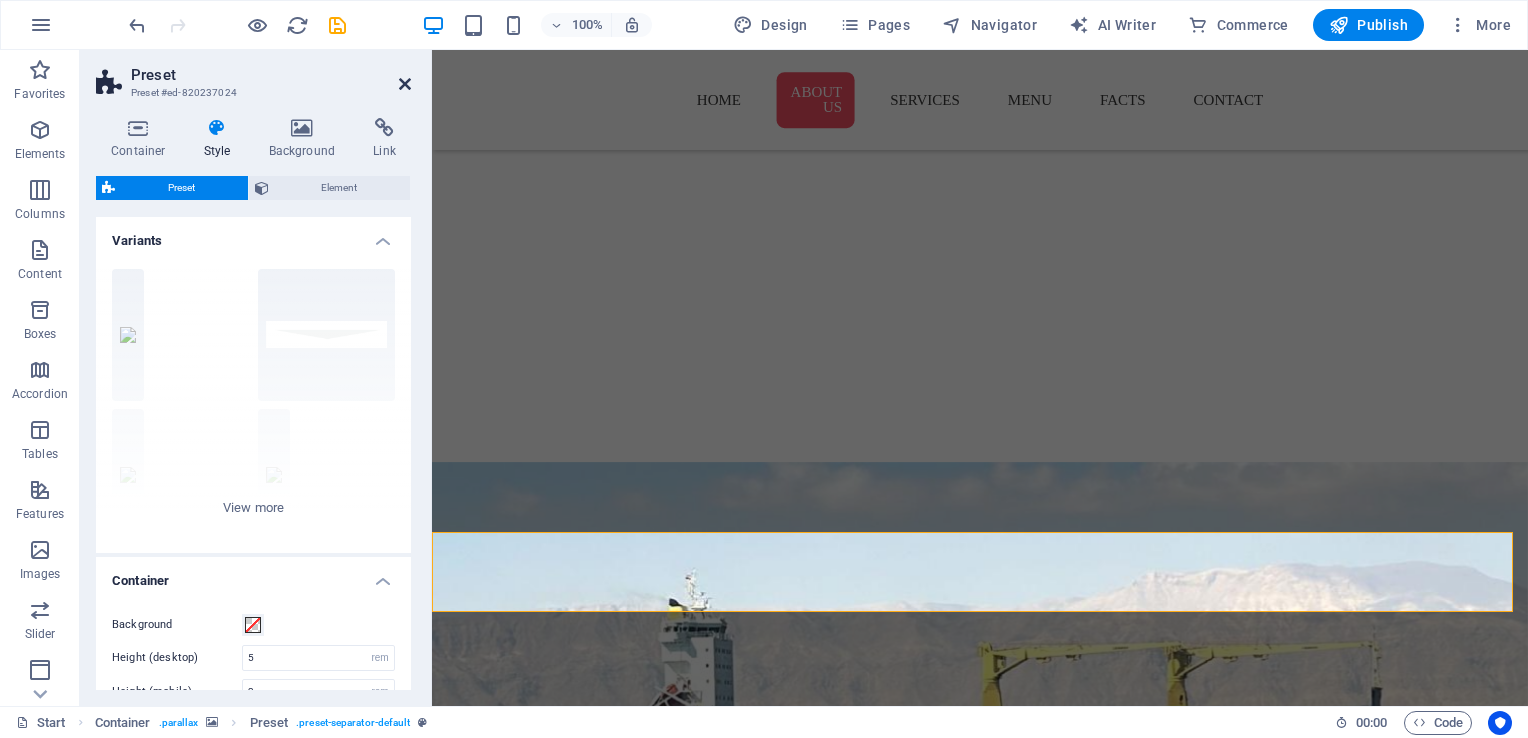 click at bounding box center (405, 84) 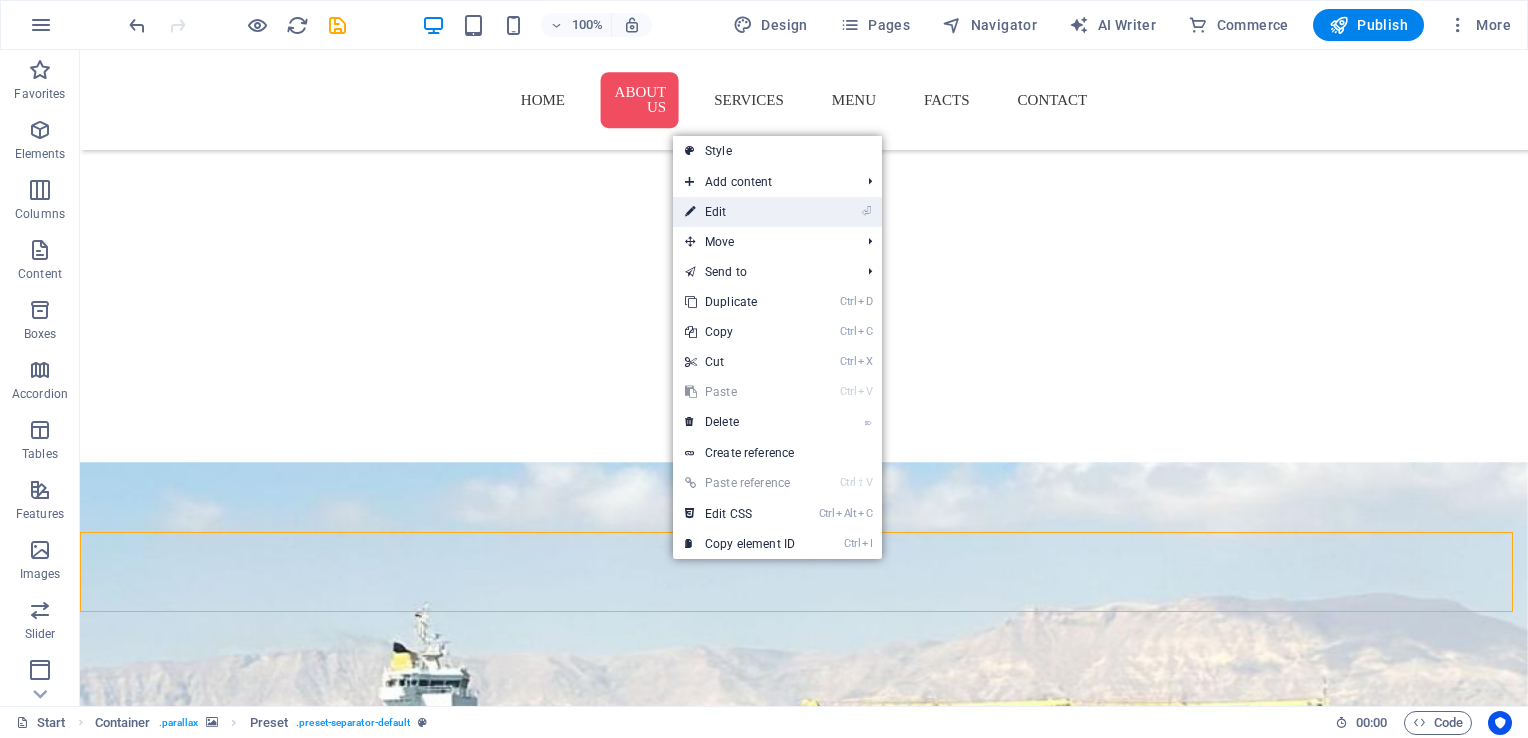 click on "⏎  Edit" at bounding box center [740, 212] 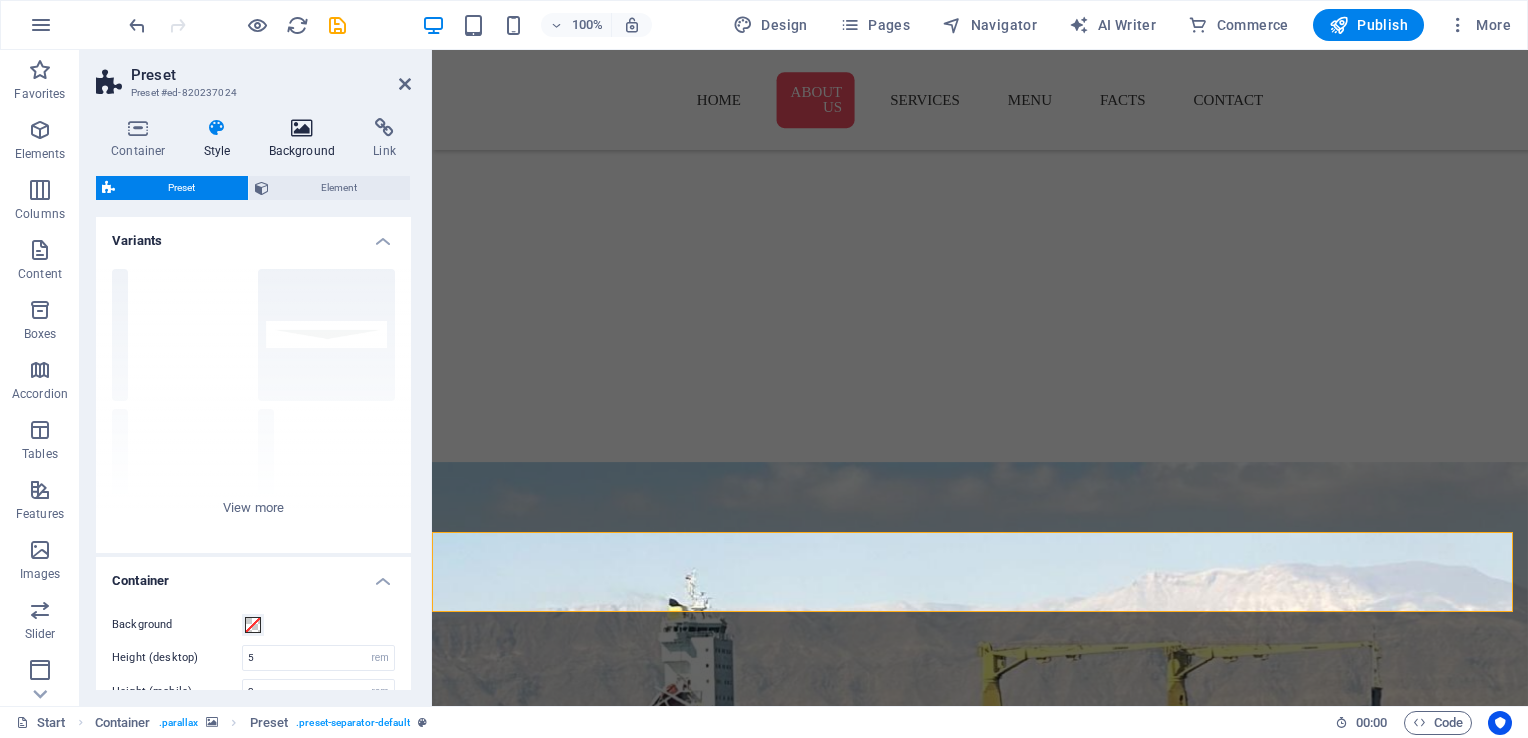 click at bounding box center (302, 128) 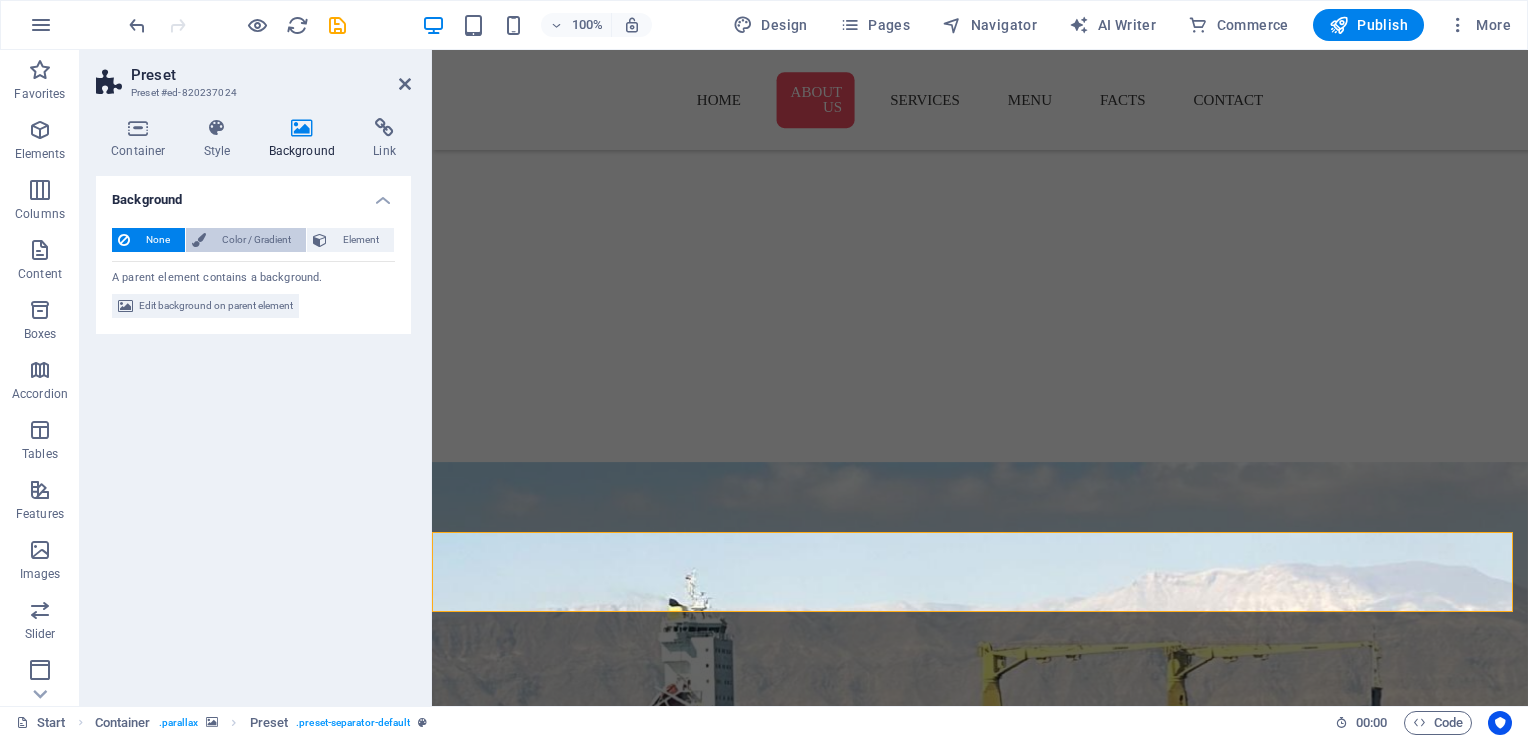 click on "Color / Gradient" at bounding box center (256, 240) 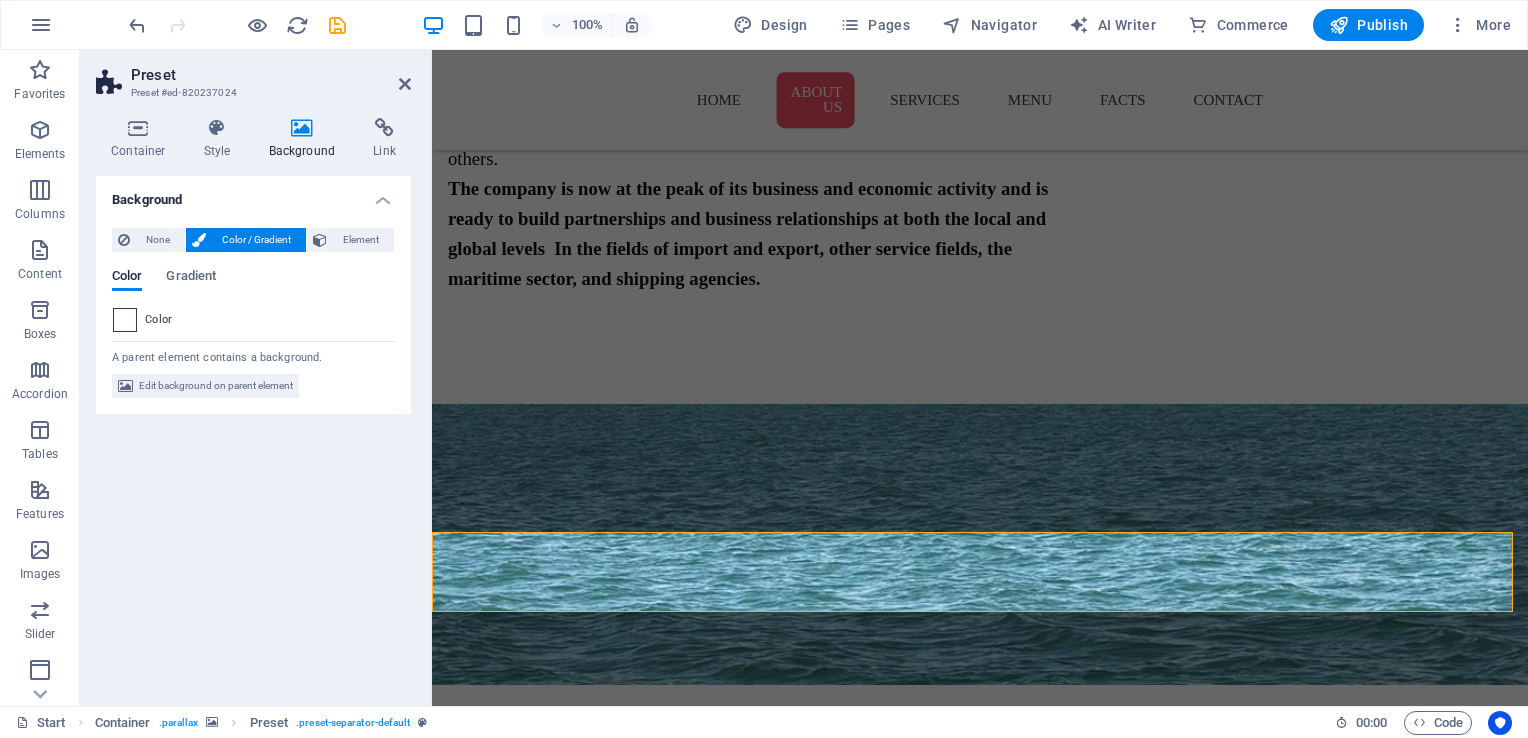 click at bounding box center (125, 320) 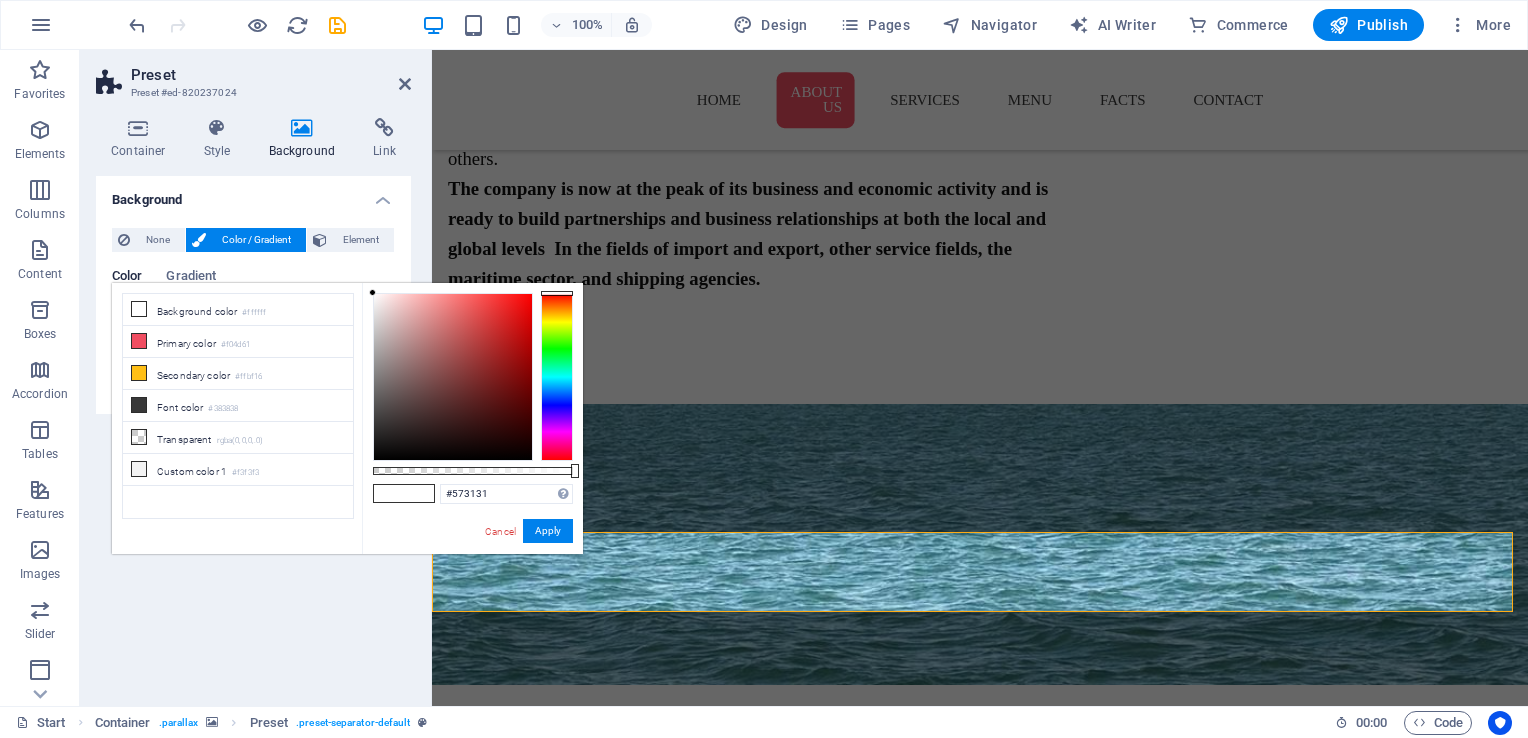 click at bounding box center (453, 377) 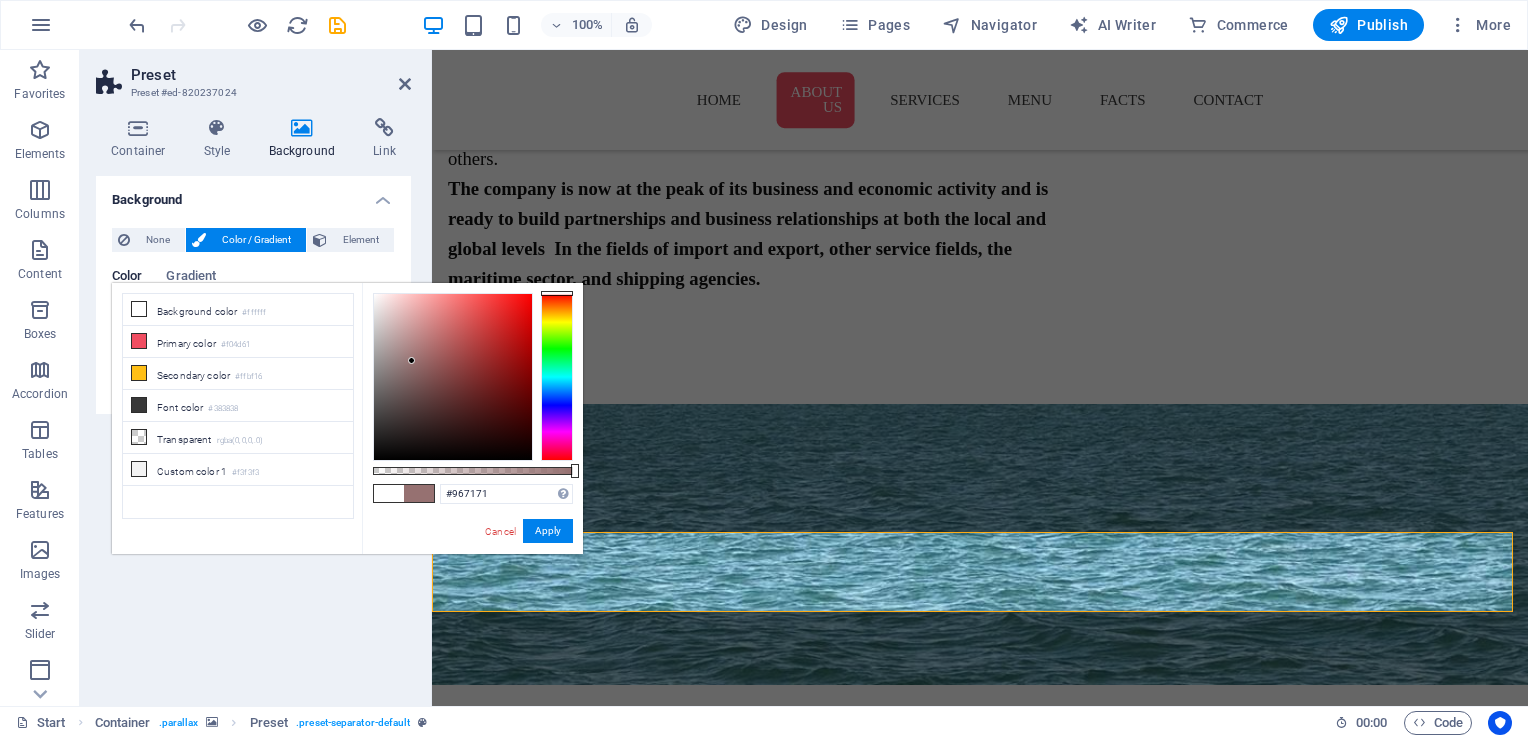 click at bounding box center [453, 377] 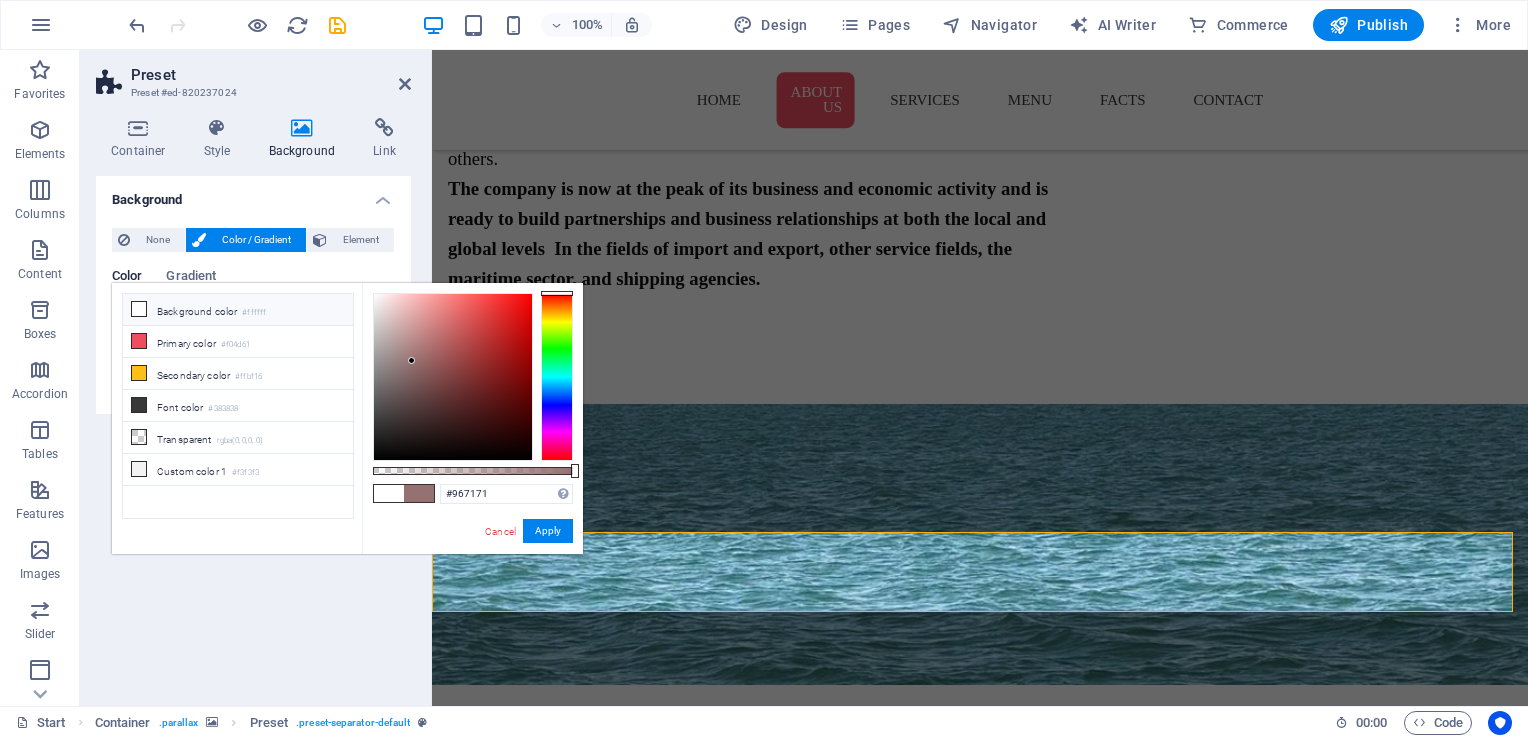 click on "Background color
#ffffff" at bounding box center [238, 310] 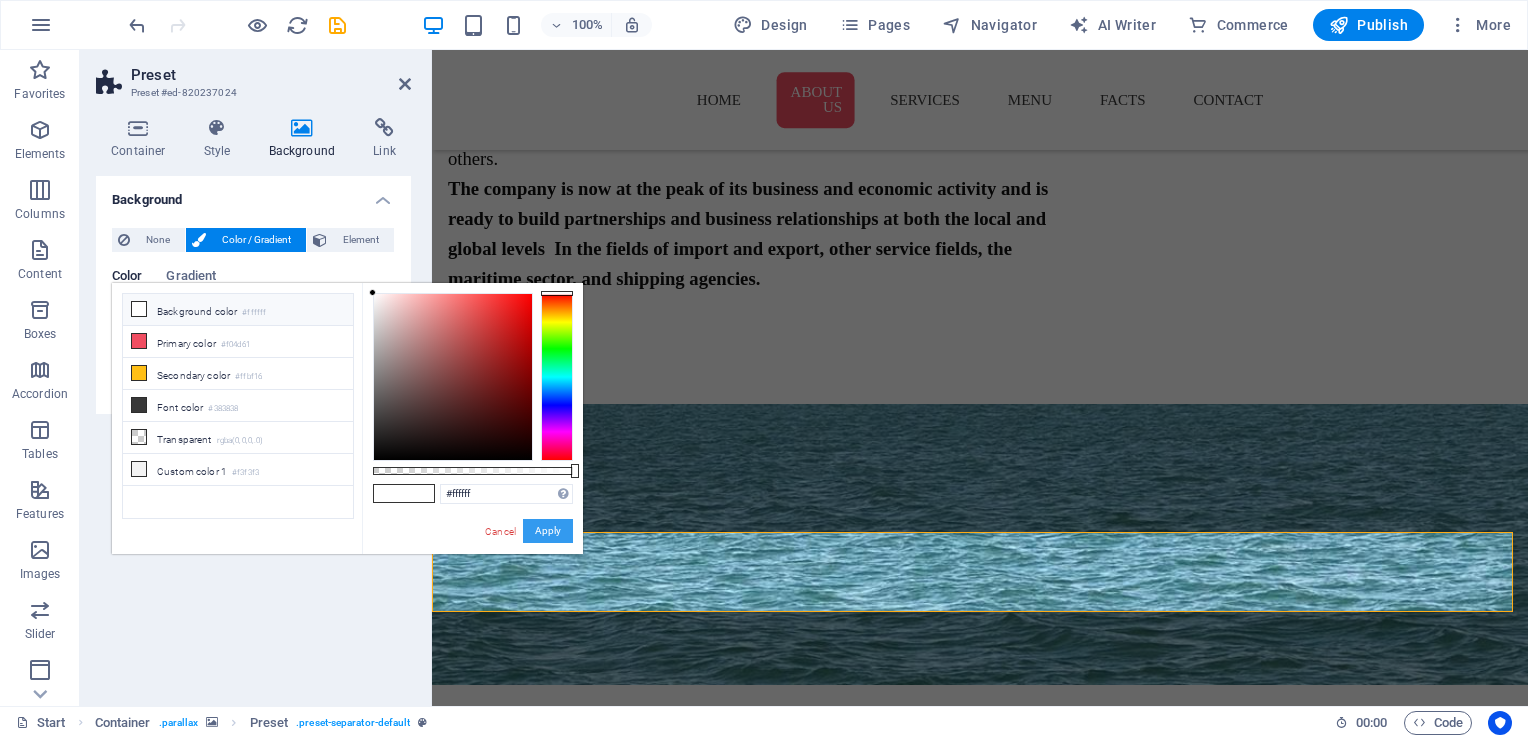 click on "Apply" at bounding box center (548, 531) 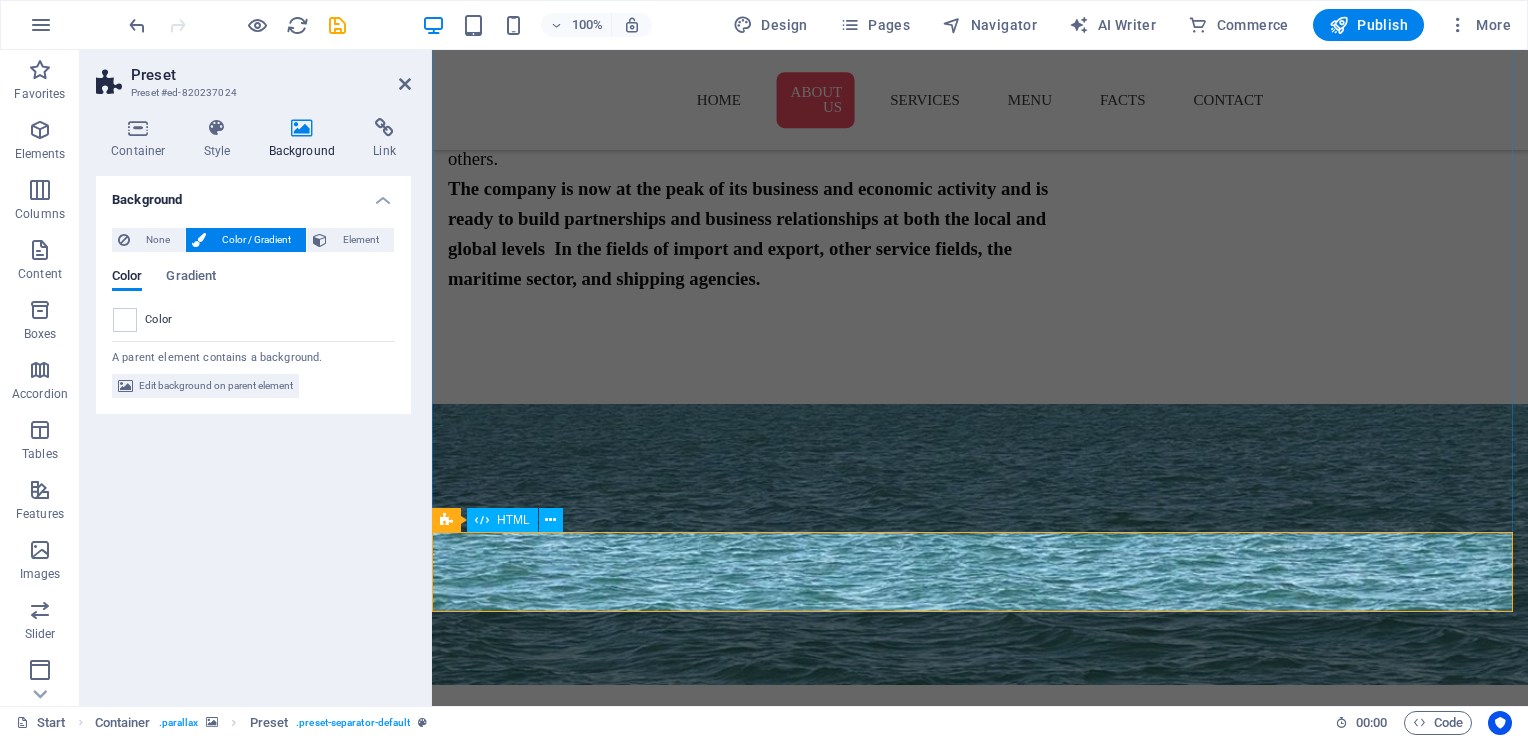 click at bounding box center (980, 2081) 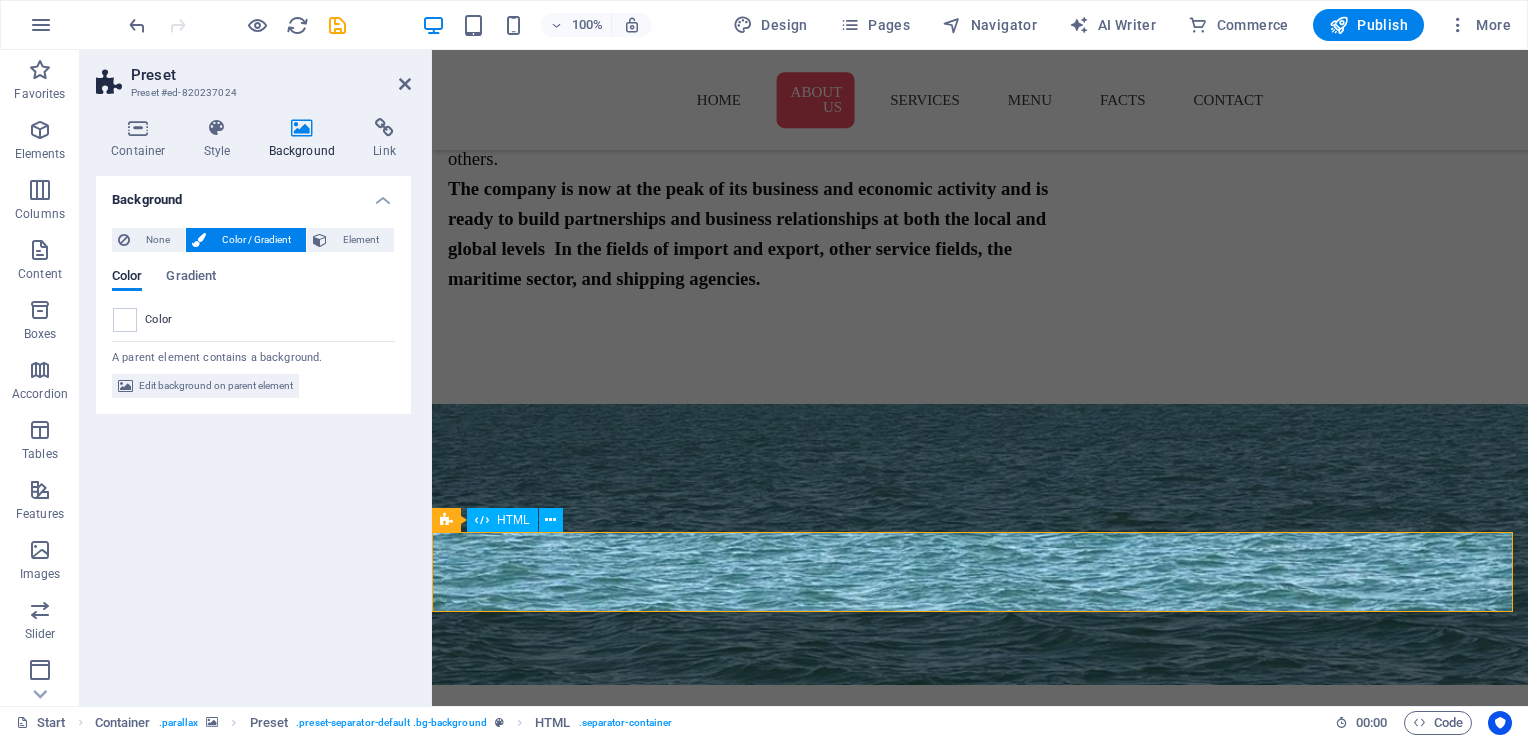 click at bounding box center [980, 2081] 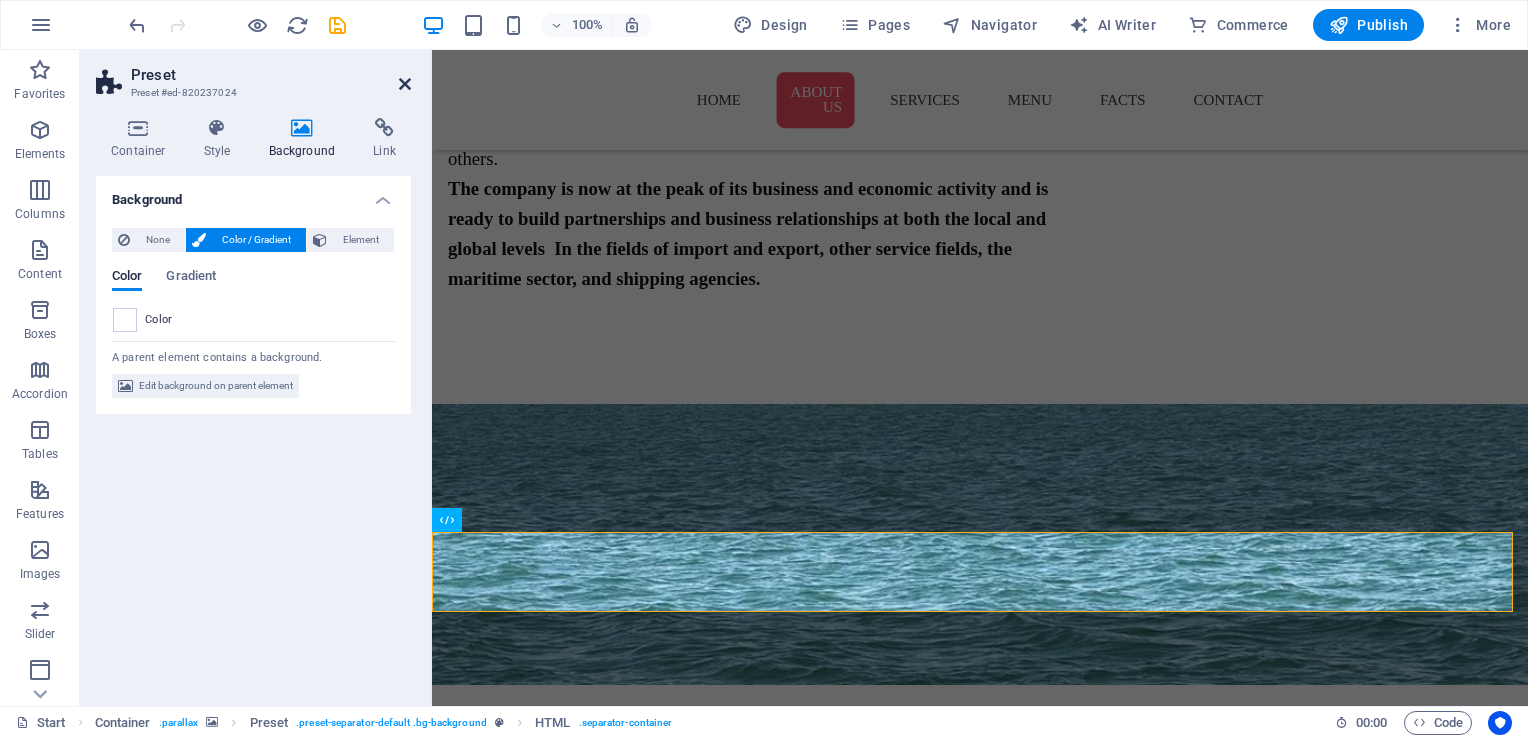 click at bounding box center [405, 84] 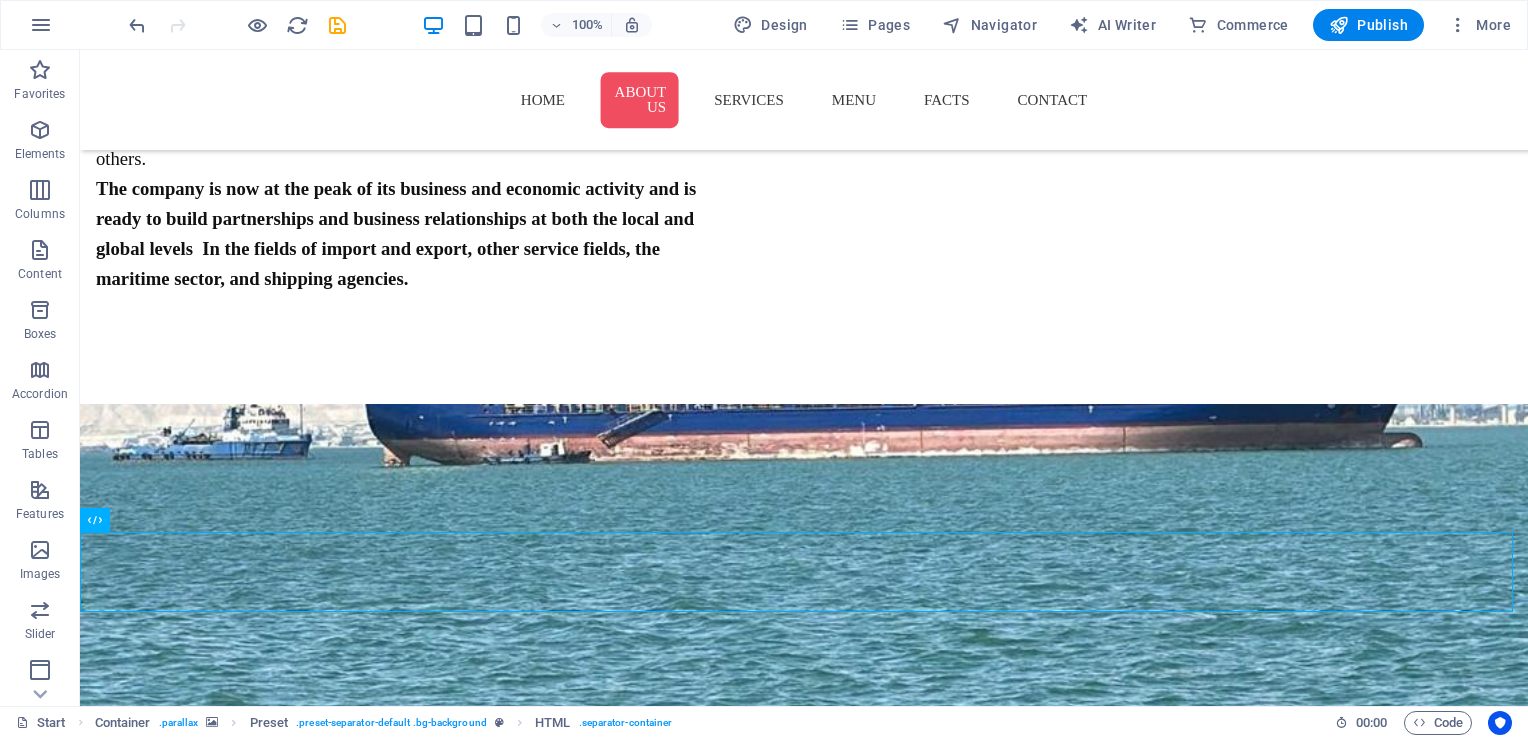 click on "100%" at bounding box center [536, 25] 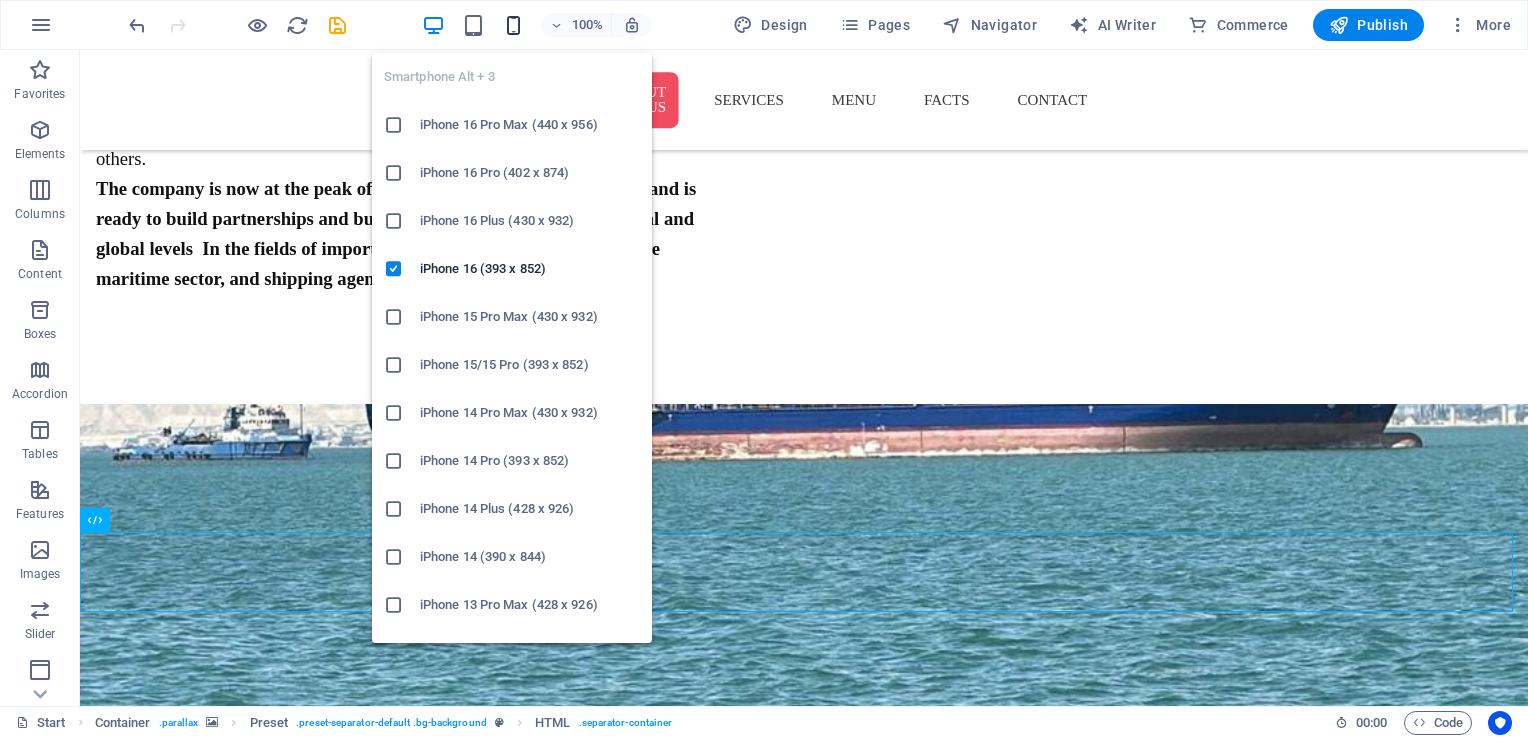 click at bounding box center (513, 25) 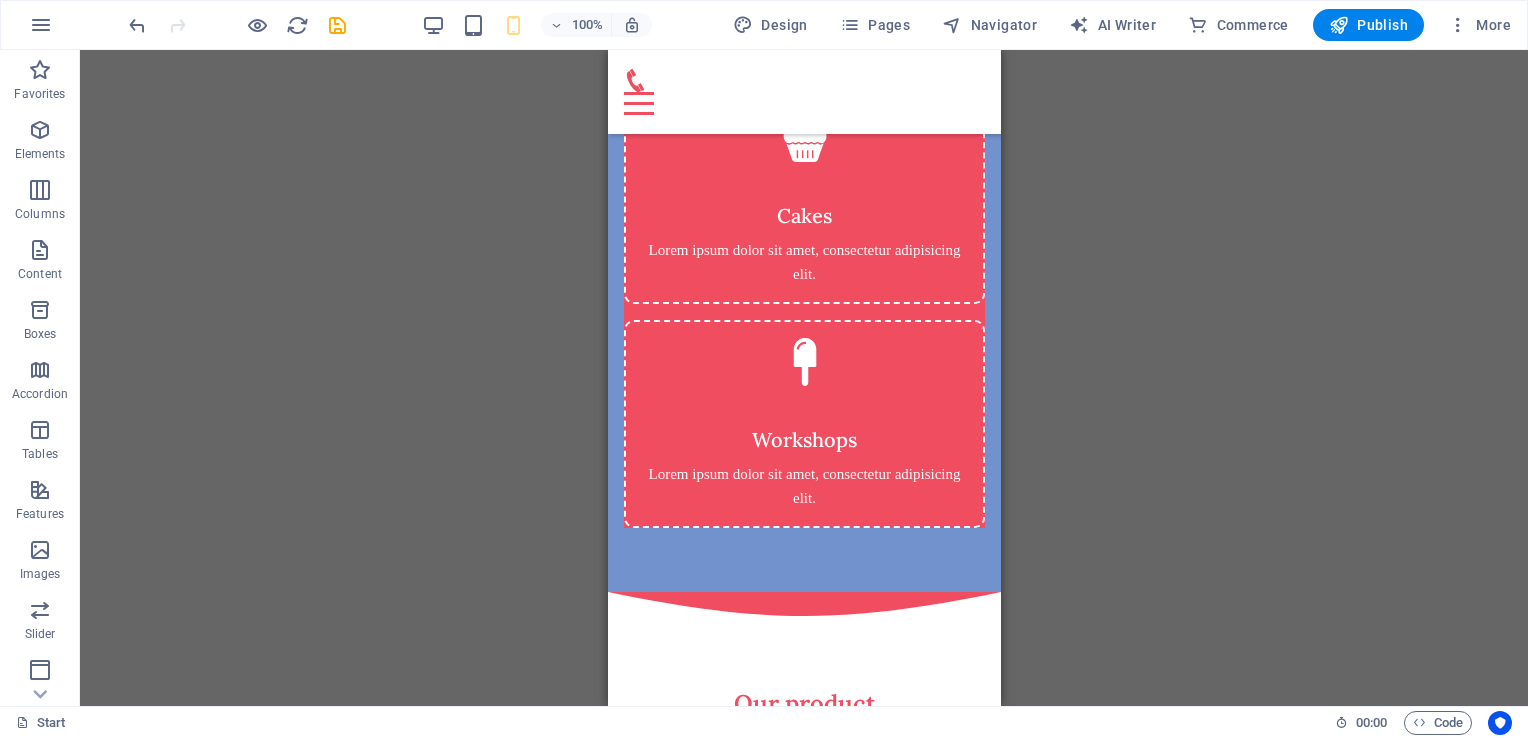 scroll, scrollTop: 4704, scrollLeft: 0, axis: vertical 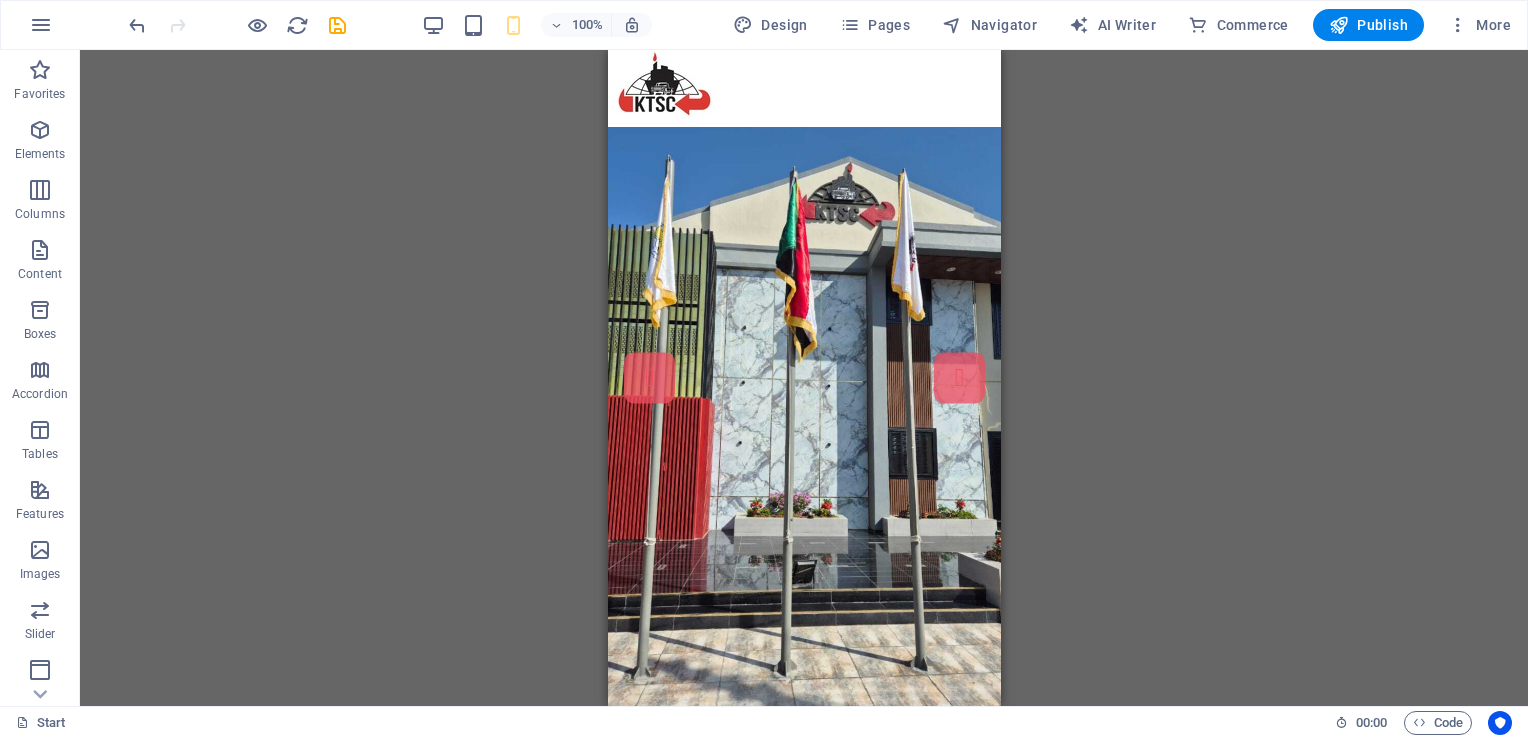 drag, startPoint x: 993, startPoint y: 278, endPoint x: 1580, endPoint y: 64, distance: 624.792 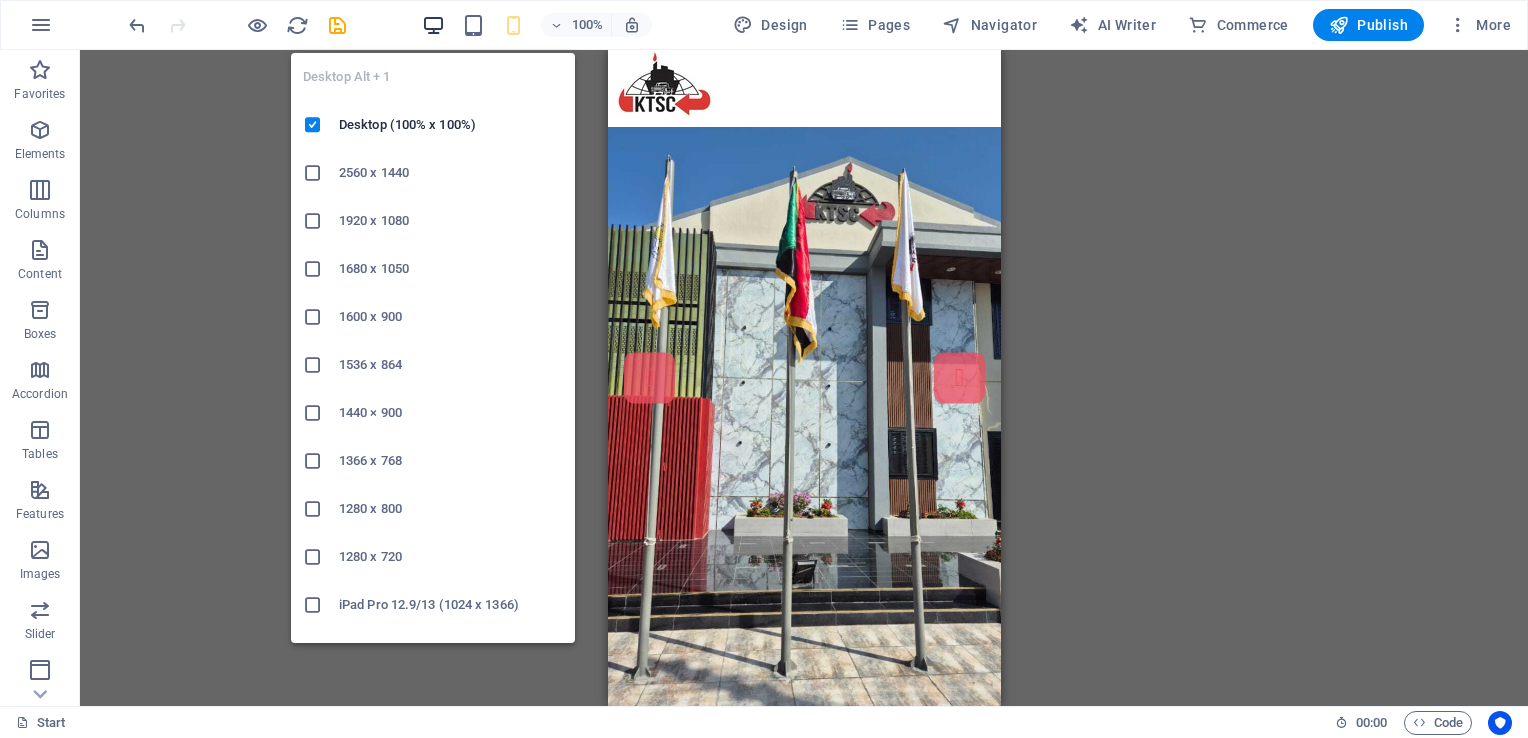 click at bounding box center (433, 25) 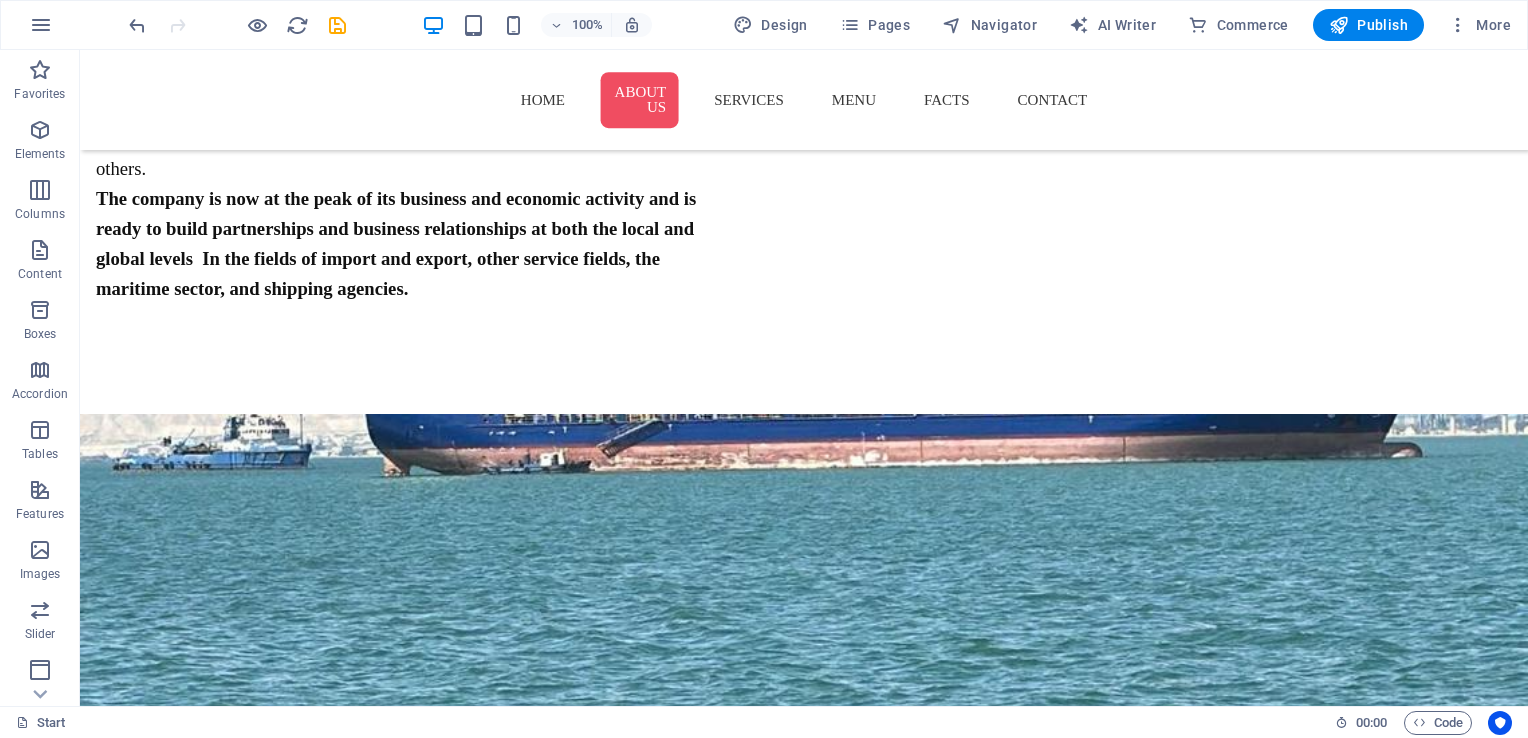 scroll, scrollTop: 1658, scrollLeft: 0, axis: vertical 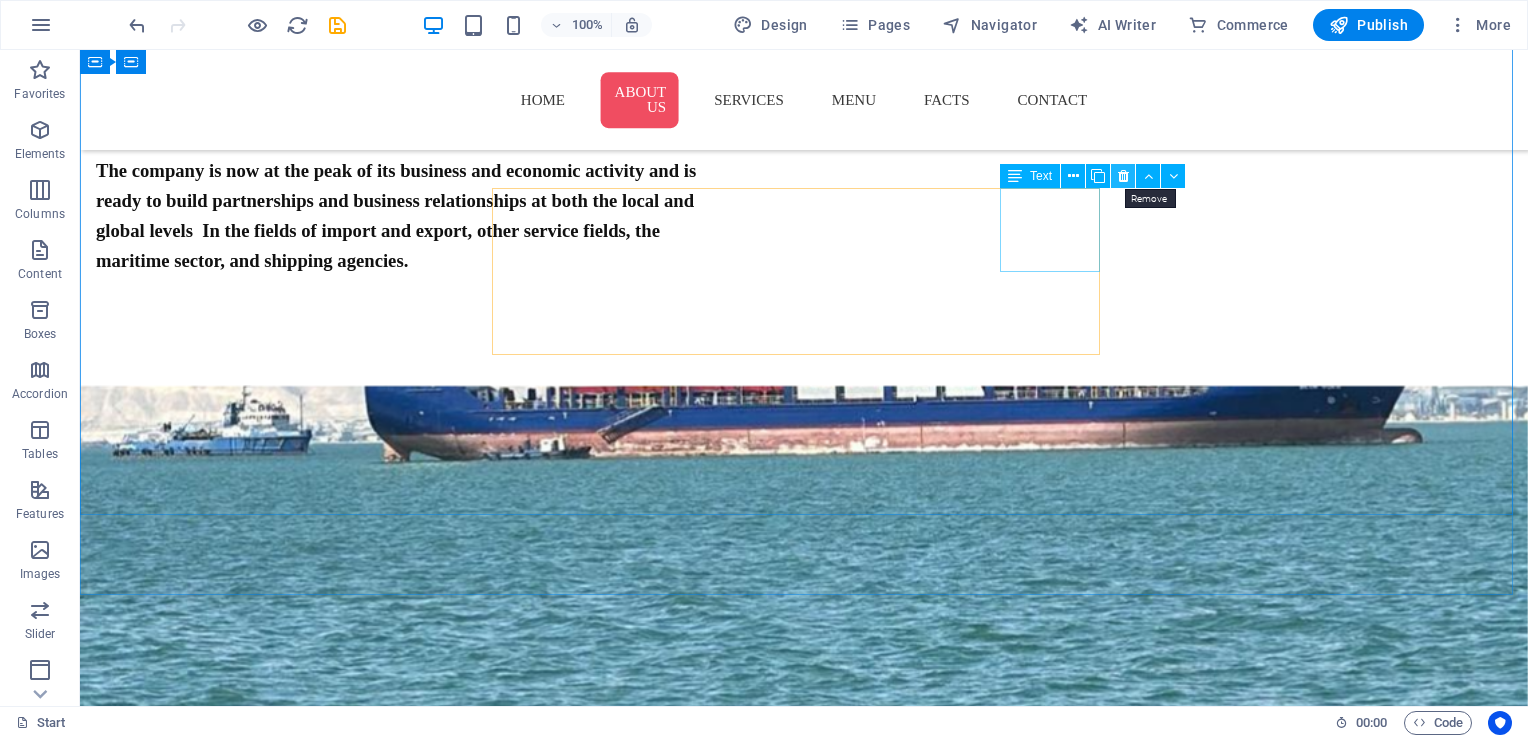 click at bounding box center (1123, 176) 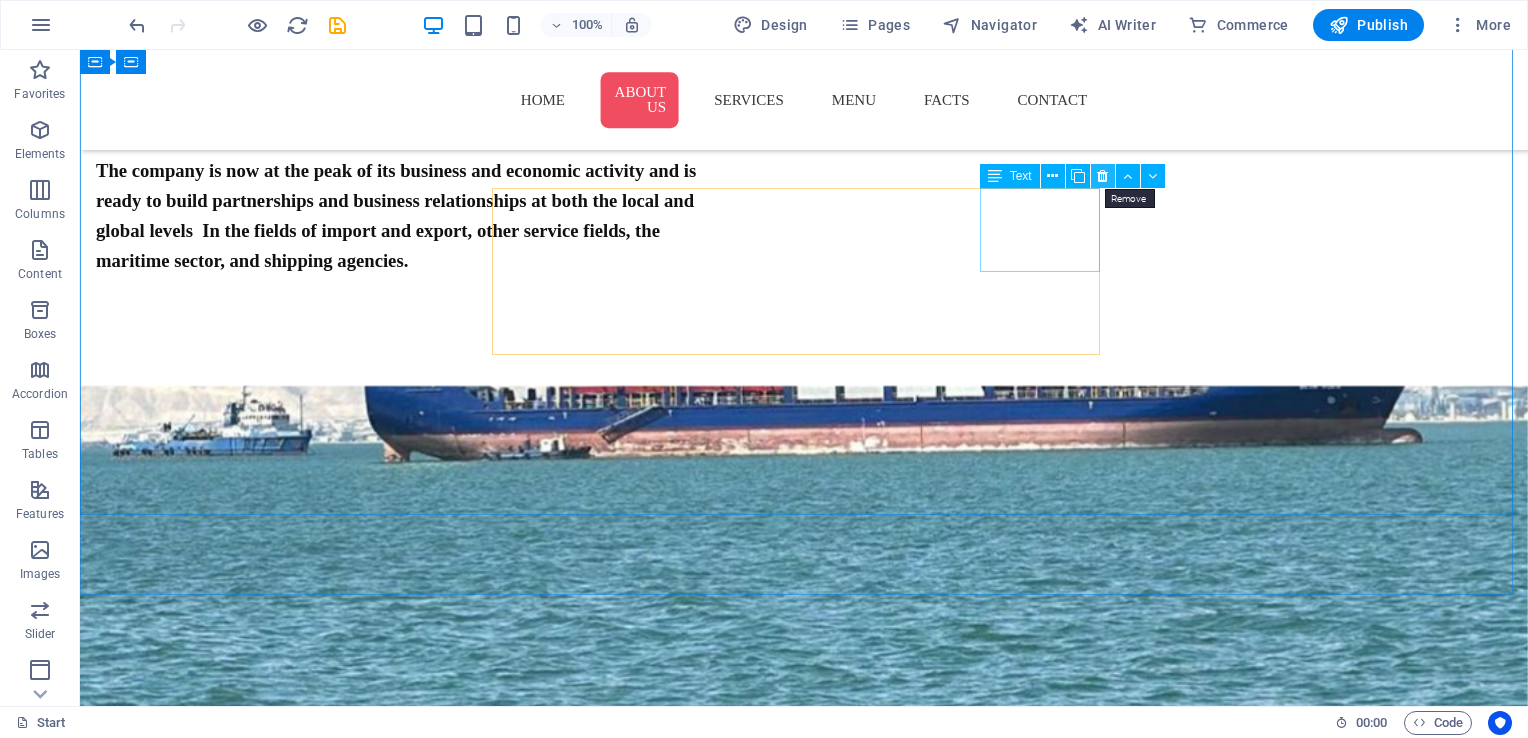 click at bounding box center [1102, 176] 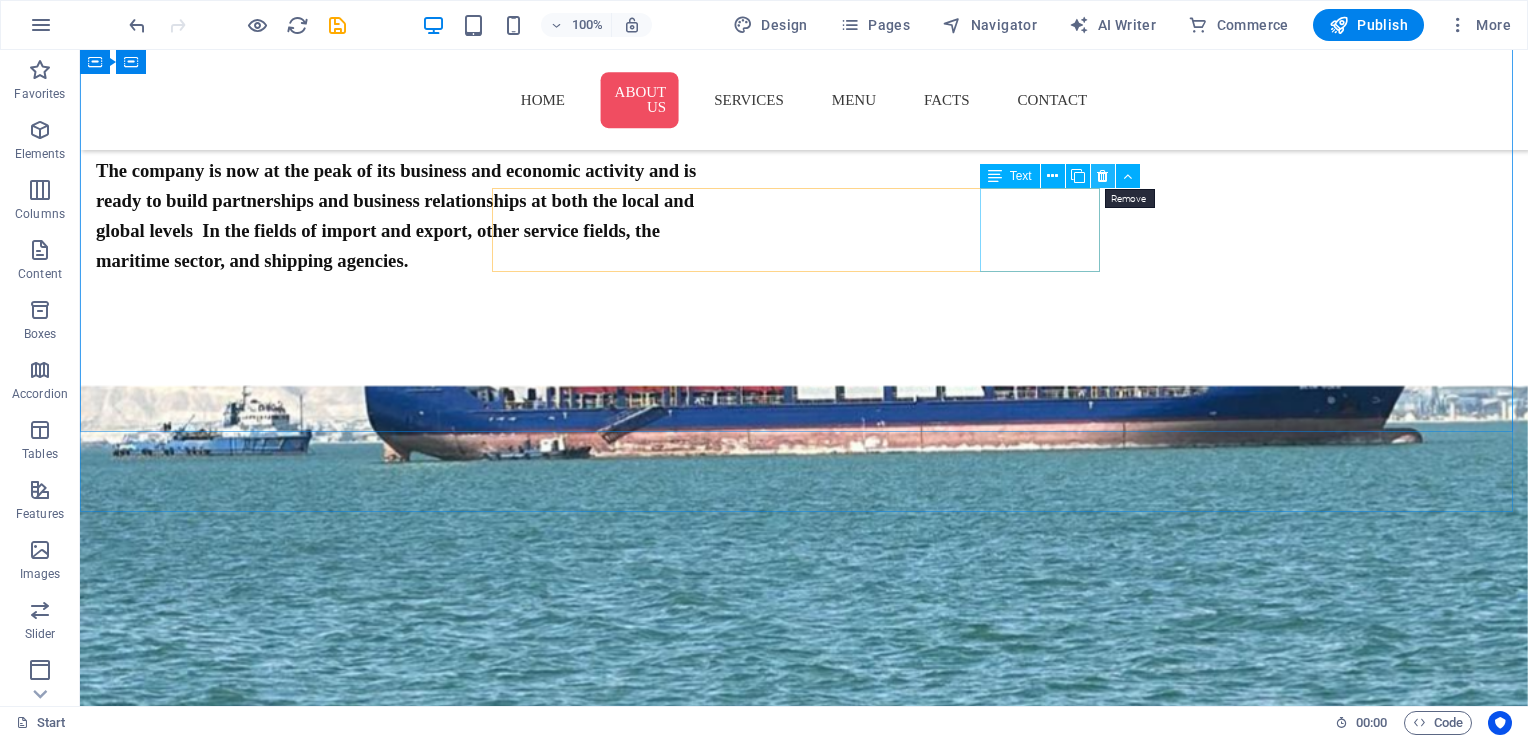 click at bounding box center (1102, 176) 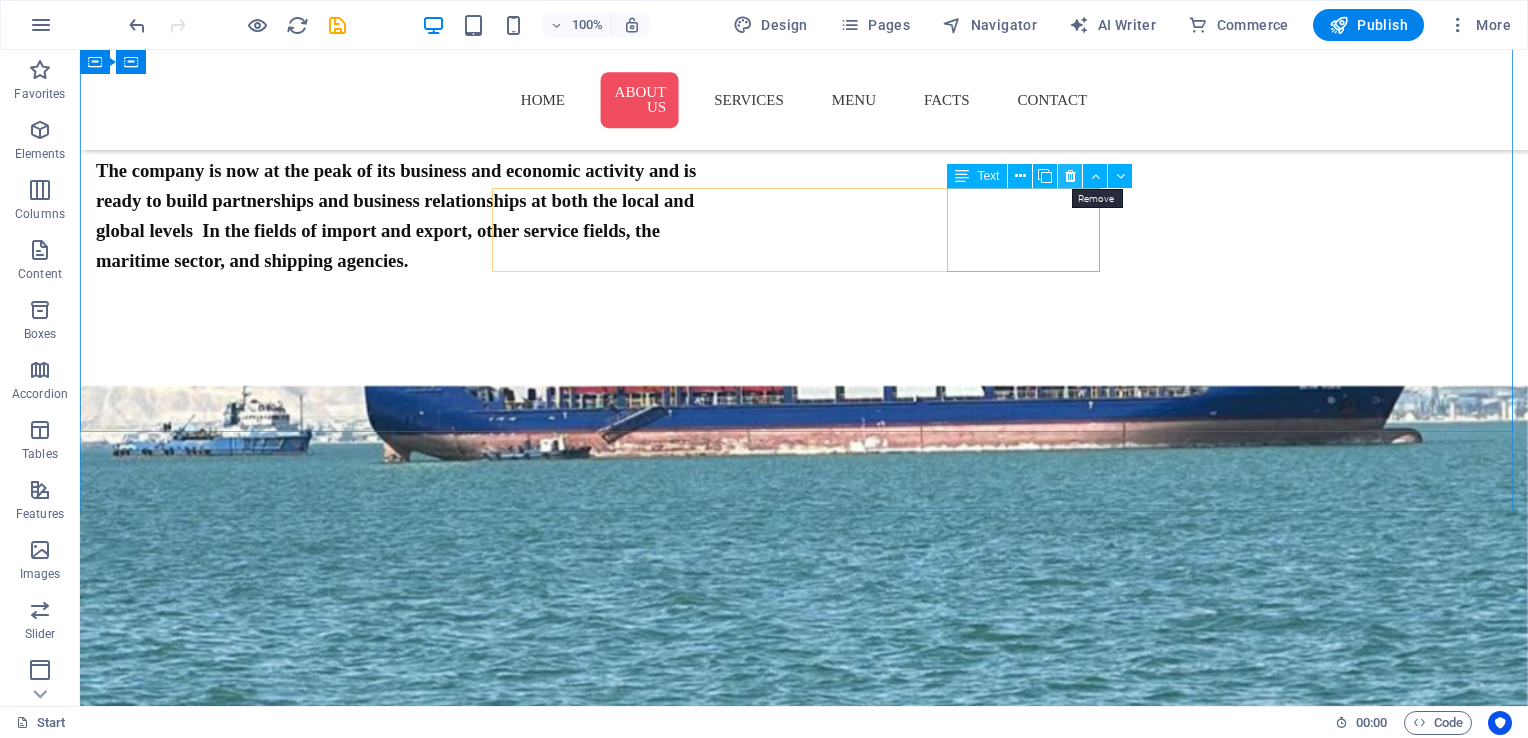 click at bounding box center (1070, 176) 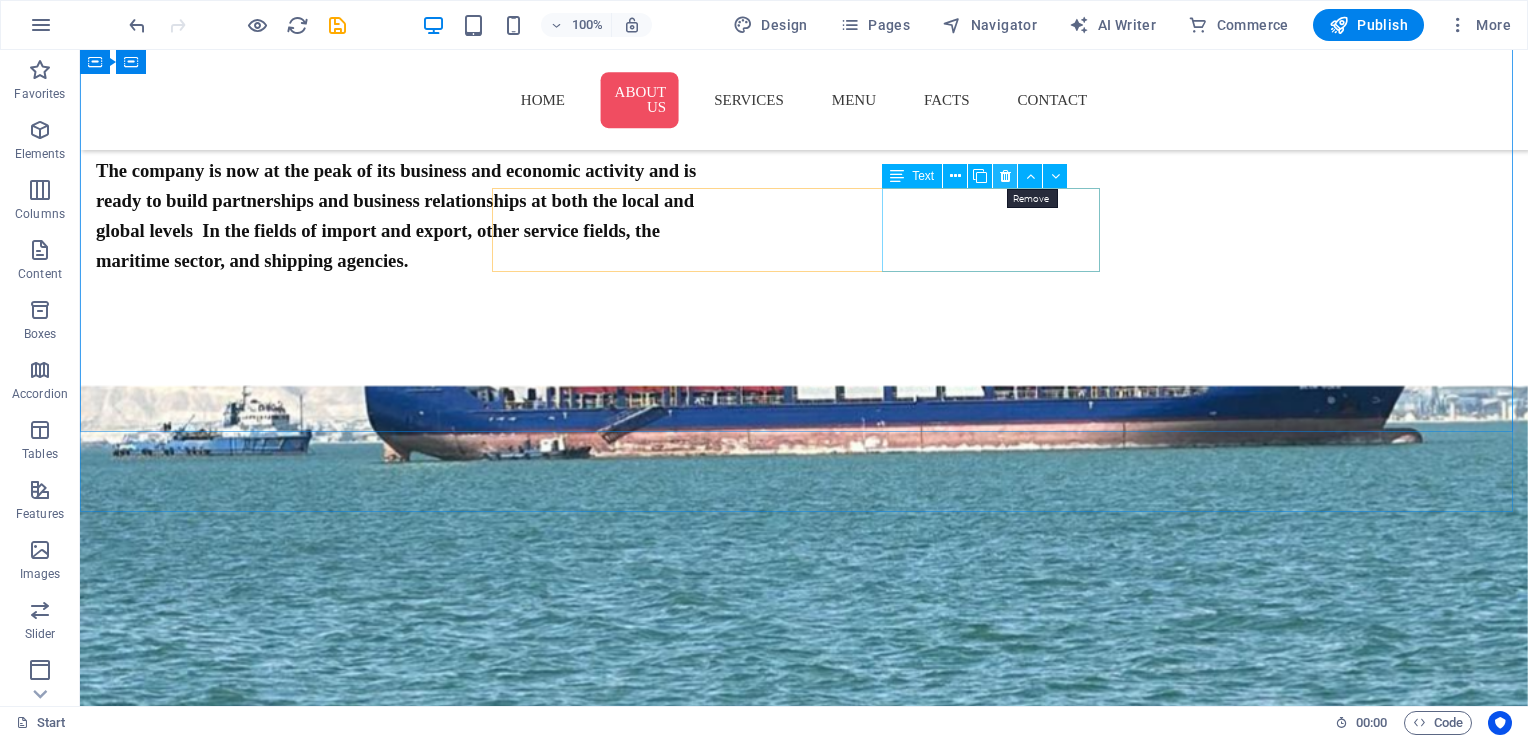 click at bounding box center (1005, 176) 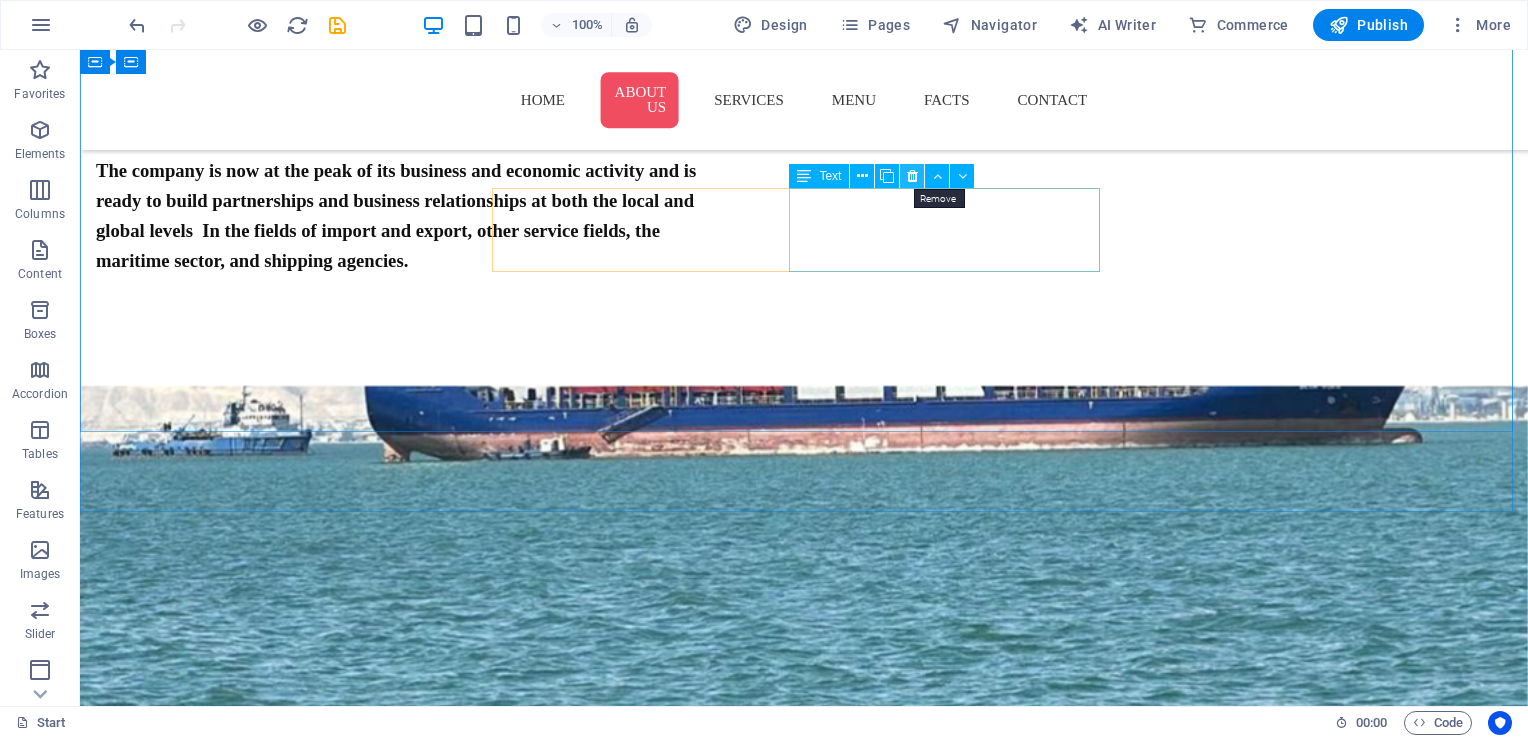 click at bounding box center (912, 176) 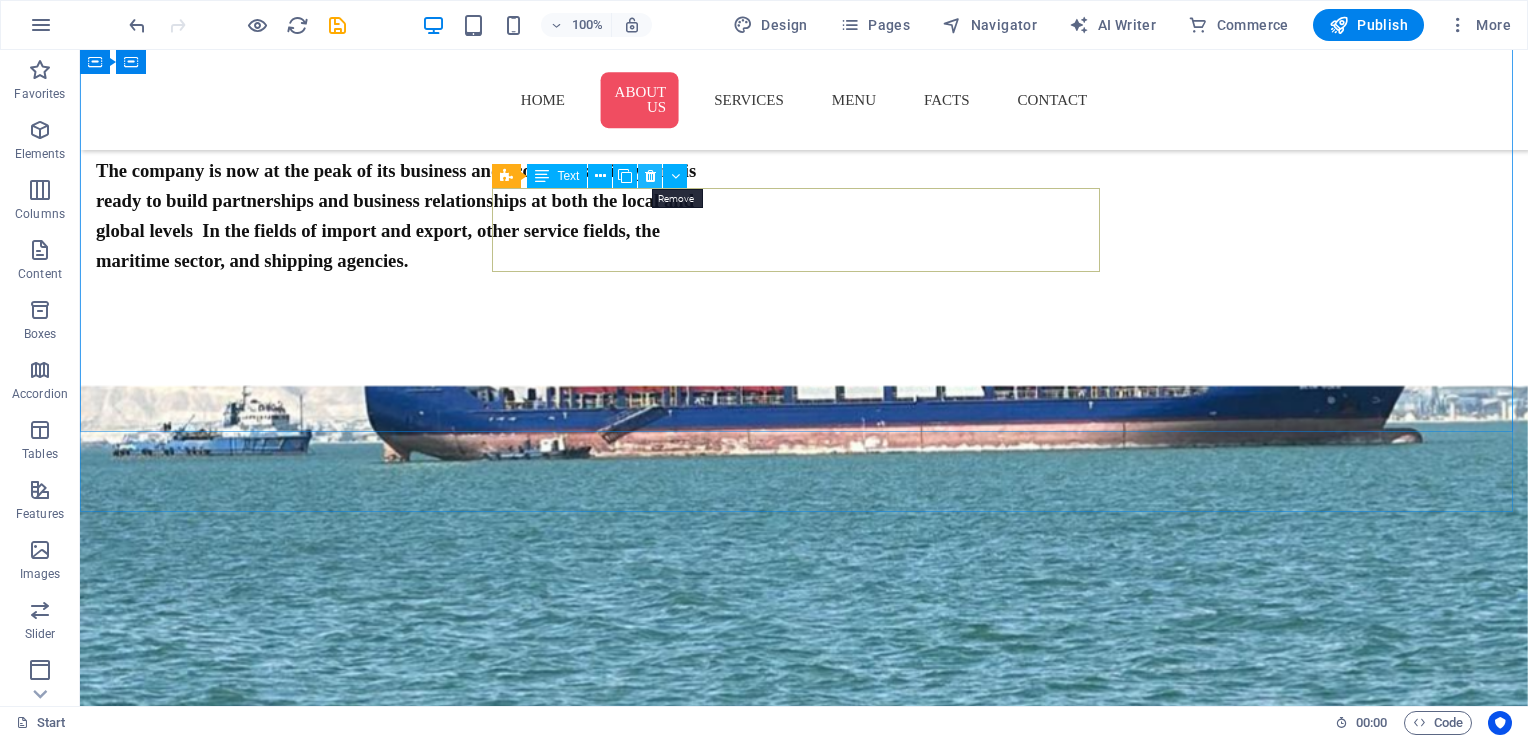 click at bounding box center (650, 176) 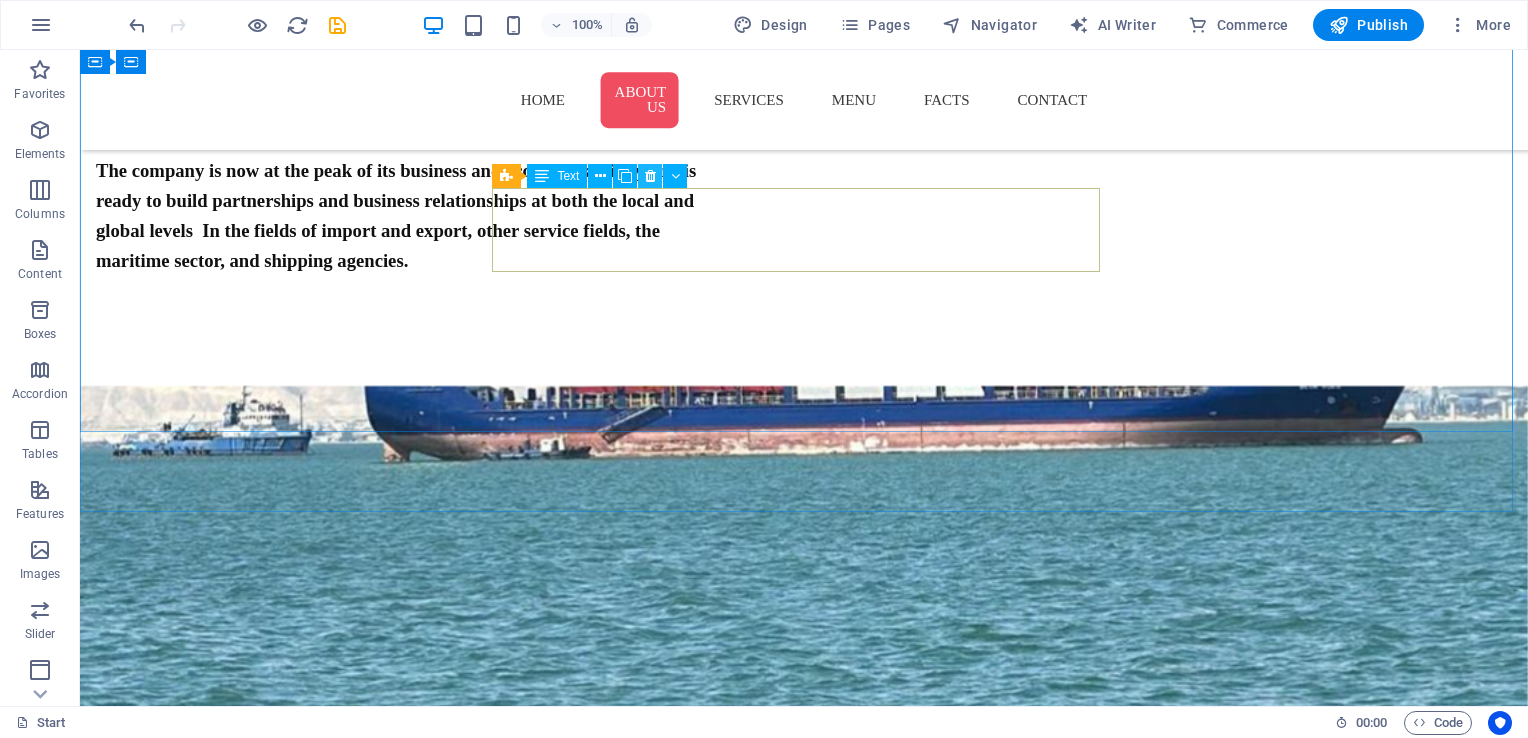 click at bounding box center (650, 176) 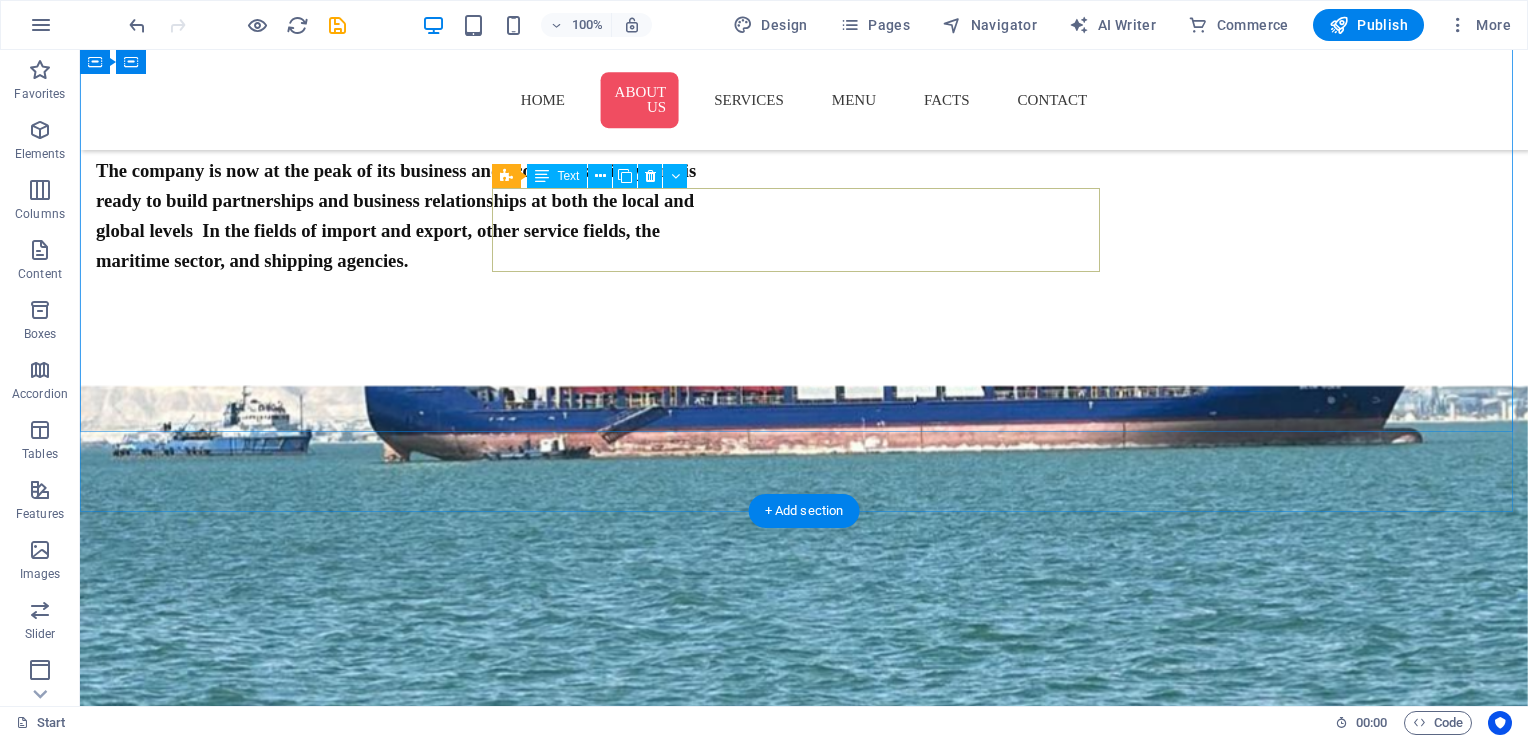 click on "Monday closed" at bounding box center (804, 1301) 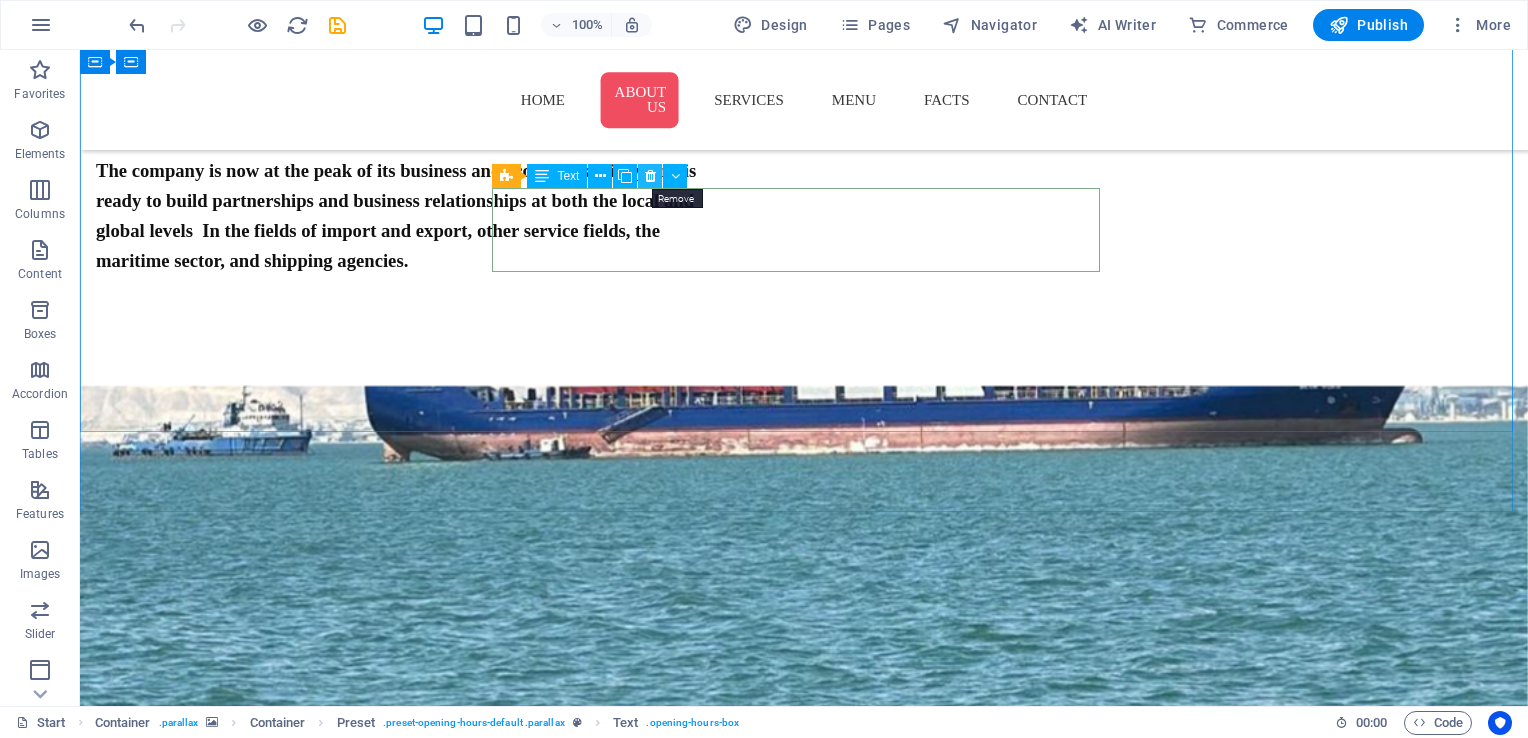 click at bounding box center (650, 176) 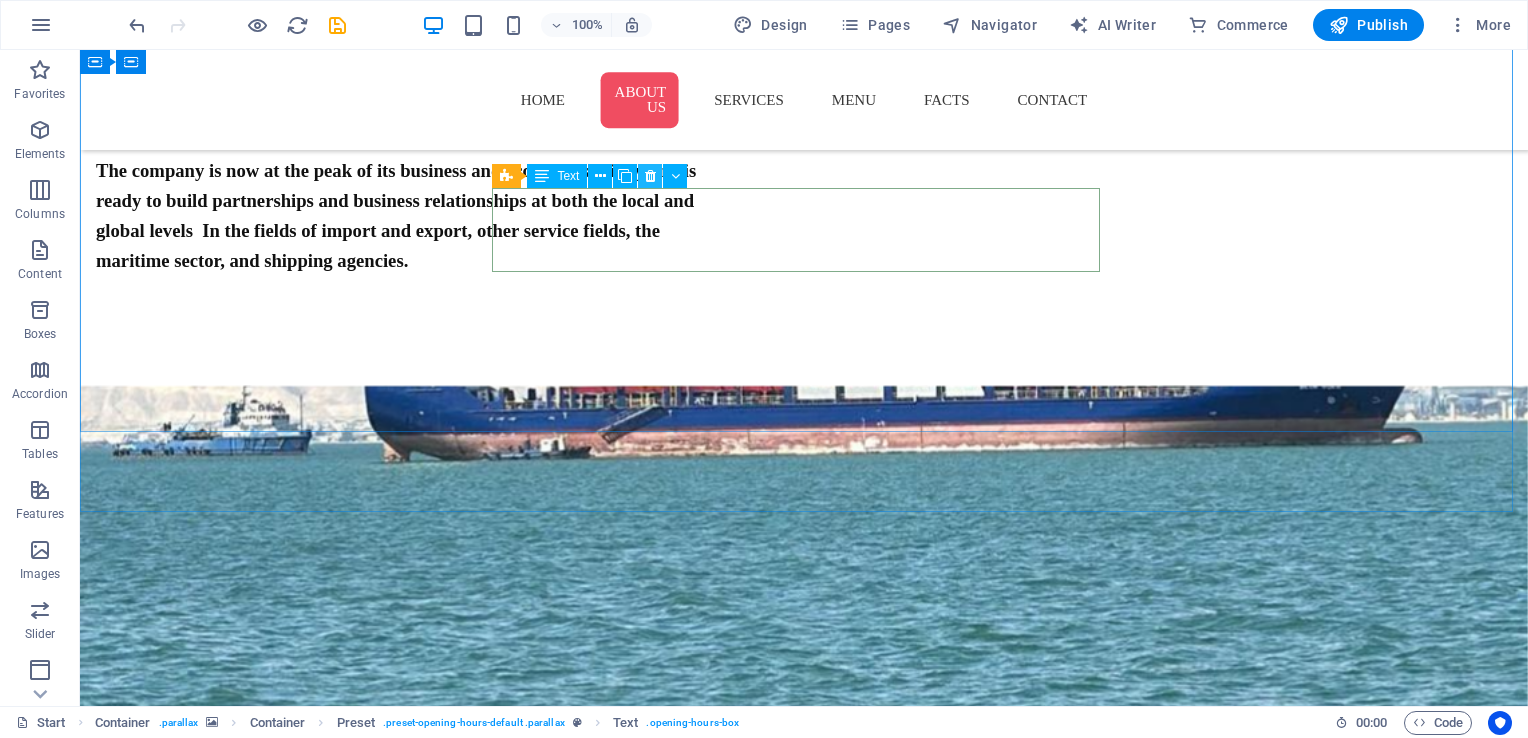 click at bounding box center [650, 176] 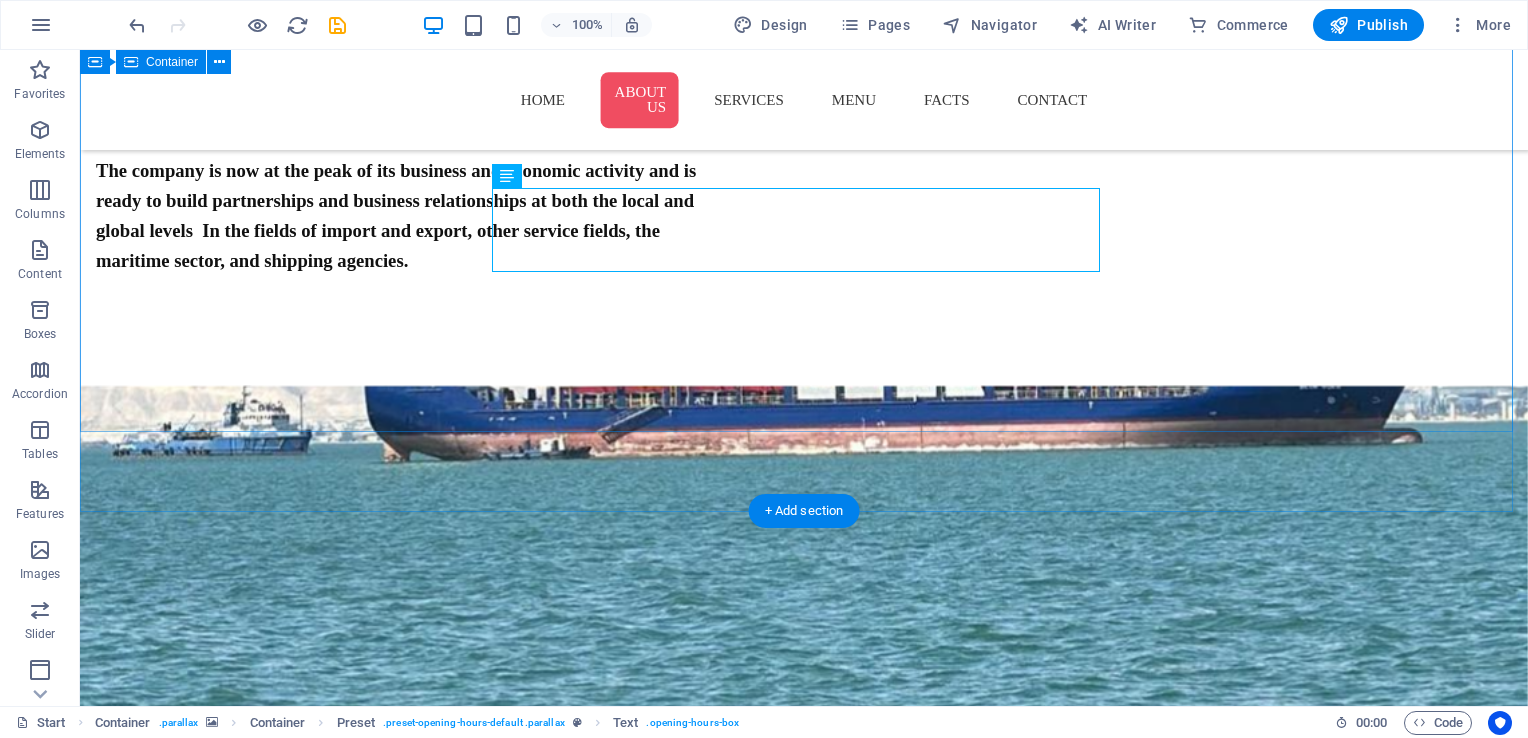 click on "Monday closed" at bounding box center (804, 1301) 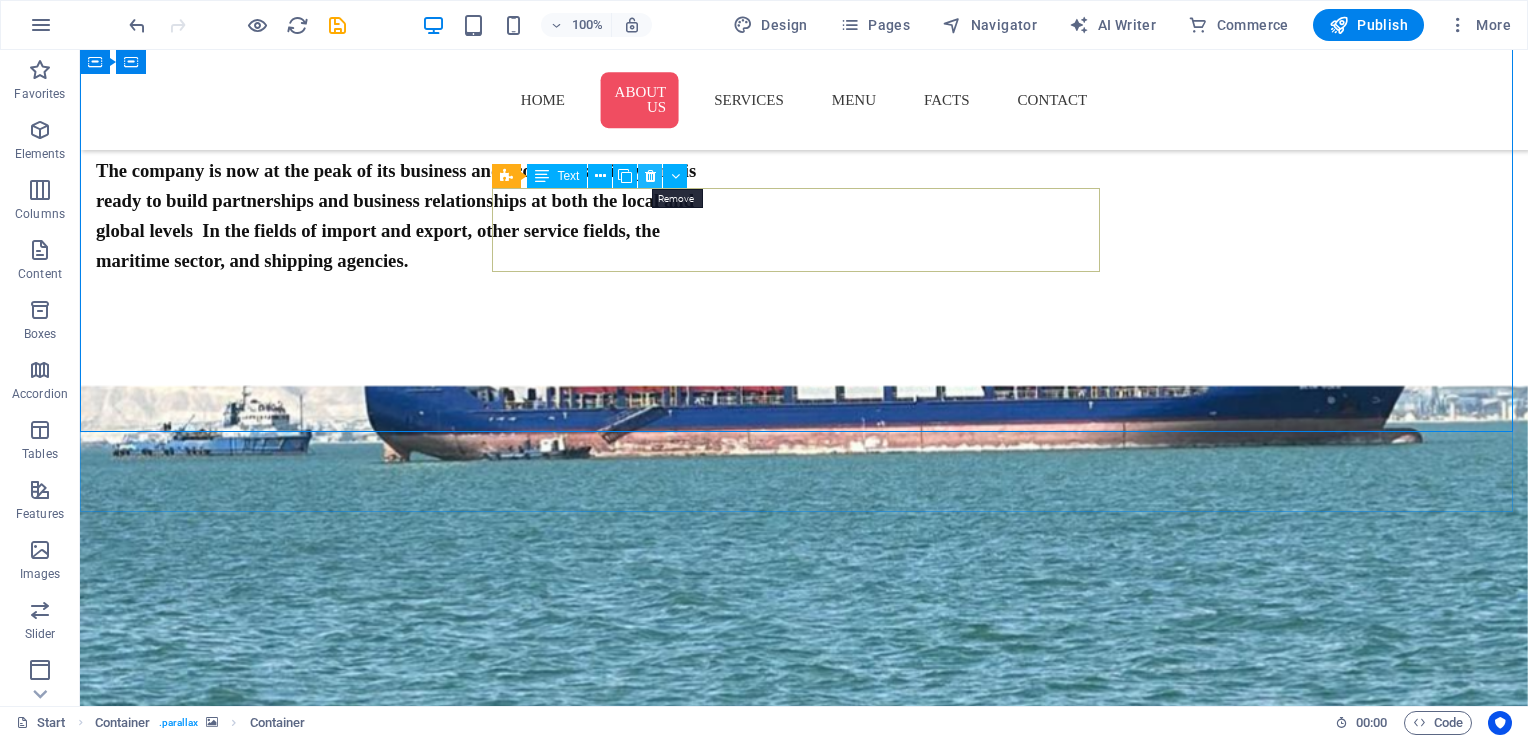 click at bounding box center (650, 176) 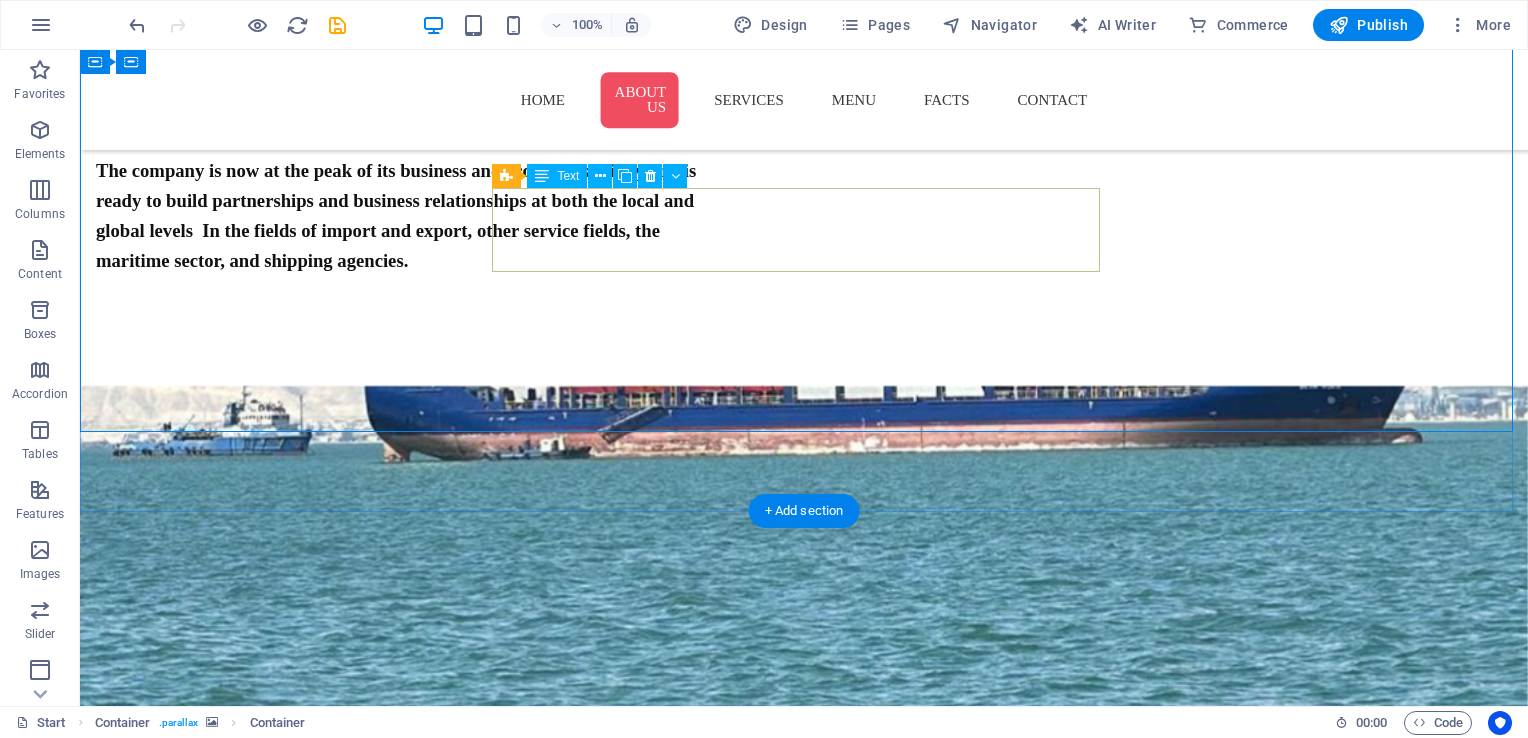 click on "Monday closed" at bounding box center (804, 1301) 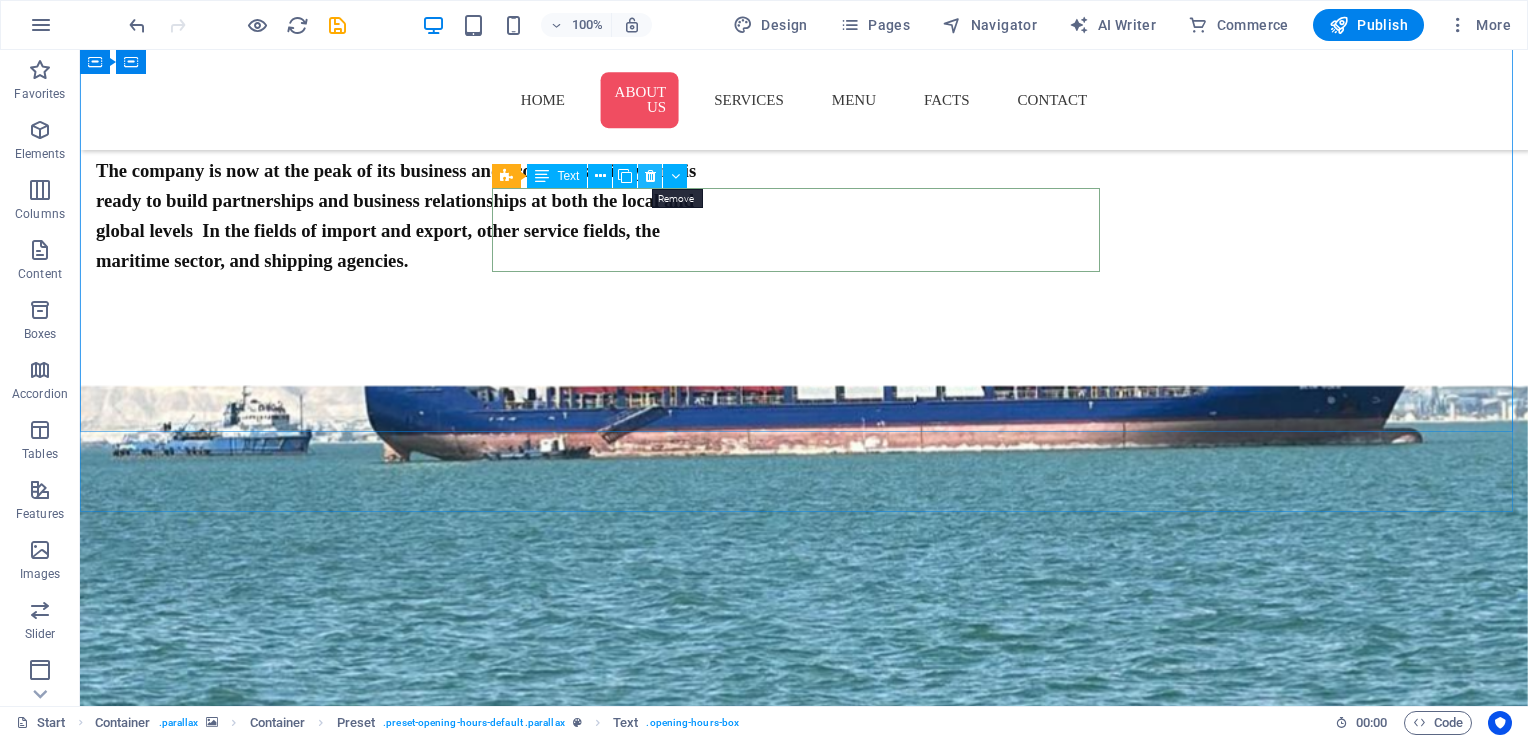 click at bounding box center (650, 176) 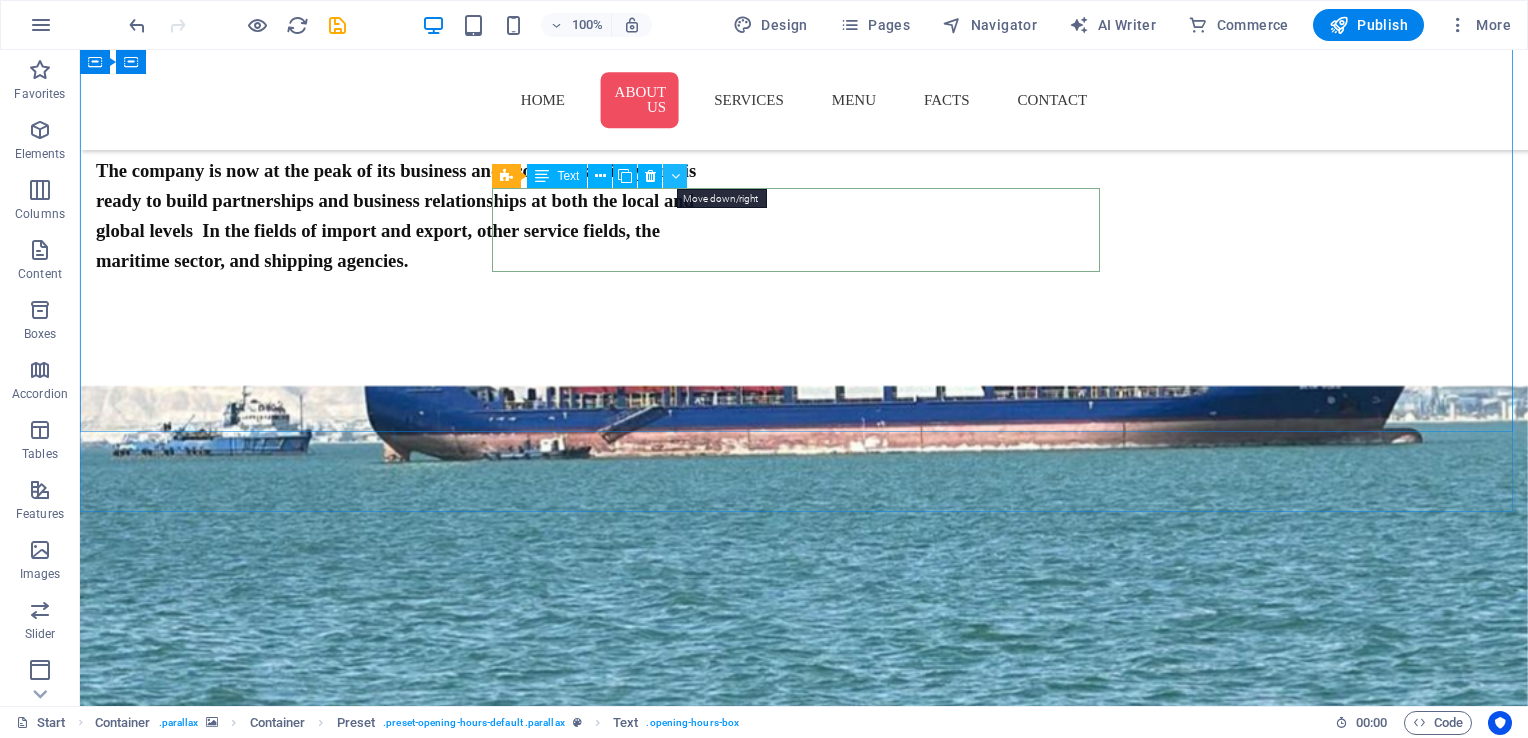 click at bounding box center (675, 176) 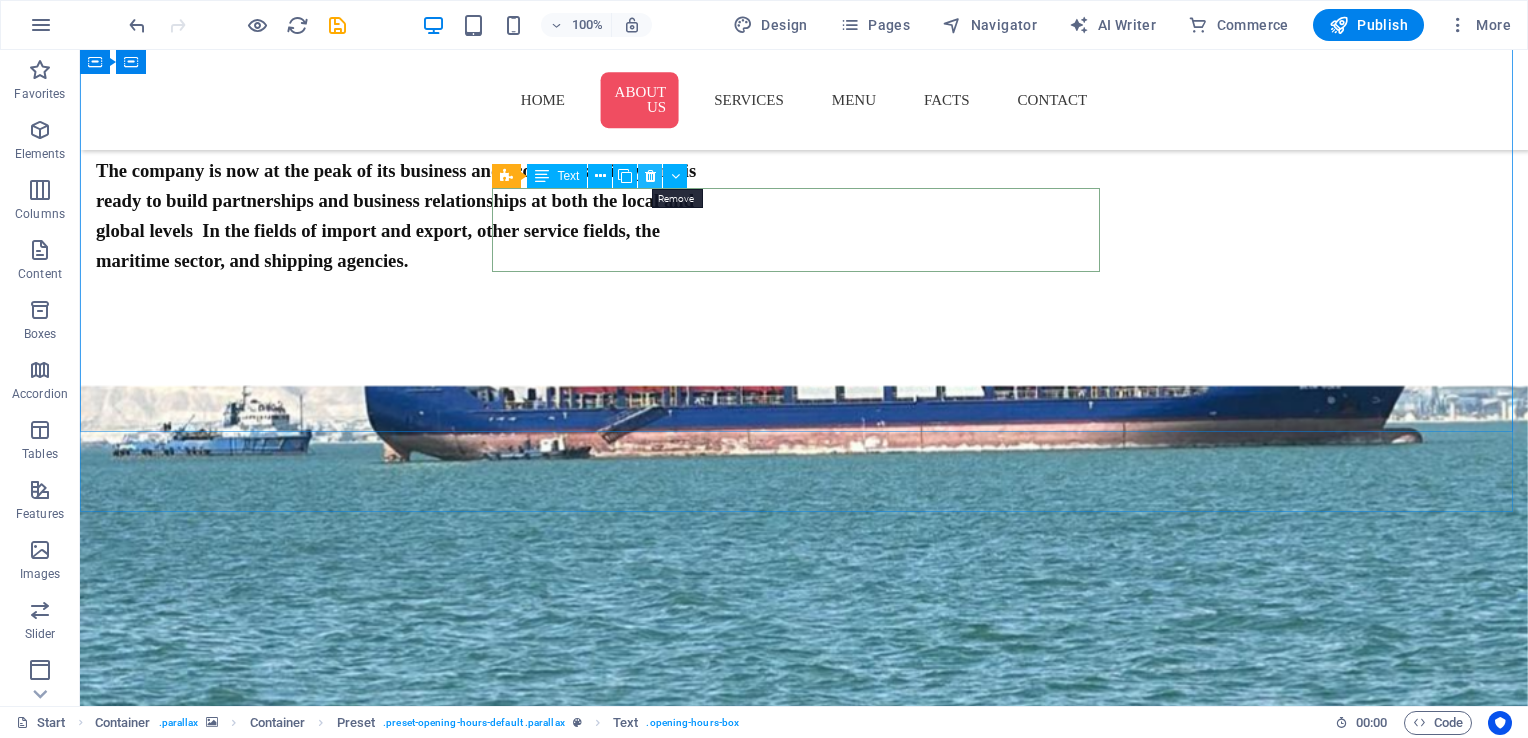 click at bounding box center (650, 176) 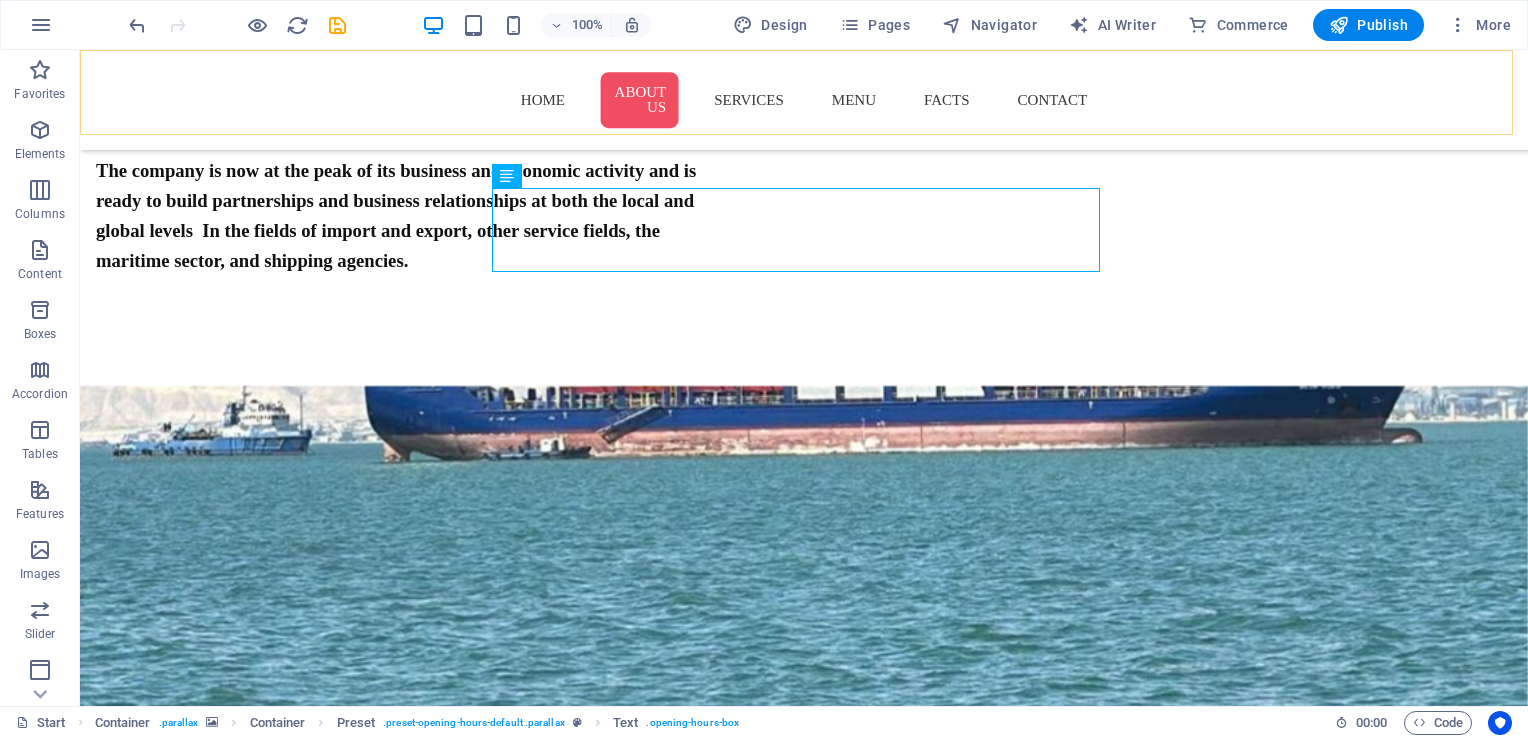 click on "Home About us Services Menu Facts Contact" at bounding box center [804, 100] 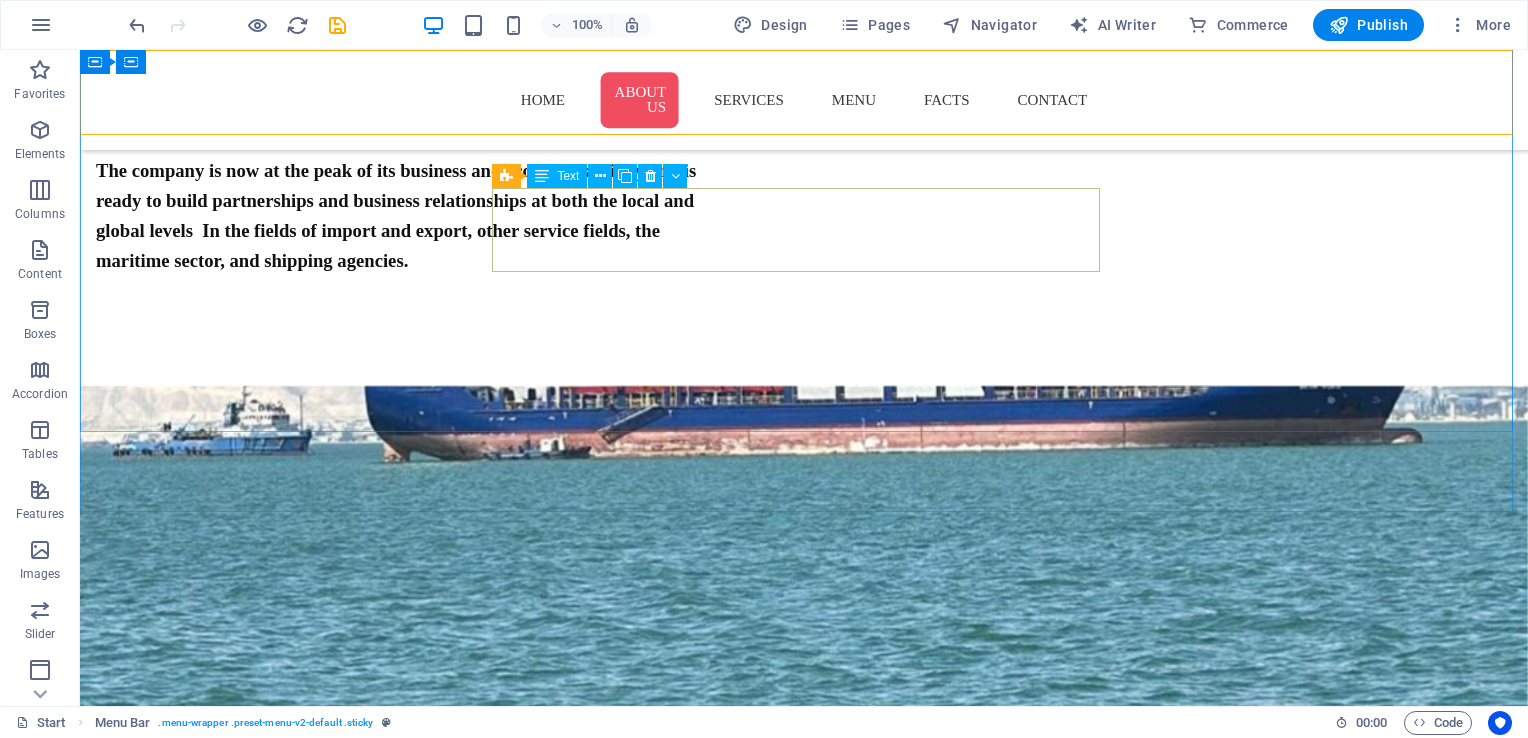 click on "Text" at bounding box center (557, 176) 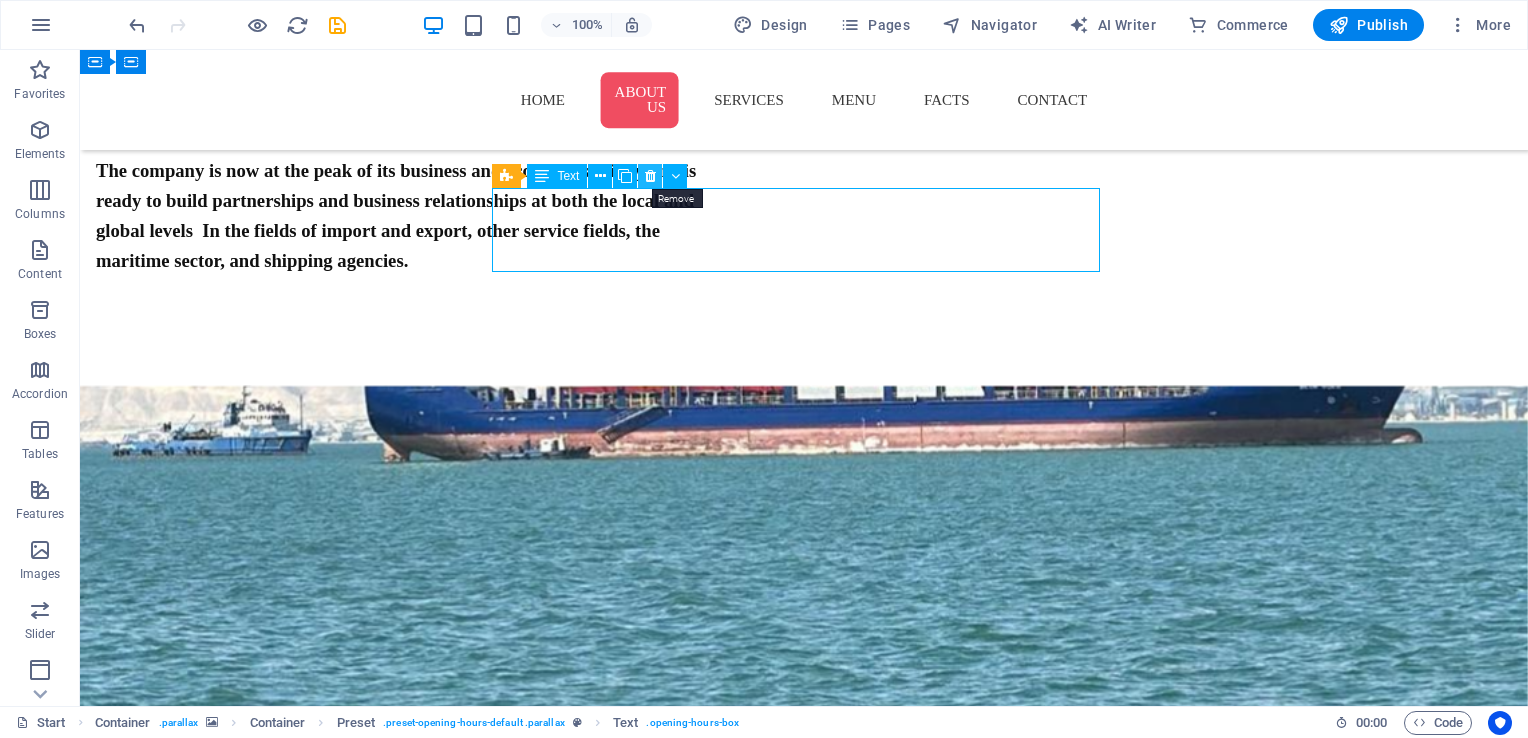 click at bounding box center (650, 176) 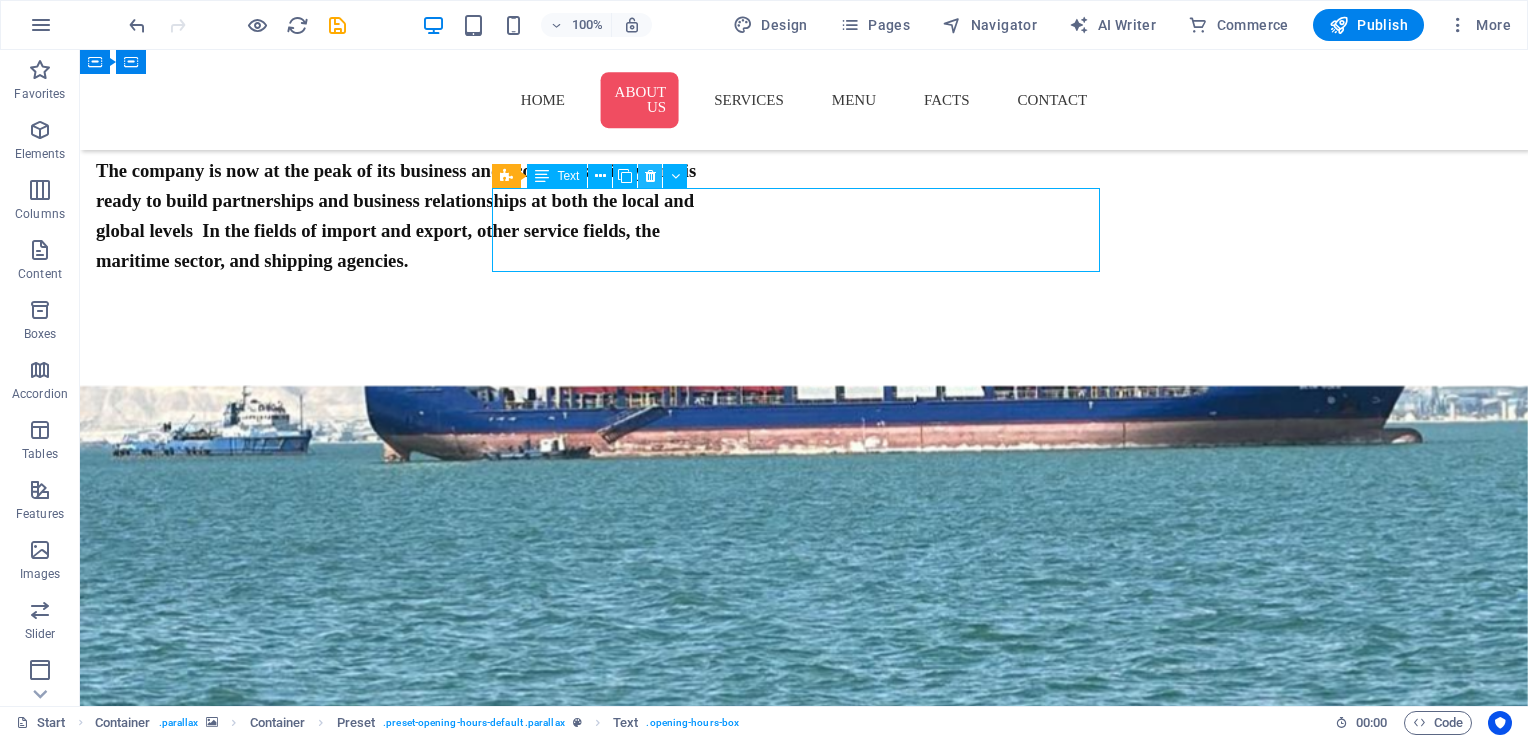 click at bounding box center (650, 176) 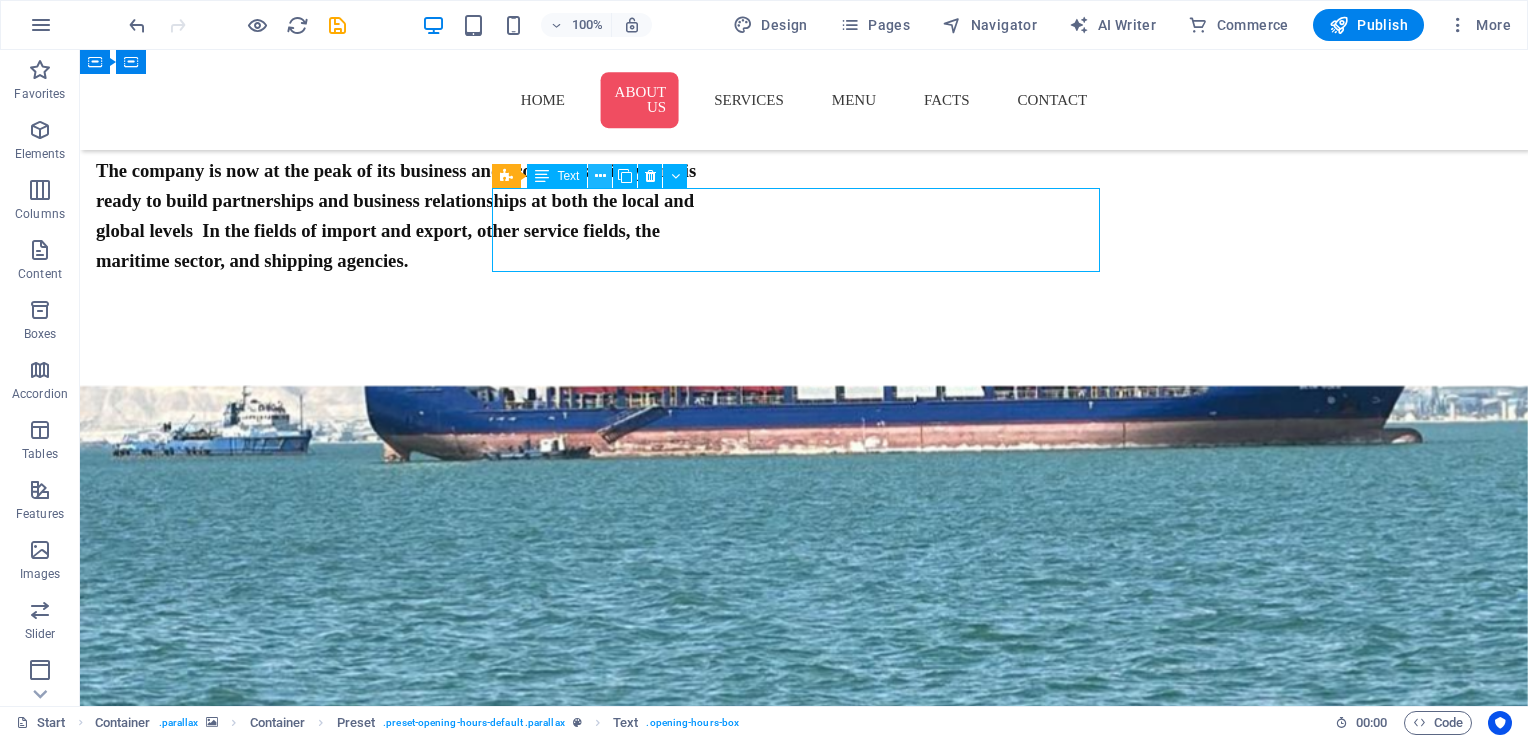 click at bounding box center [600, 176] 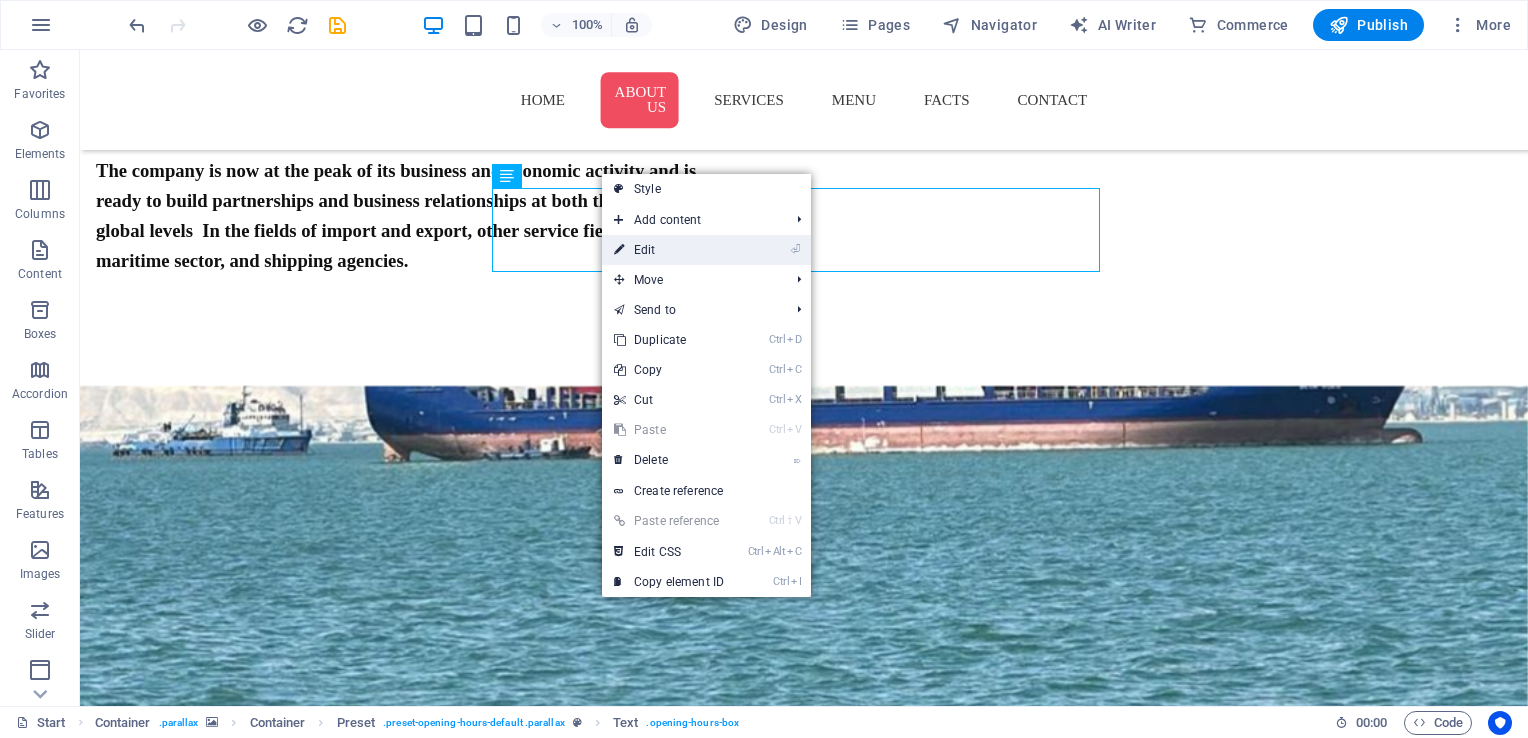 click at bounding box center [619, 250] 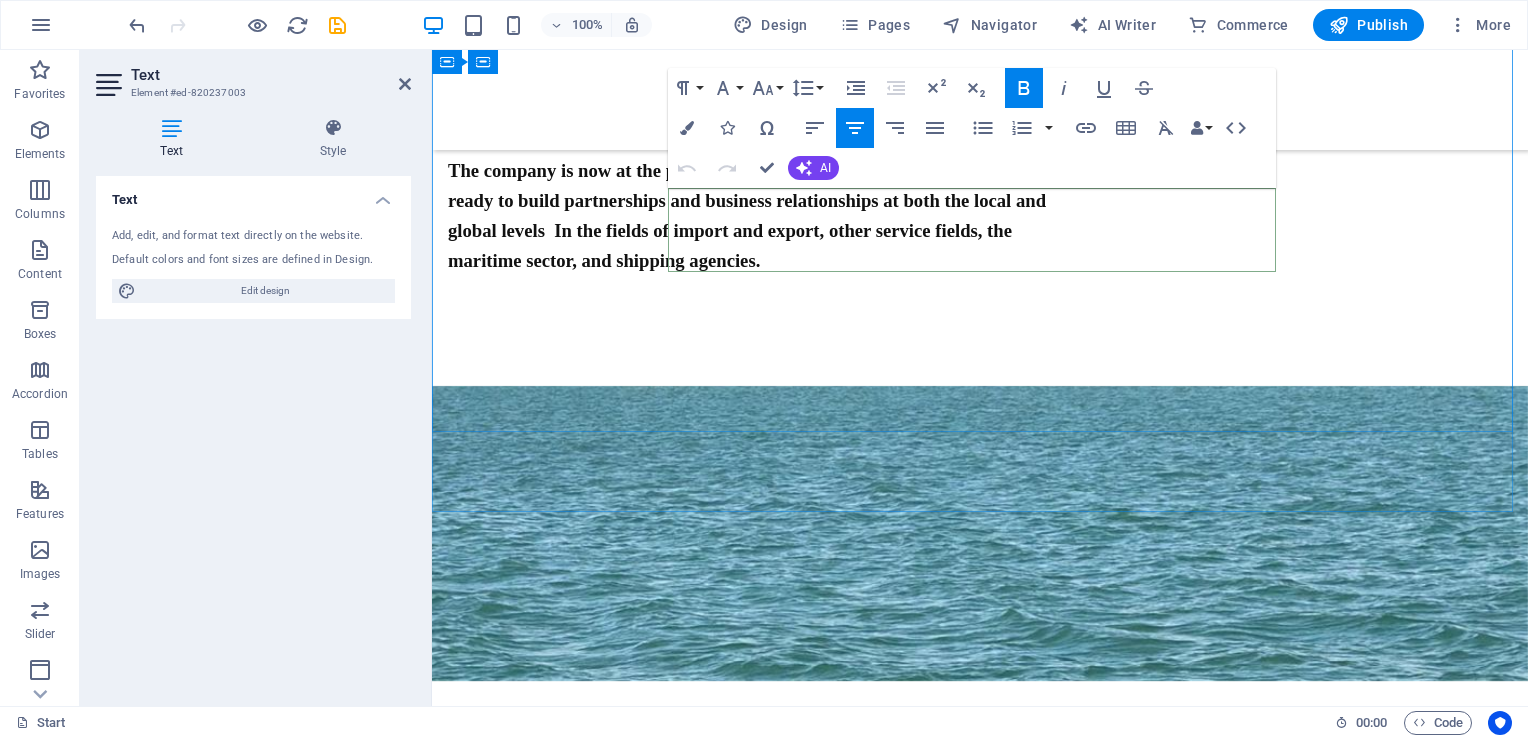 drag, startPoint x: 1008, startPoint y: 252, endPoint x: 979, endPoint y: 229, distance: 37.01351 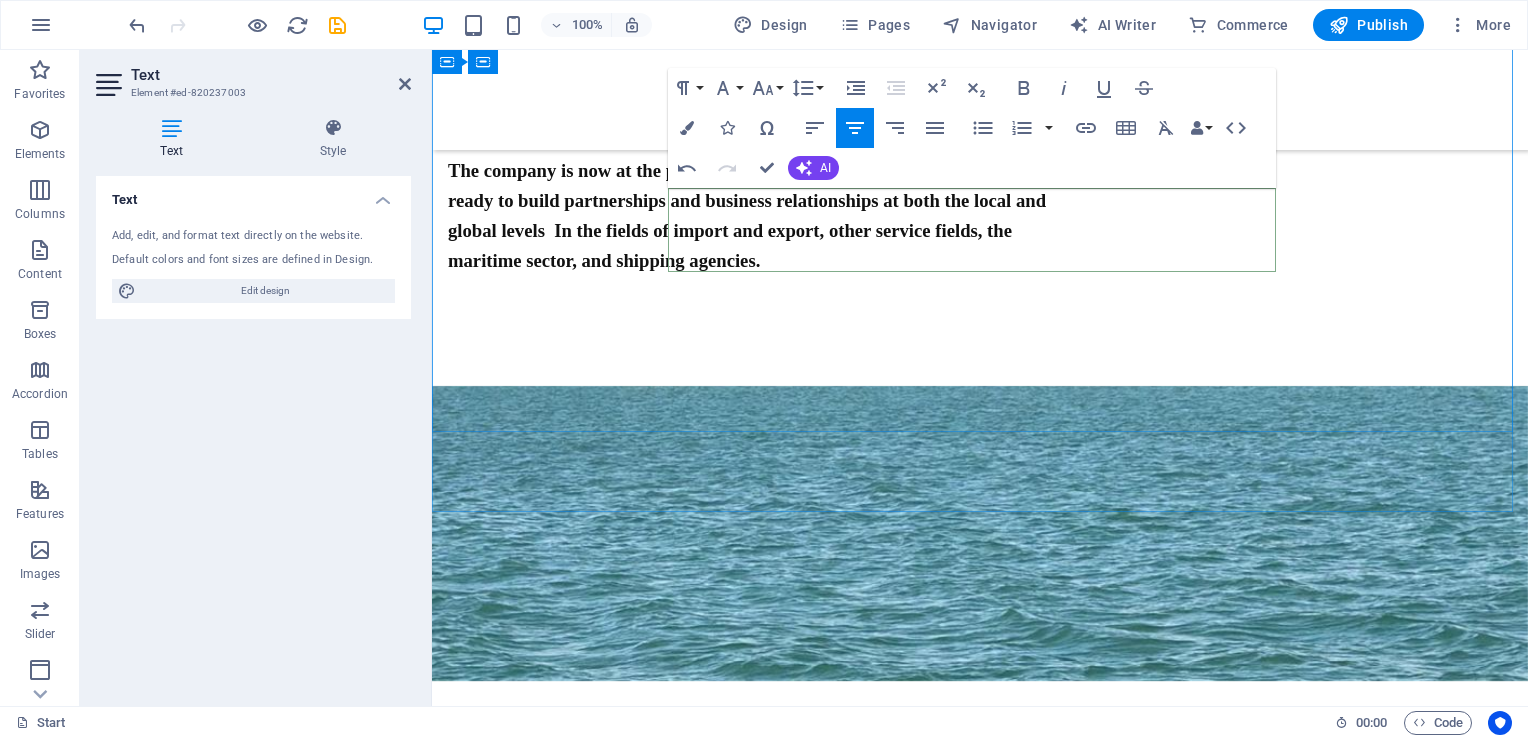 drag, startPoint x: 992, startPoint y: 243, endPoint x: 950, endPoint y: 245, distance: 42.047592 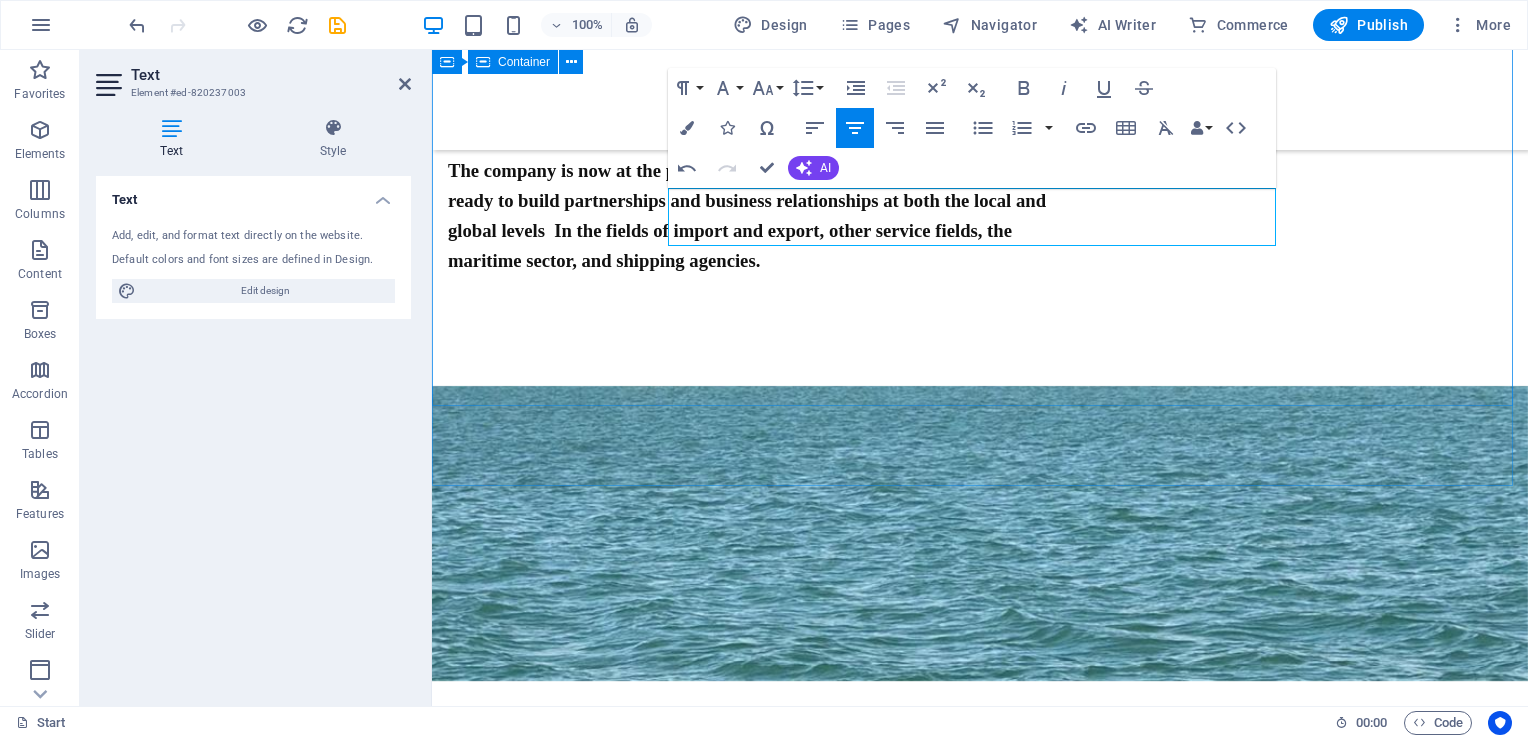 click at bounding box center [980, 1283] 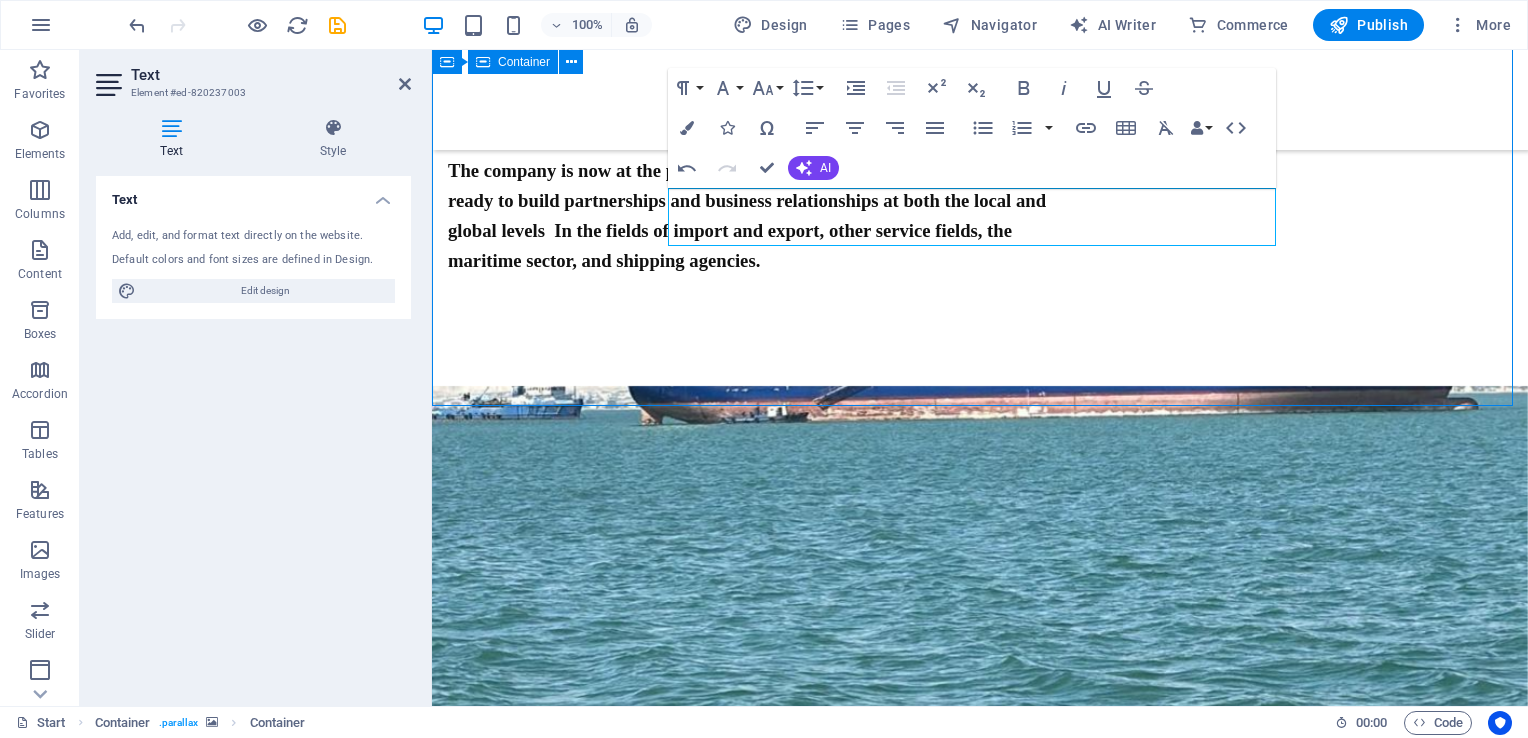 scroll, scrollTop: 1468, scrollLeft: 0, axis: vertical 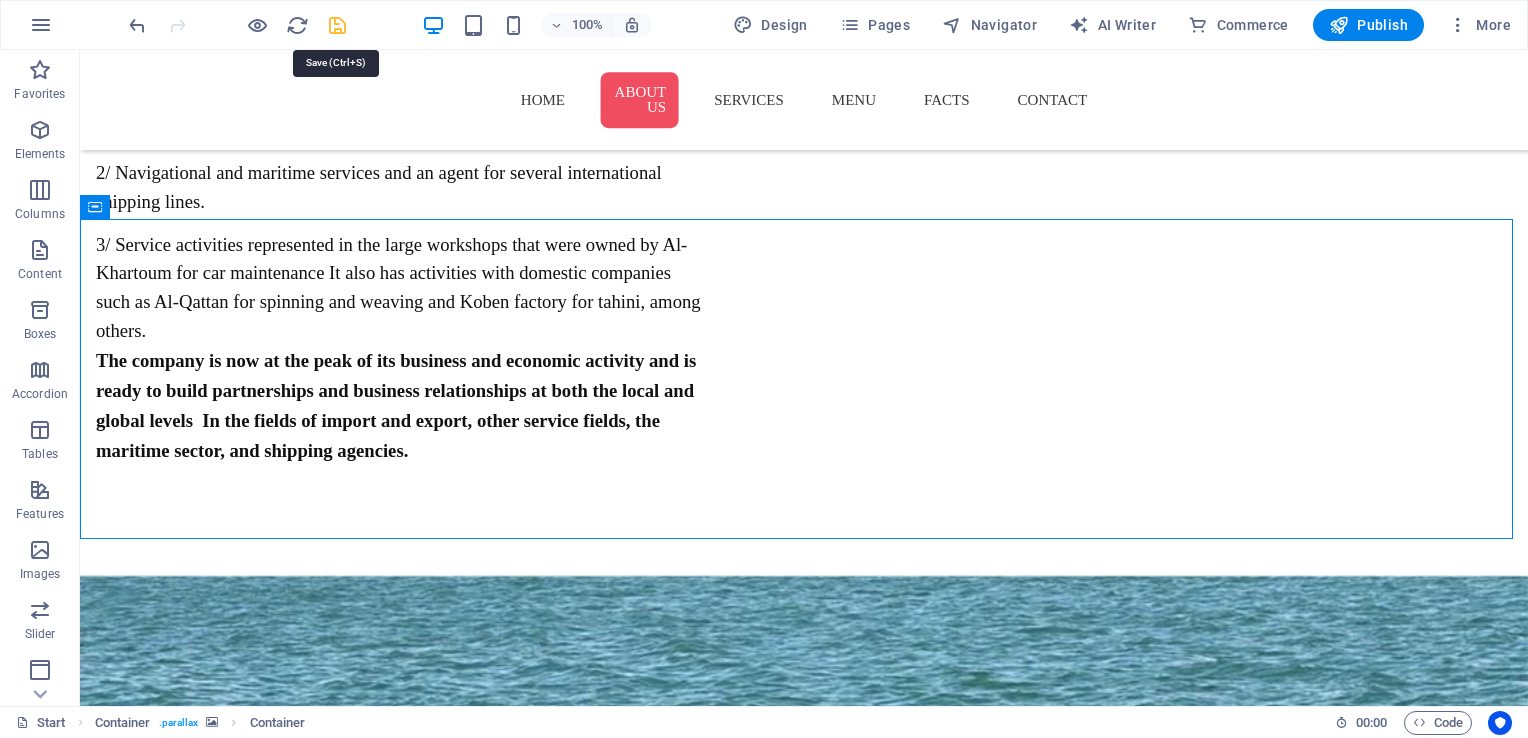 click at bounding box center [337, 25] 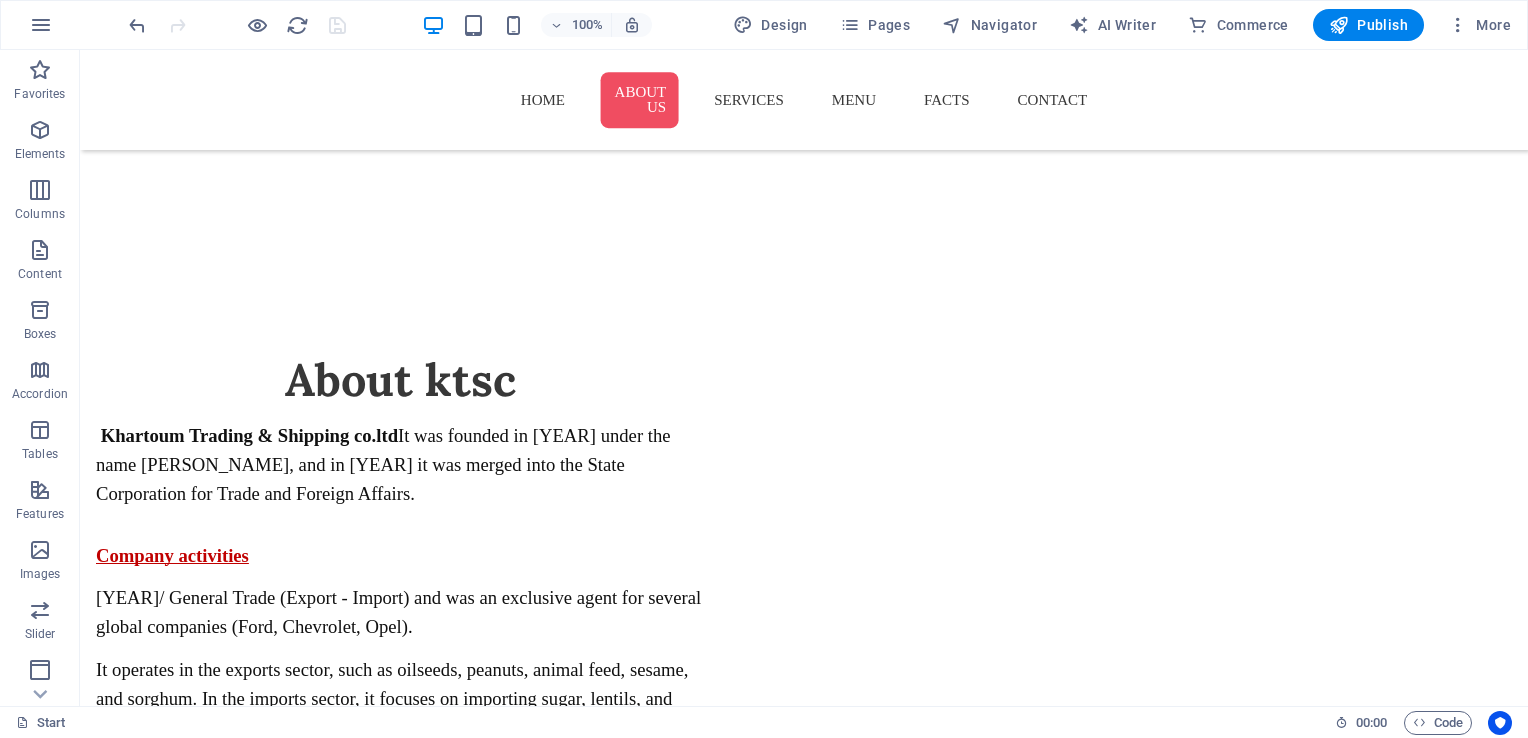 scroll, scrollTop: 580, scrollLeft: 0, axis: vertical 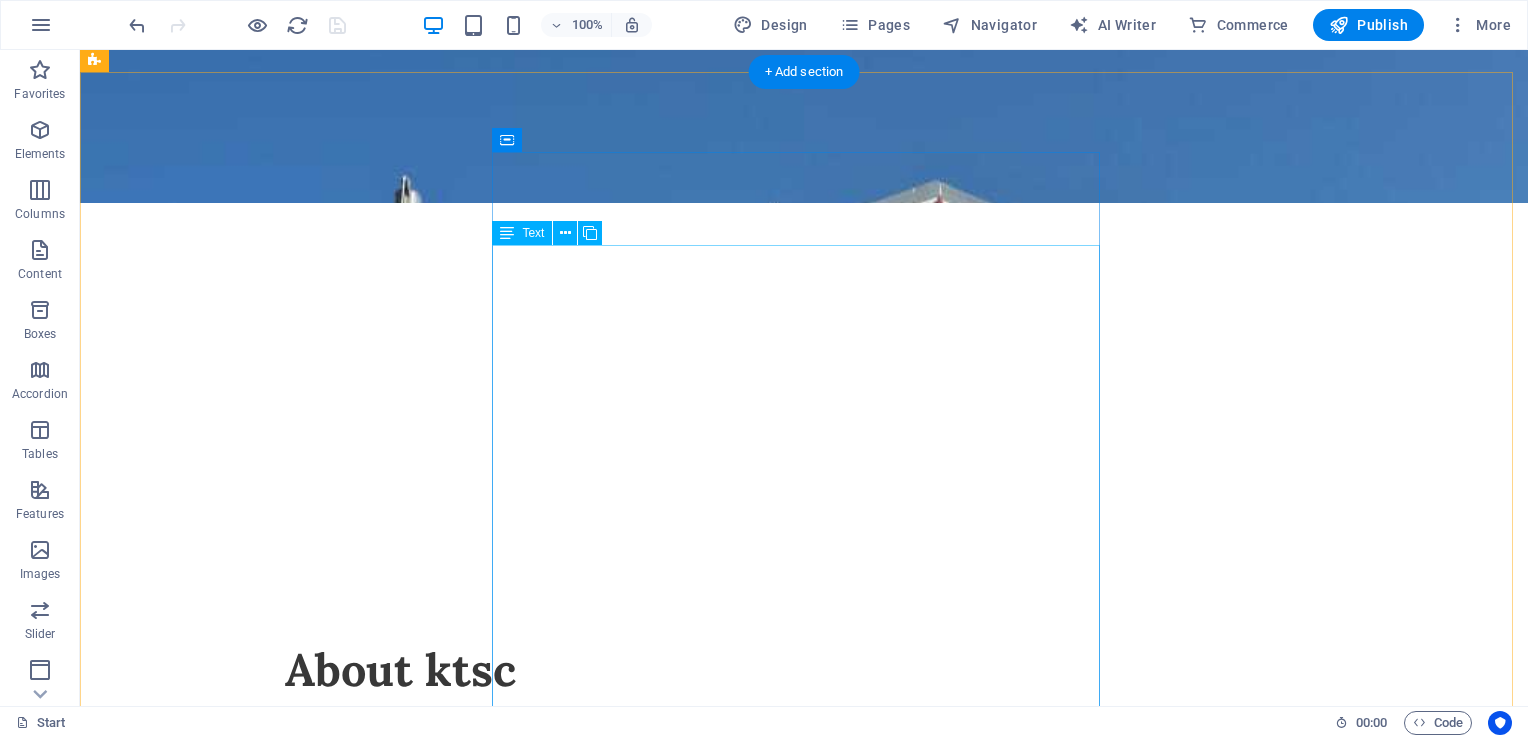 click on "Khartoum Trading & Shipping co.ltd It was founded in [YEAR] under the name [PERSON_NAME], and in [YEAR] it was merged into the State Corporation for Trade and Foreign Affairs. Company activities 1/ General Trade (Export - Import) and was an exclusive agent for several global companies (Ford, Chevrolet, Opel) . It operates in the exports sector, such as oilseeds, peanuts, animal feed, sesame, and sorghum. In the imports sector, it focuses on importing sugar, lentils, and other food items. 2/ Navigational and maritime services and an agent for several international shipping lines. 3/ Service activities represented in the large workshops that were owned by Al-Khartoum for car maintenance It also has activities with domestic companies such as Al-Qattan for spinning and weaving and Koben factory for tahini, among others. The company is now at the peak of its business and economic activity and is ready to build partnerships and business relationships at both the local and global levels" at bounding box center [400, 1033] 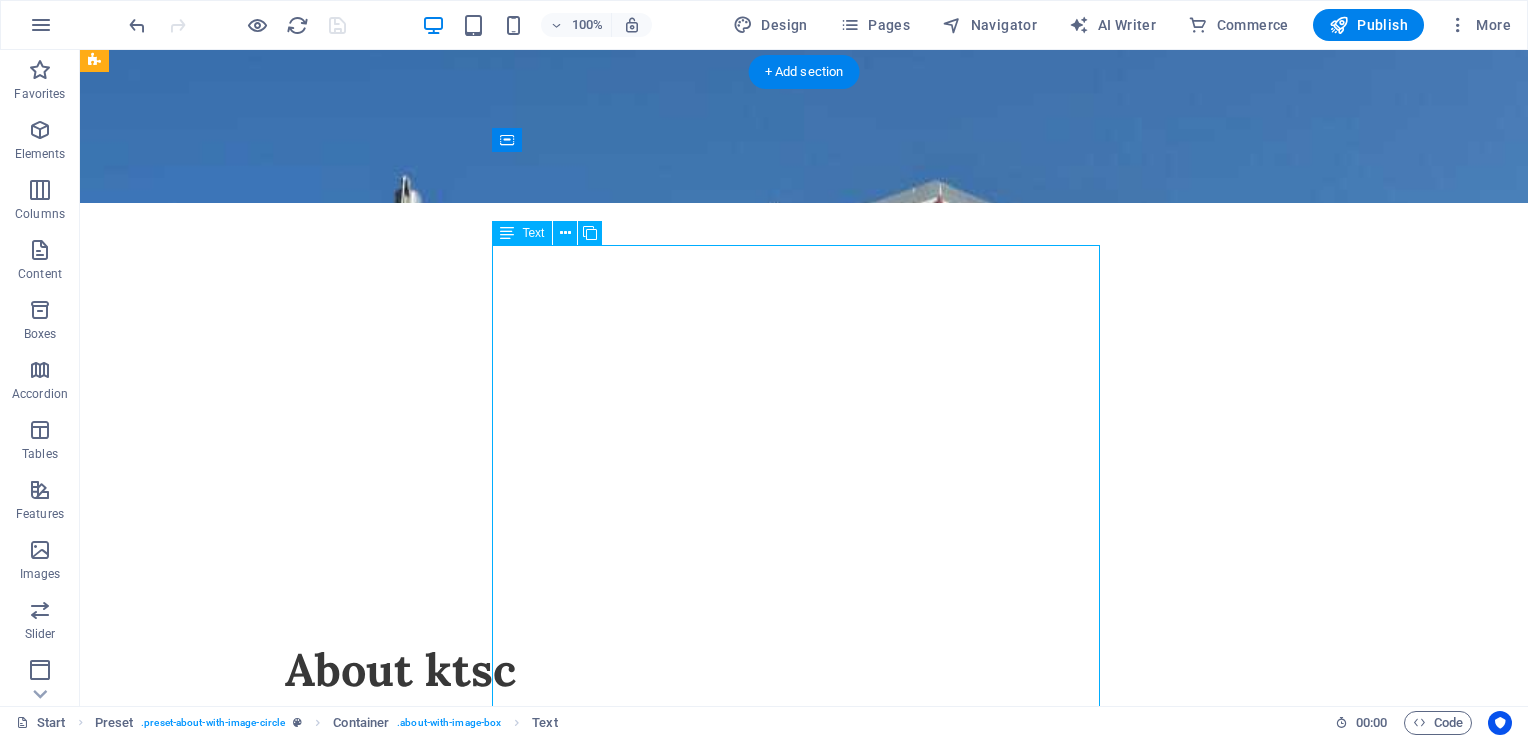 drag, startPoint x: 1076, startPoint y: 258, endPoint x: 986, endPoint y: 374, distance: 146.81961 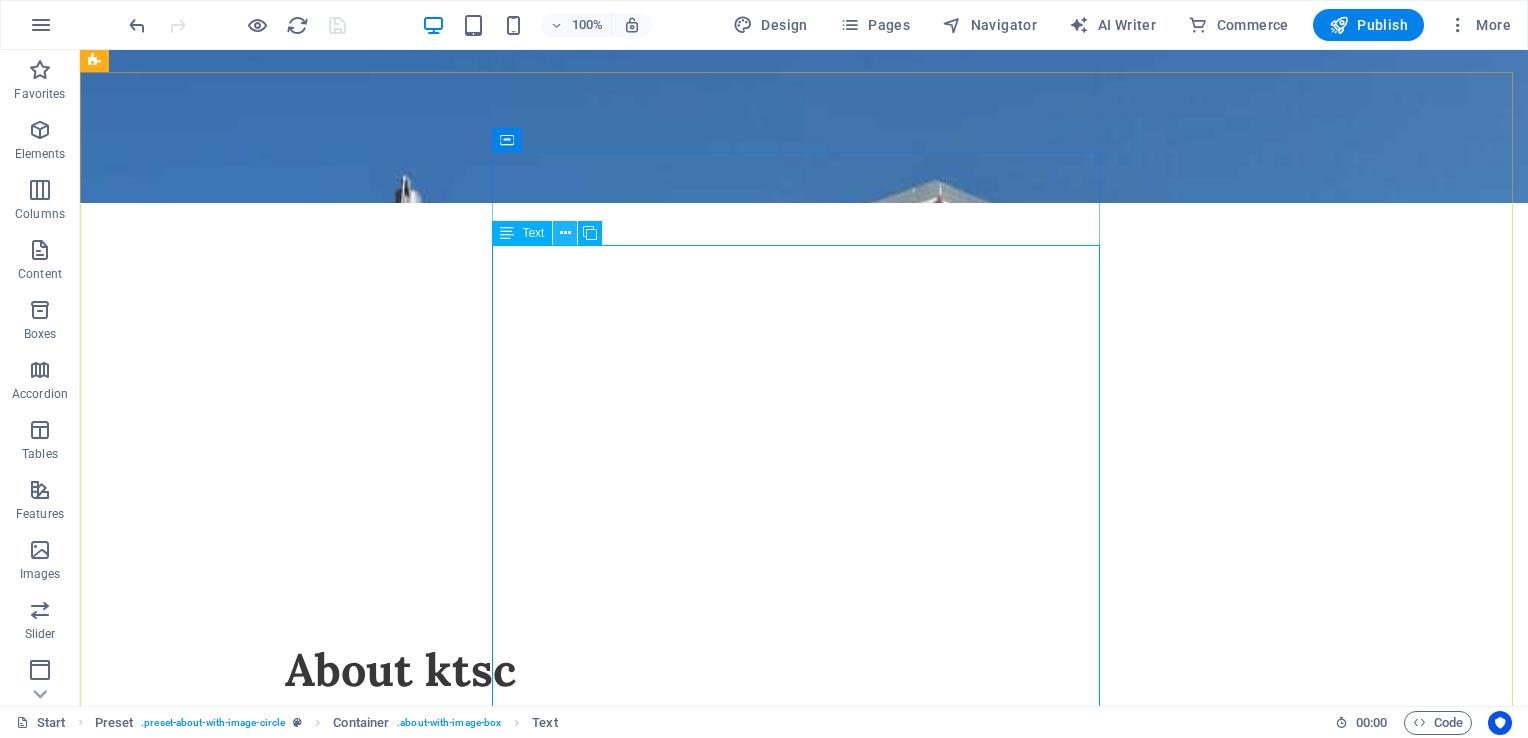 click at bounding box center (565, 233) 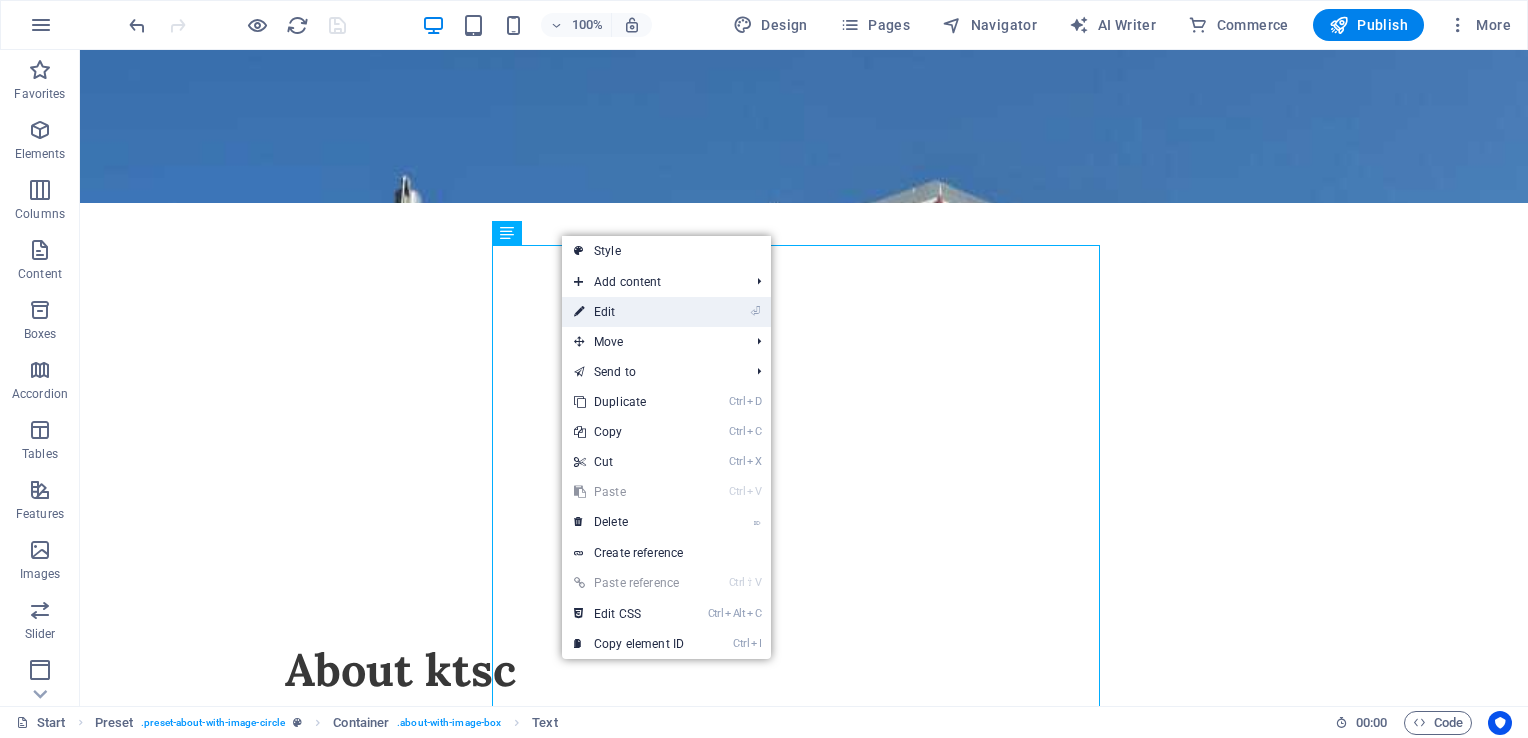 click on "⏎  Edit" at bounding box center (629, 312) 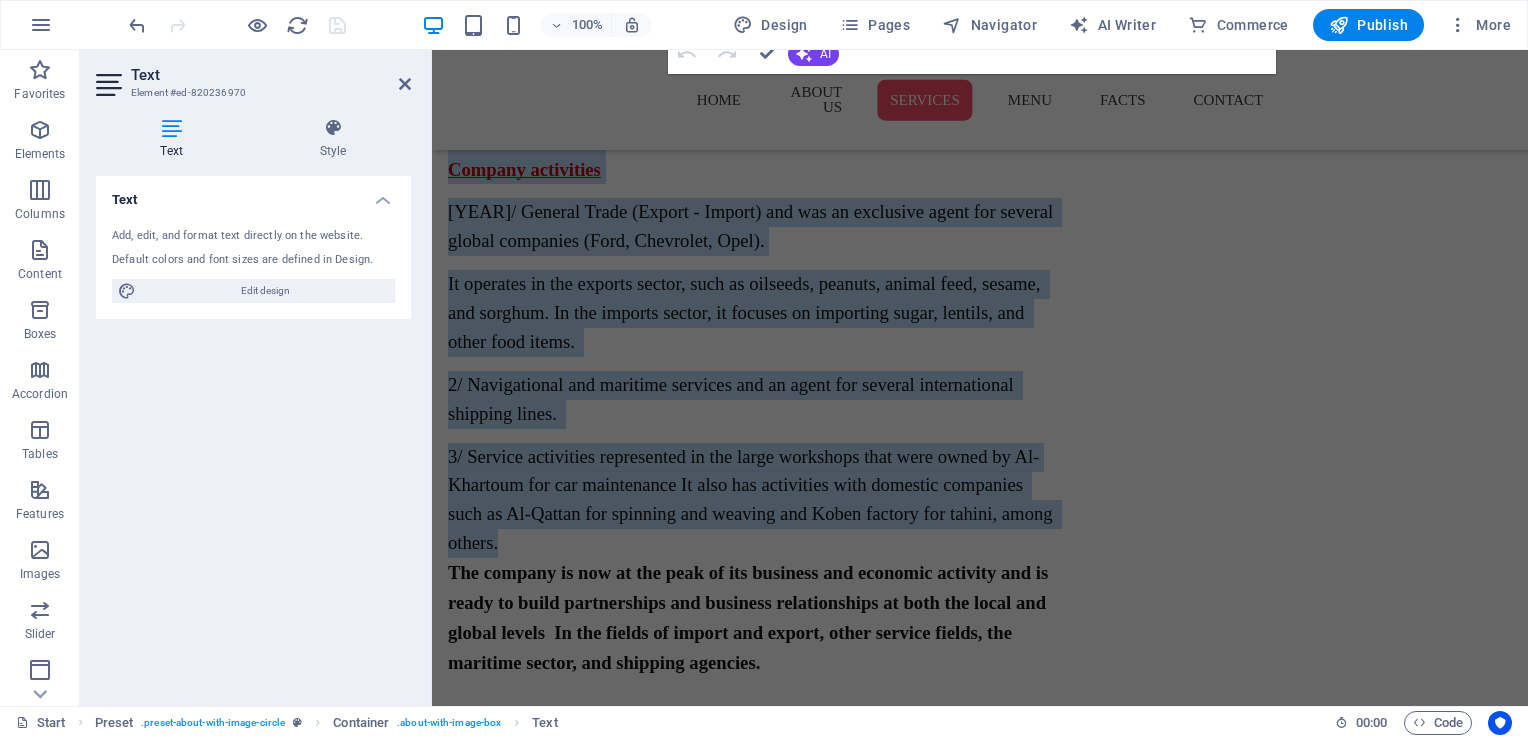scroll, scrollTop: 999, scrollLeft: 0, axis: vertical 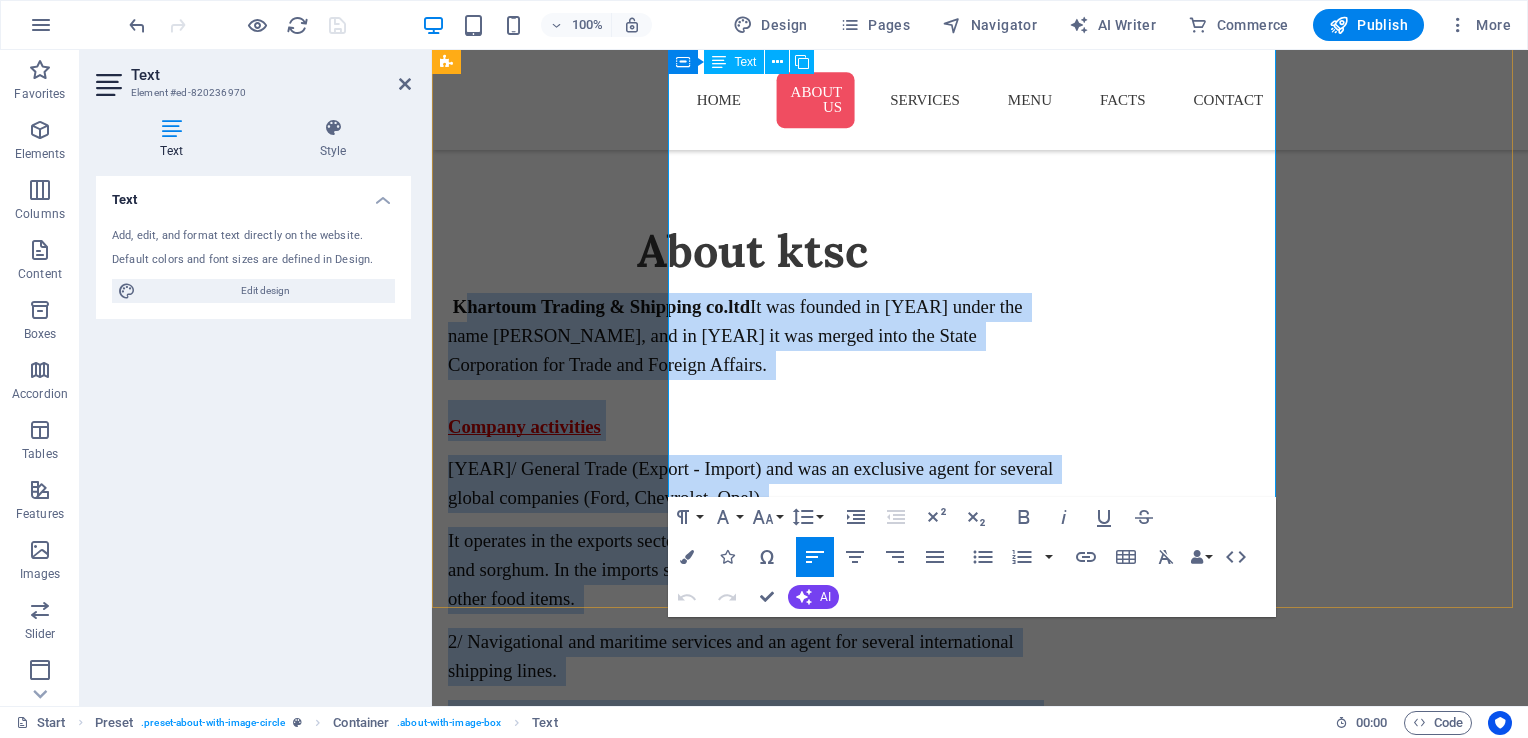 drag, startPoint x: 684, startPoint y: 261, endPoint x: 907, endPoint y: 486, distance: 316.787 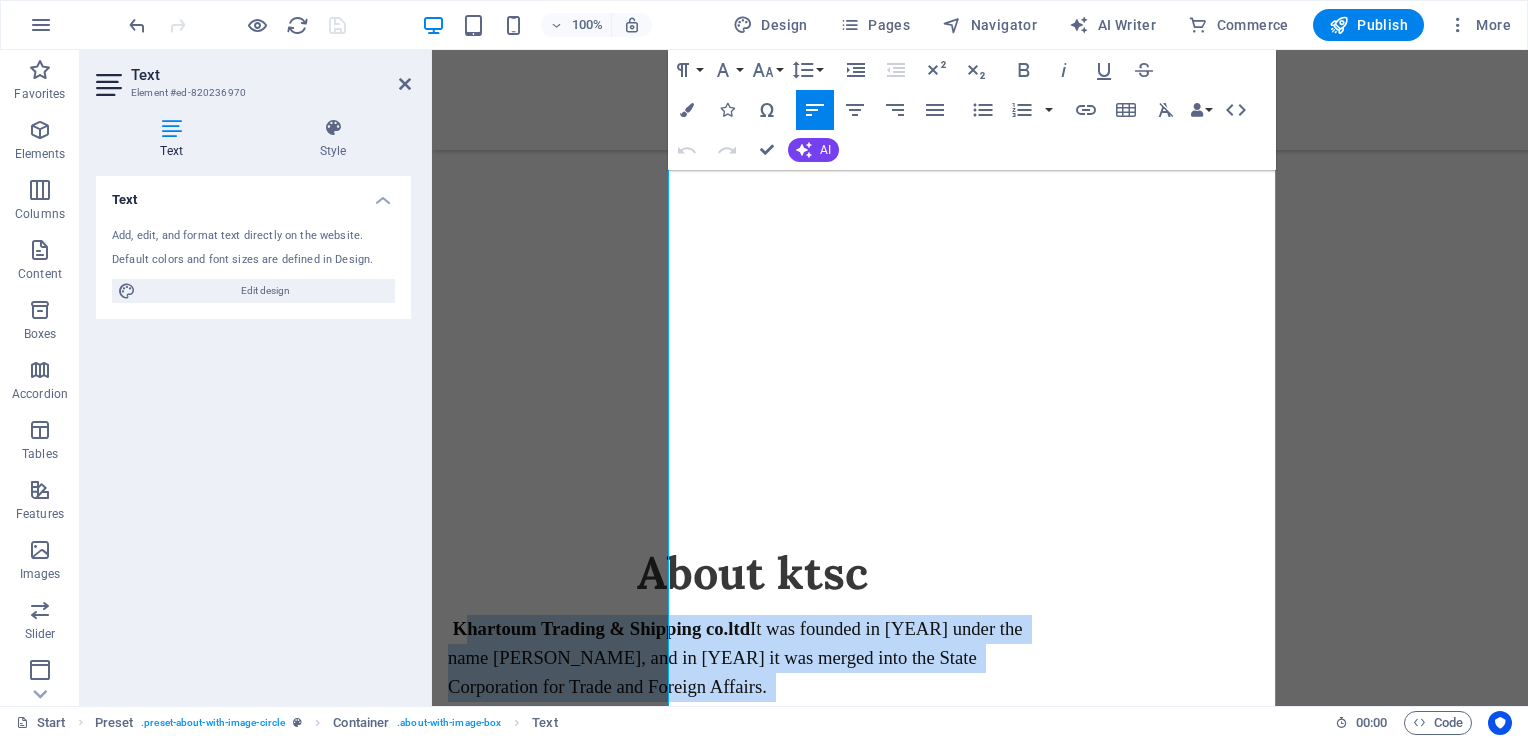 scroll, scrollTop: 573, scrollLeft: 0, axis: vertical 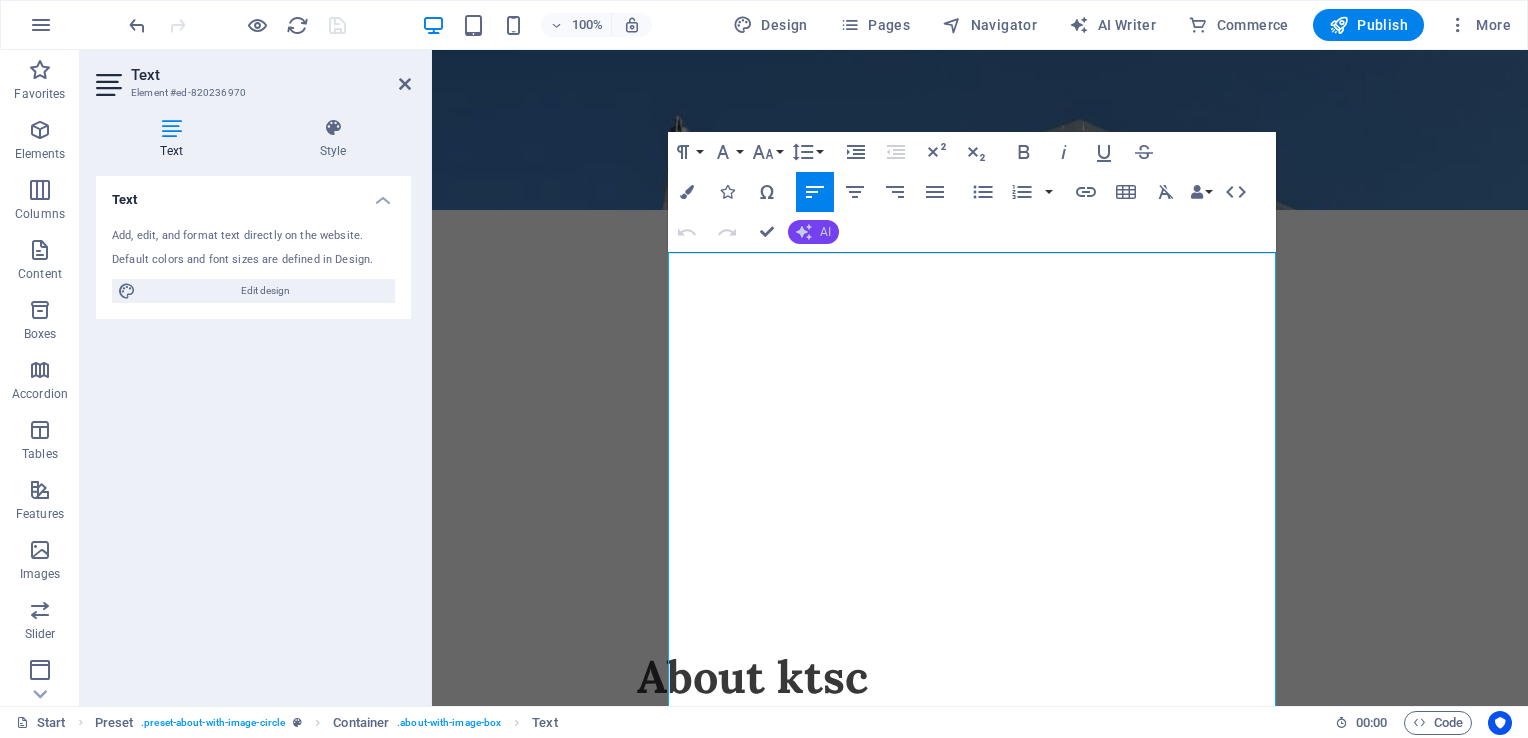 click 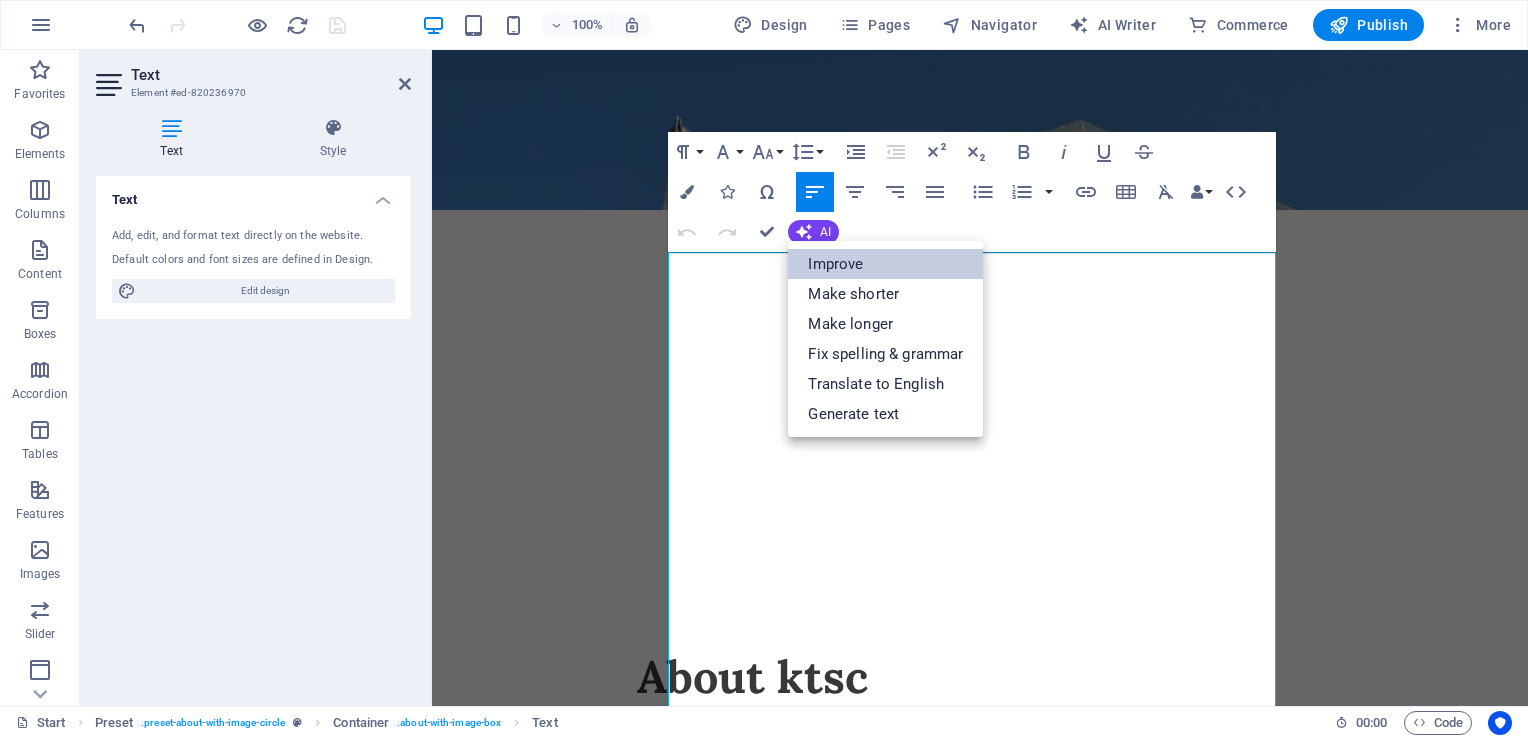 click on "Improve" at bounding box center (885, 264) 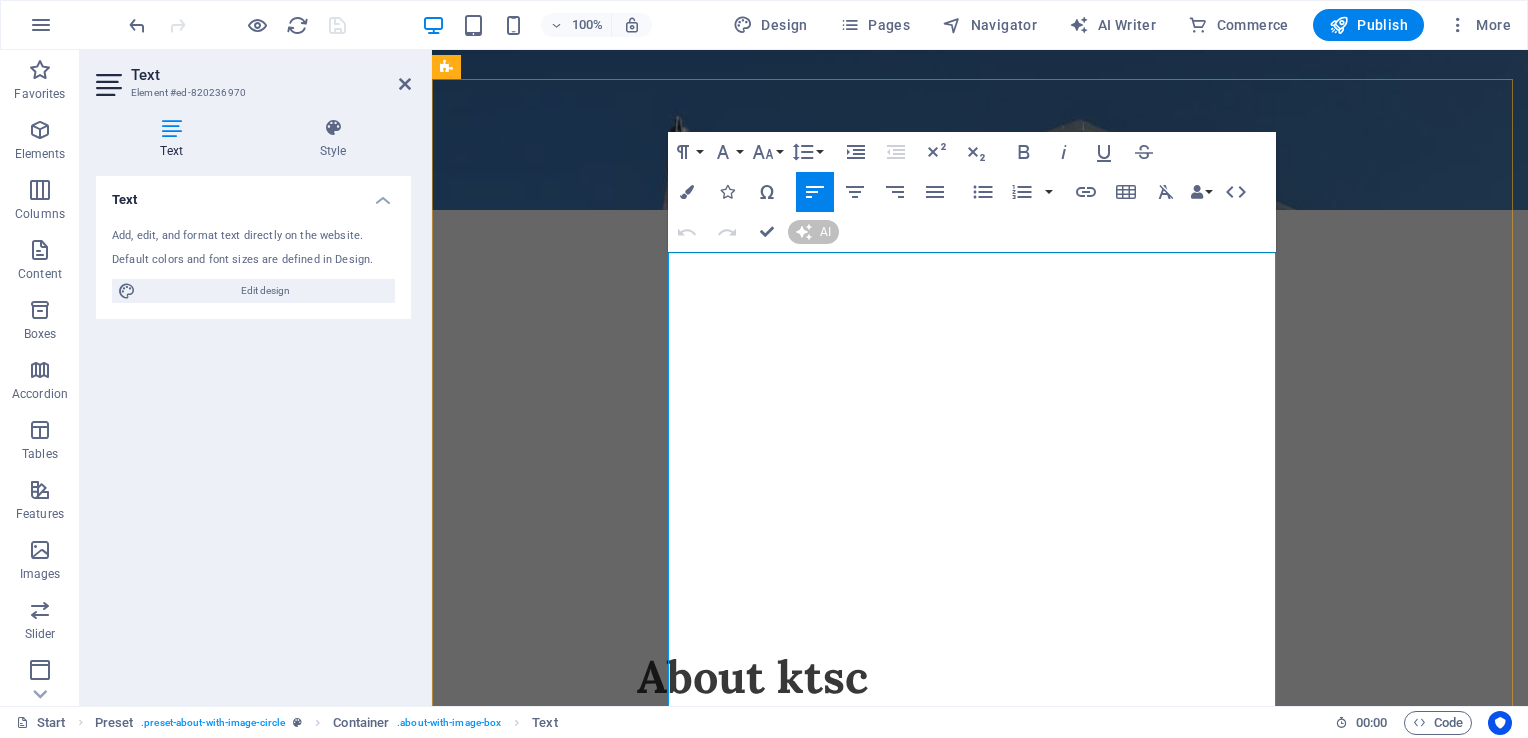 type 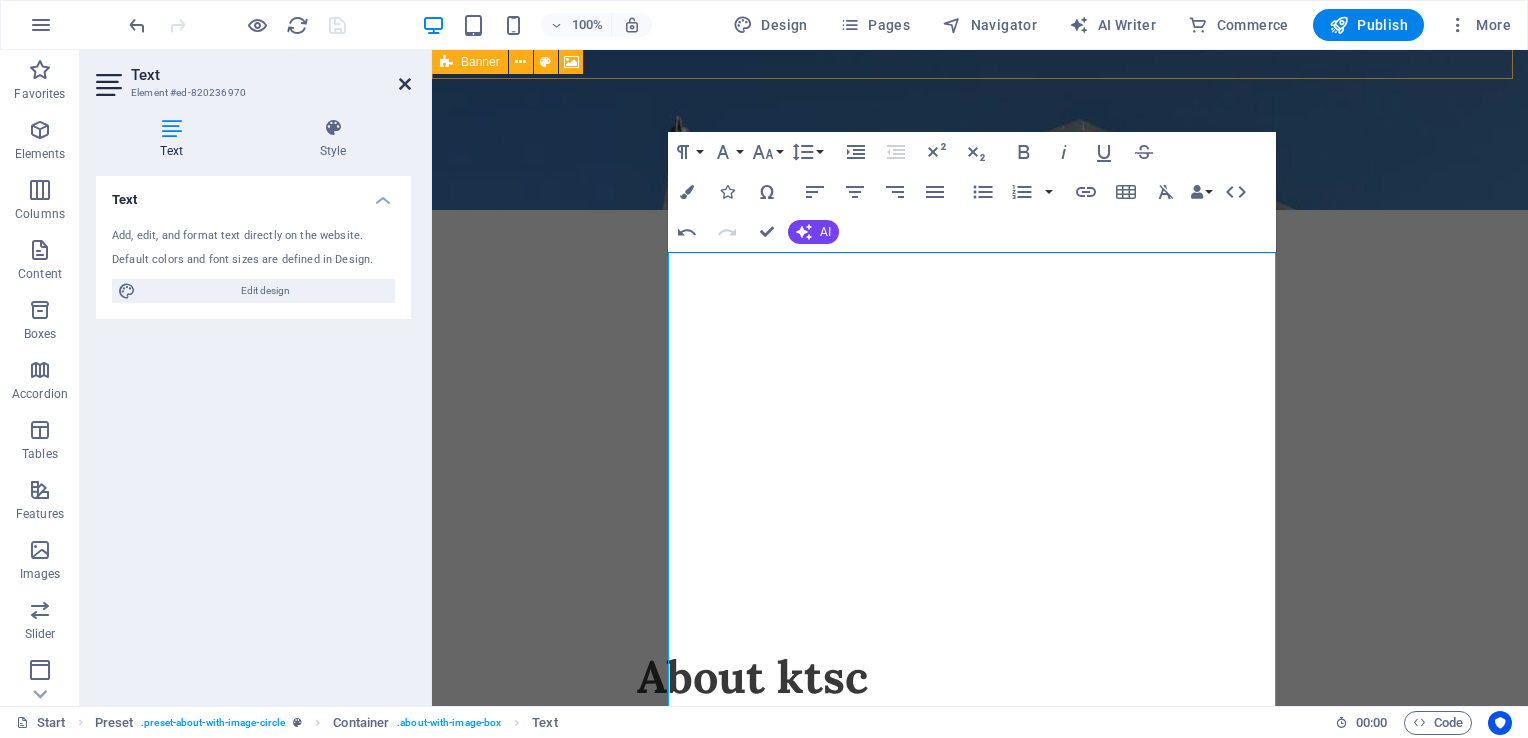 click at bounding box center [405, 84] 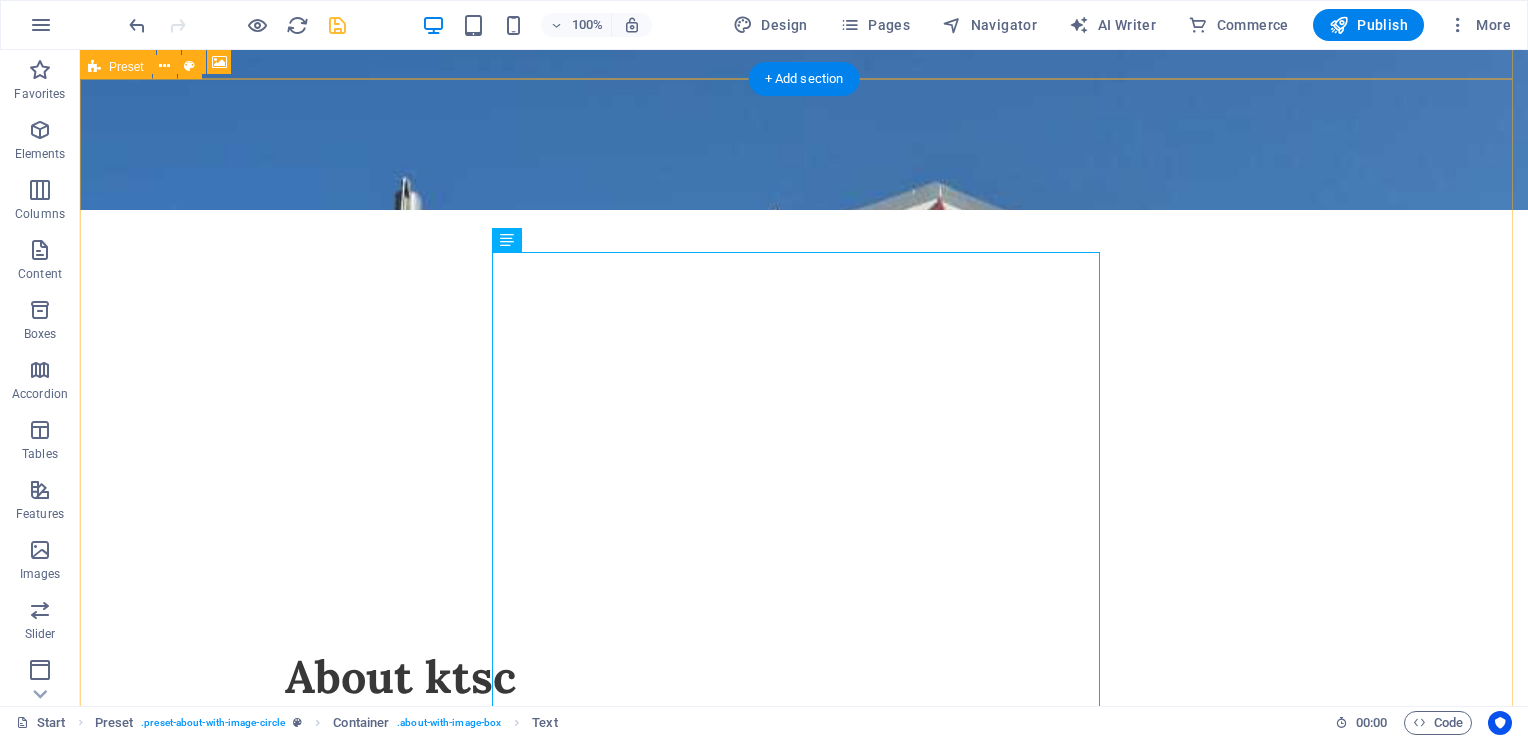 click on "​ About ktsc **Khartoum Trading & Shipping Co. Ltd** Founded in [YEAR] under the name [PERSON_NAME], the company merged with the State Corporation for Trade and Foreign Affairs in [YEAR]. **Company Activities** 1. **General Trade (Export - Import):** The company has served as the exclusive agent for several renowned global brands, including Ford, Chevrolet, and Opel. It operates in the export sector, dealing in products such as oilseeds, peanuts, animal feed, sesame, and sorghum. In the import sector, the company focuses on sugar, lentils, and a variety of other food items. 2. **Navigational and Maritime Services:** Khartoum Trading & Shipping is an agent for several international shipping lines. 3. **Service Activities:** The company boasts large workshops owned by Al-Khartoum for car maintenance. It collaborates with domestic companies, including Al-Qattan for spinning and weaving and Koben factory for tahini, among others." at bounding box center [804, 943] 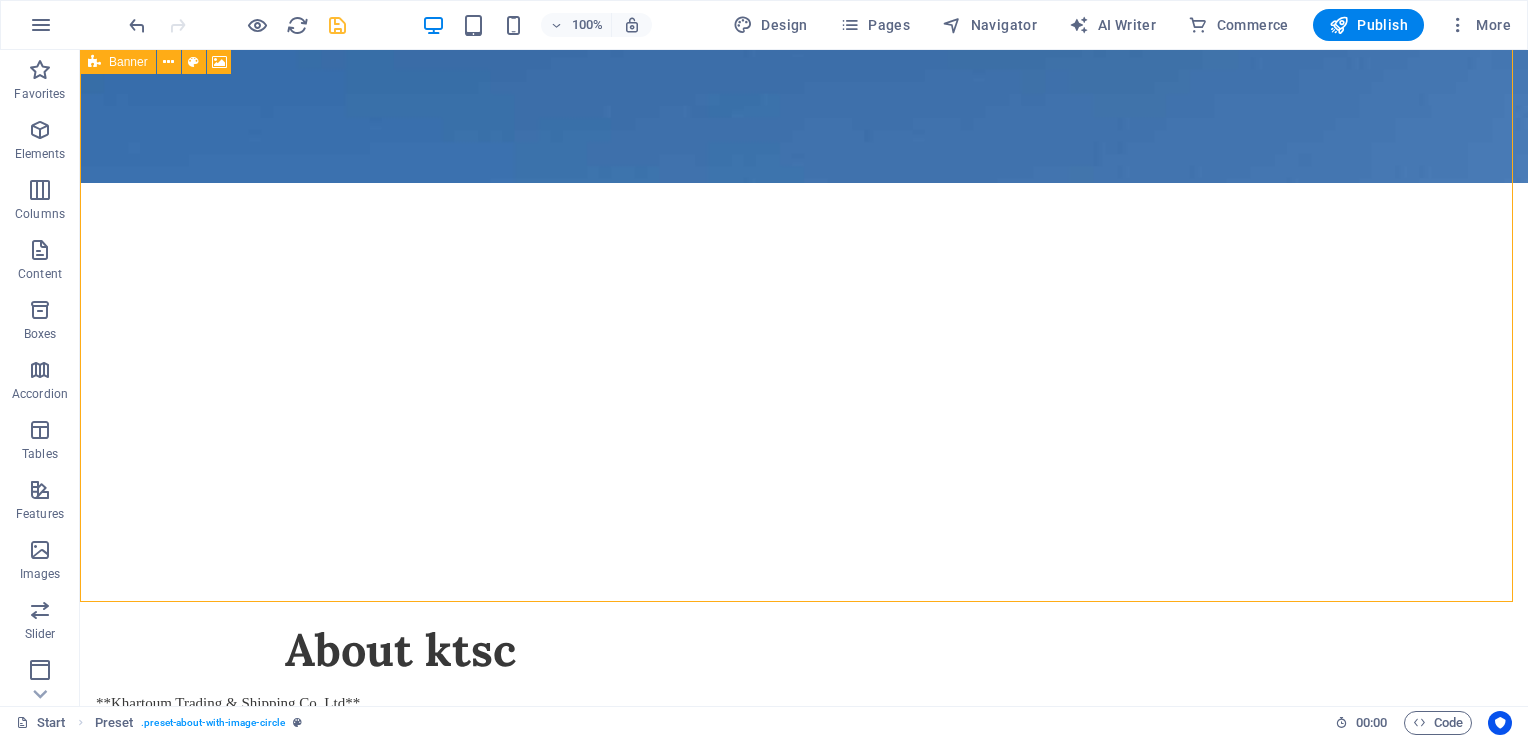 scroll, scrollTop: 96, scrollLeft: 0, axis: vertical 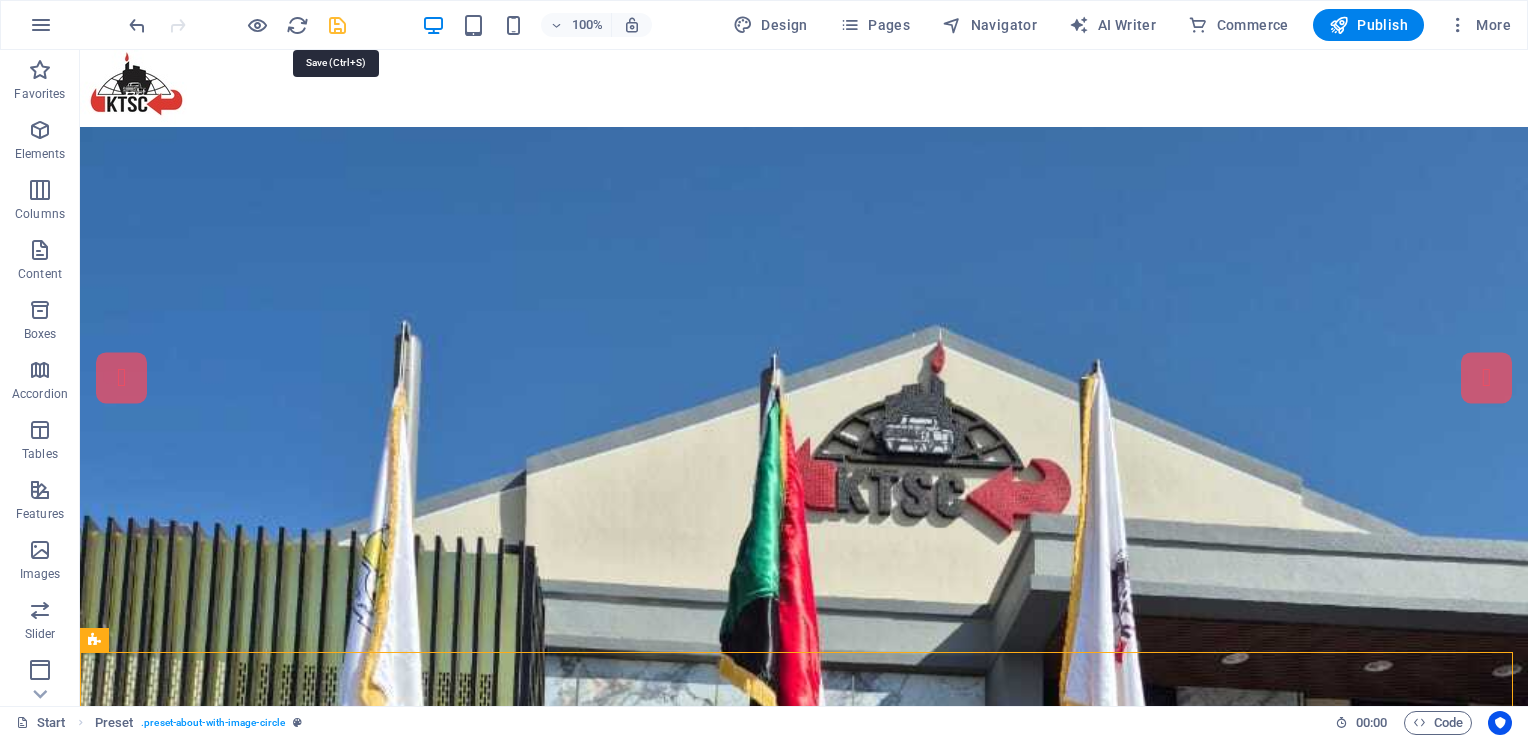 click at bounding box center [337, 25] 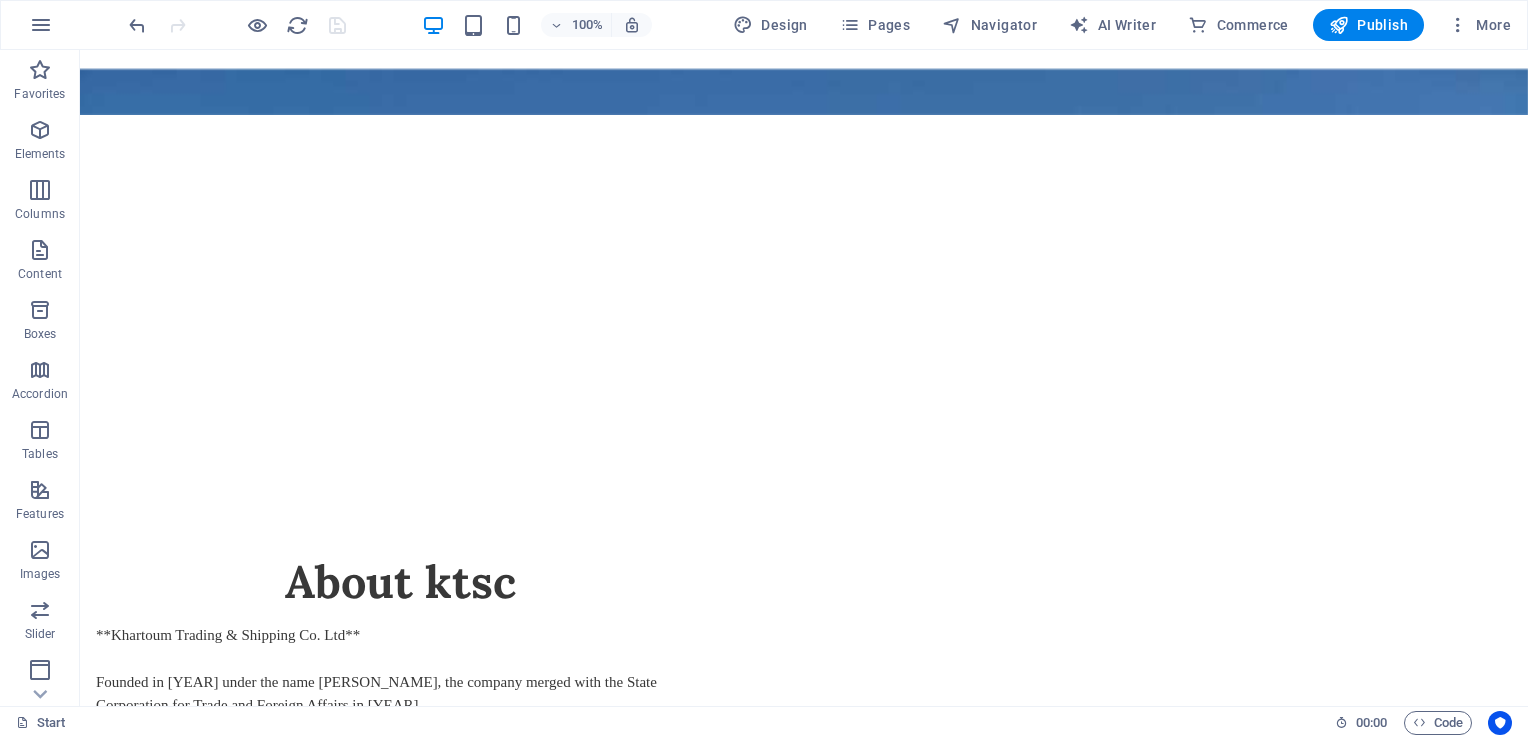 scroll, scrollTop: 736, scrollLeft: 0, axis: vertical 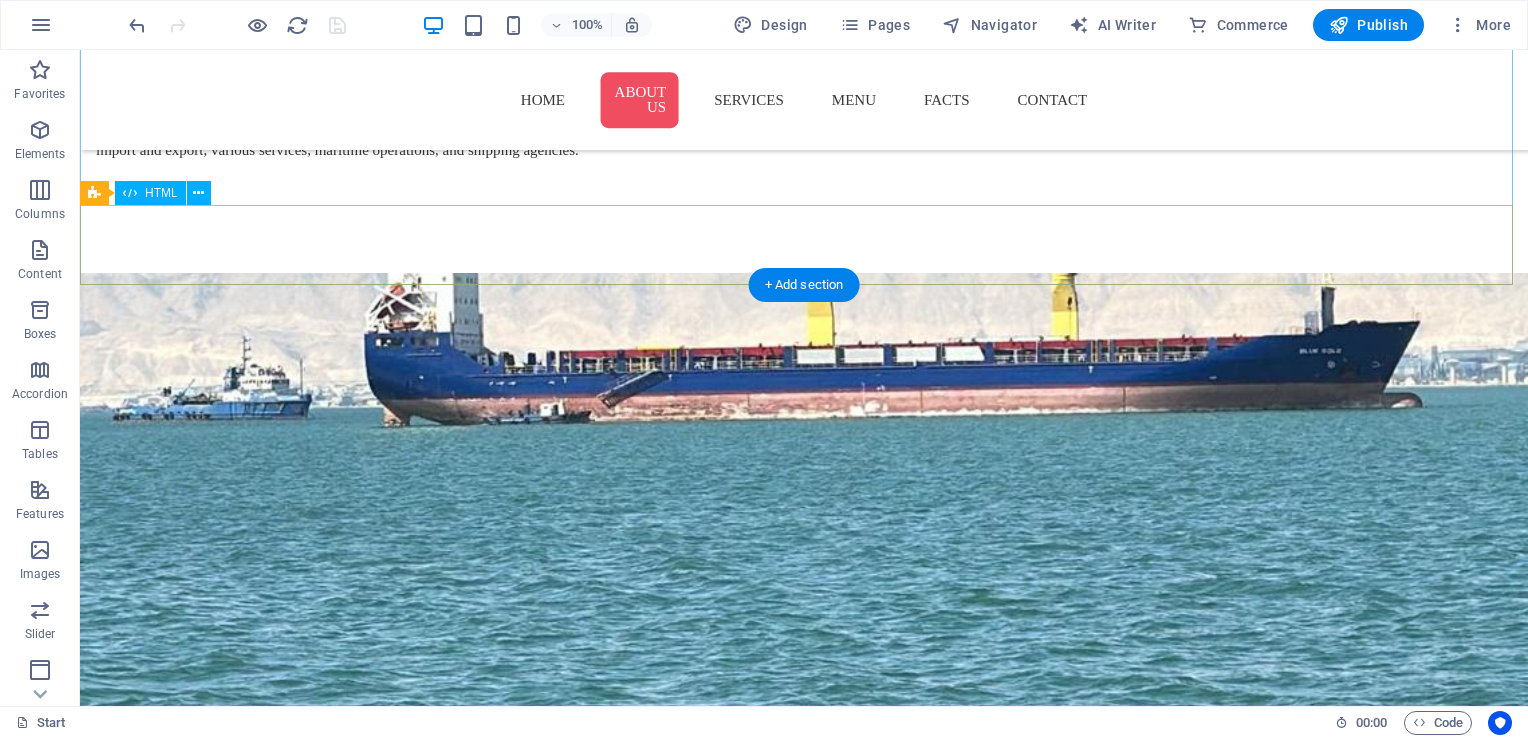 click at bounding box center [804, 1326] 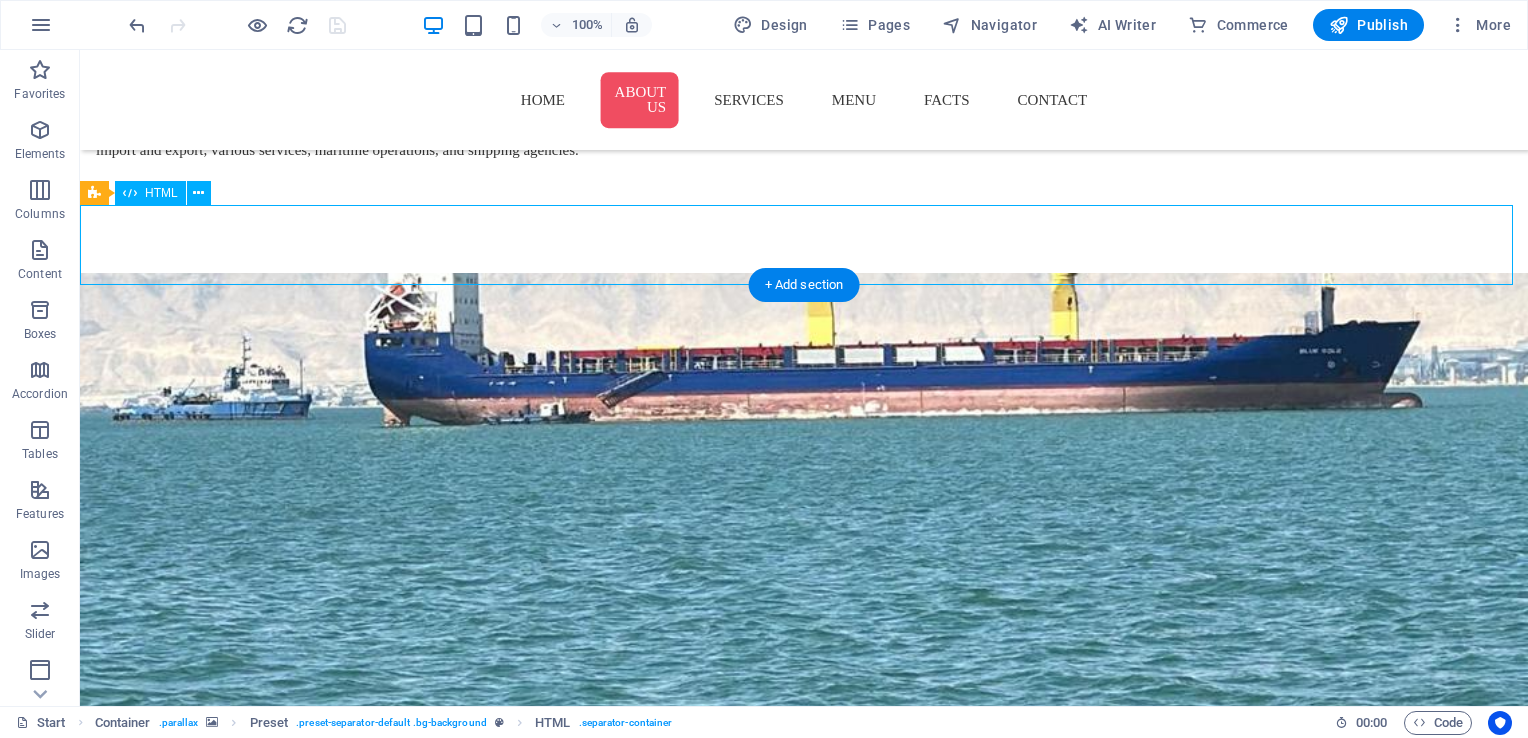 click at bounding box center [804, 1326] 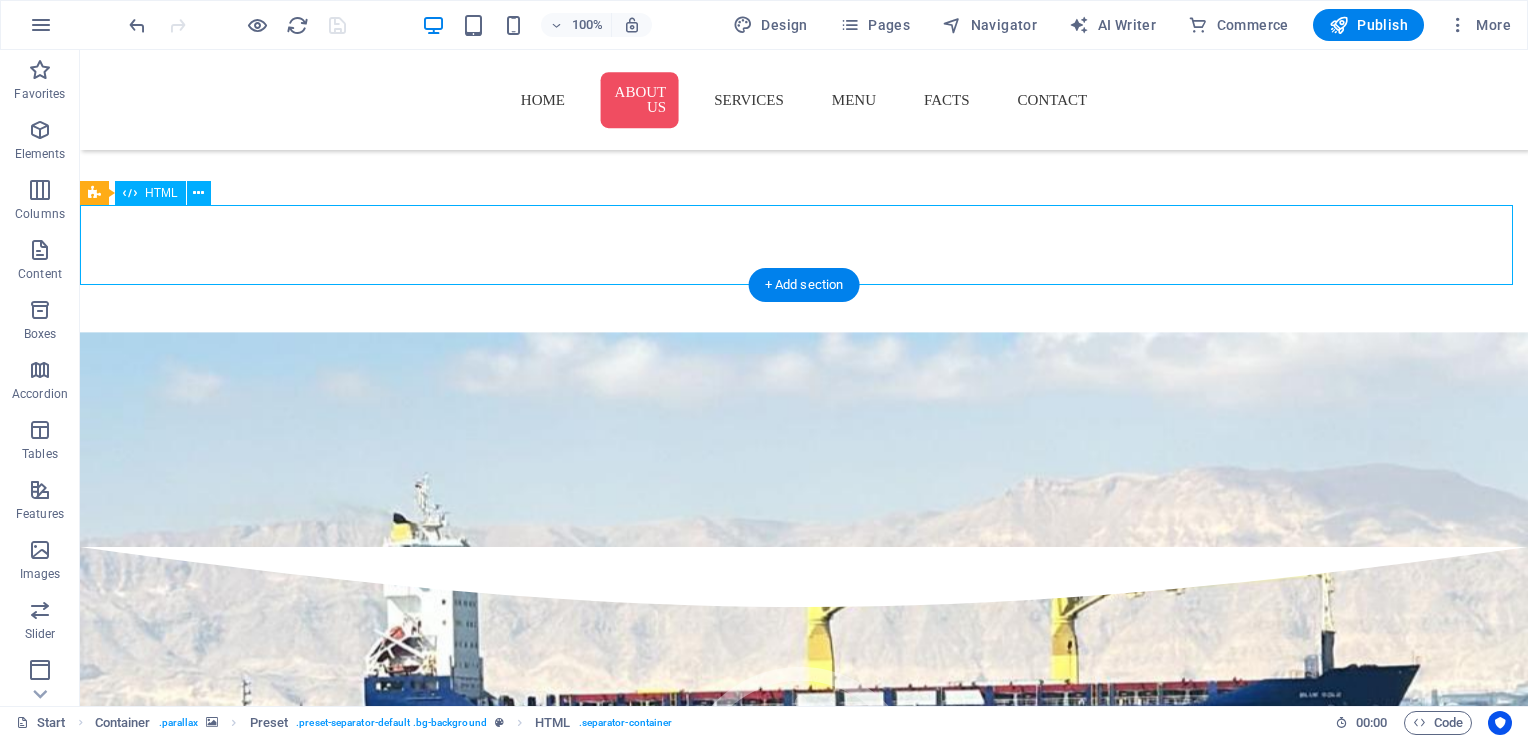 scroll, scrollTop: 1484, scrollLeft: 0, axis: vertical 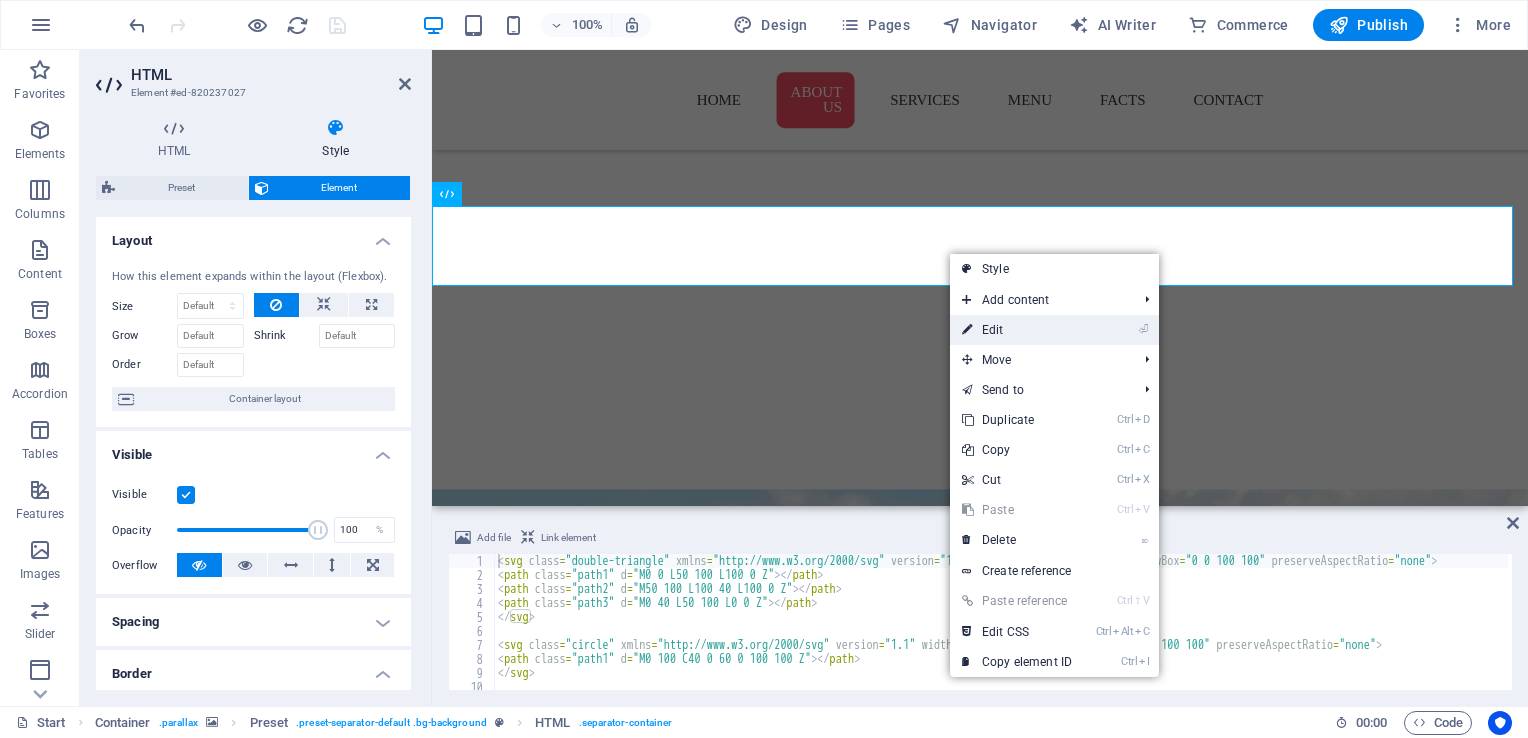 click on "⏎  Edit" at bounding box center (1017, 330) 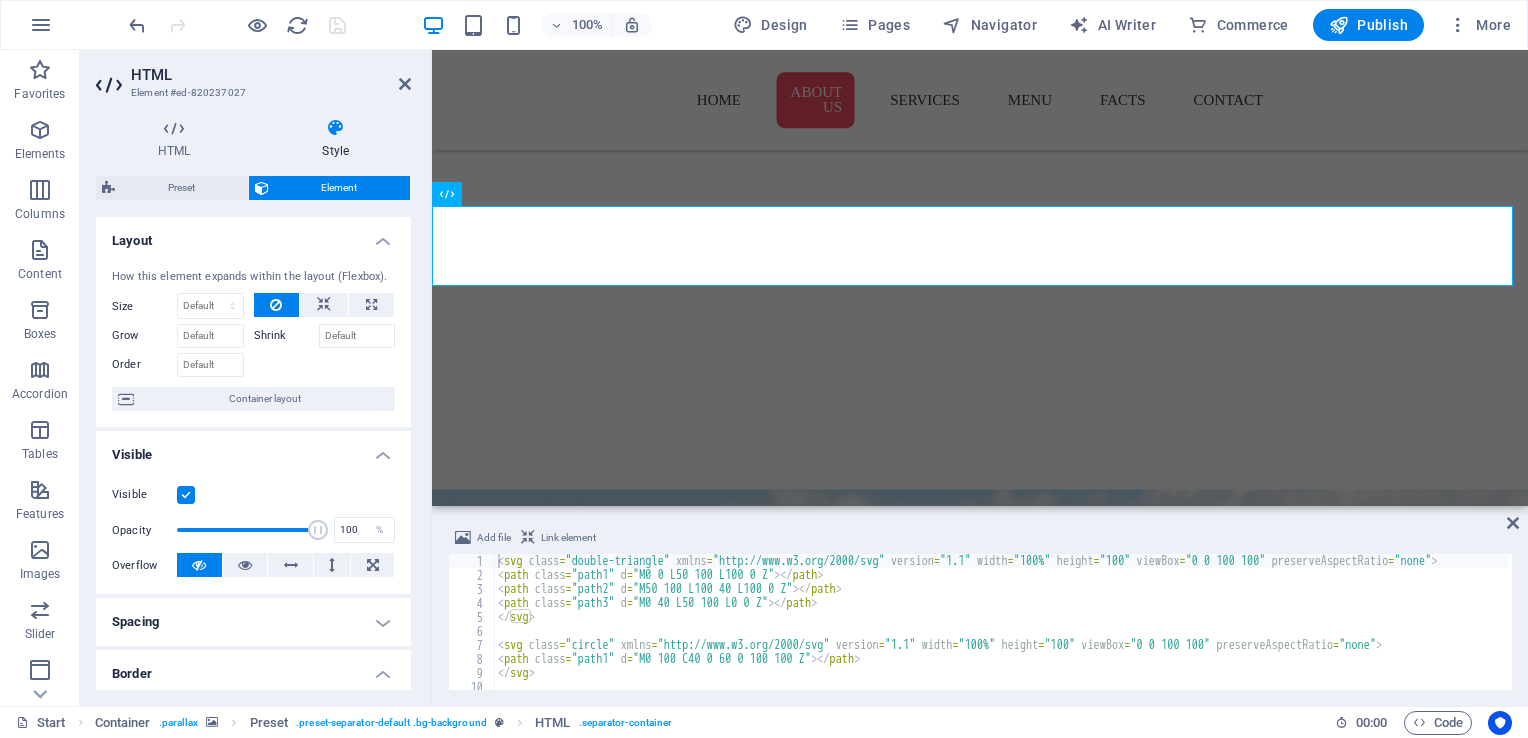 drag, startPoint x: 406, startPoint y: 279, endPoint x: 410, endPoint y: 341, distance: 62.1289 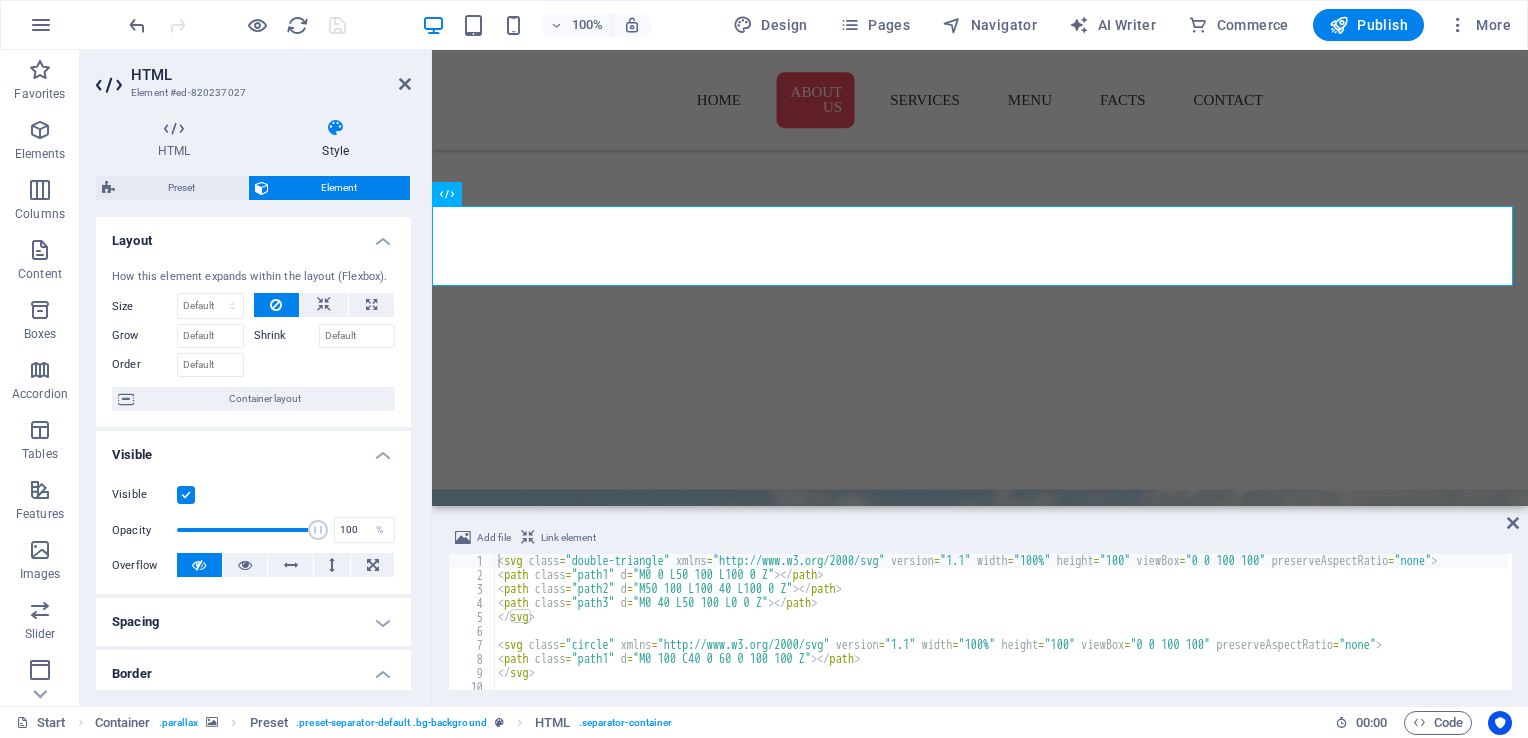click on "Layout How this element expands within the layout (Flexbox). Size Default auto px % 1/1 1/2 1/3 1/4 1/5 1/6 1/7 1/8 1/9 1/10 Grow Shrink Order Container layout Visible Visible Opacity 100 % Overflow Spacing Margin Default auto px % rem vw vh Custom Custom auto px % rem vw vh auto px % rem vw vh auto px % rem vw vh auto px % rem vw vh Padding Default px rem % vh vw Custom Custom px rem % vh vw px rem % vh vw px rem % vh vw px rem % vh vw Border Style              - Width 1 auto px rem % vh vw Custom Custom 1 auto px rem % vh vw 1 auto px rem % vh vw 1 auto px rem % vh vw 1 auto px rem % vh vw  - Color Round corners Default px rem % vh vw Custom Custom px rem % vh vw px rem % vh vw px rem % vh vw px rem % vh vw Shadow Default None Outside Inside Color X offset 0 px rem vh vw Y offset 0 px rem vh vw Blur 0 px rem % vh vw Spread 0 px rem vh vw Text Shadow Default None Outside Color X offset 0 px rem vh vw Y offset 0 px rem vh vw Blur 0 px rem % vh vw Positioning Default Static Relative Absolute Fixed px" at bounding box center [253, 453] 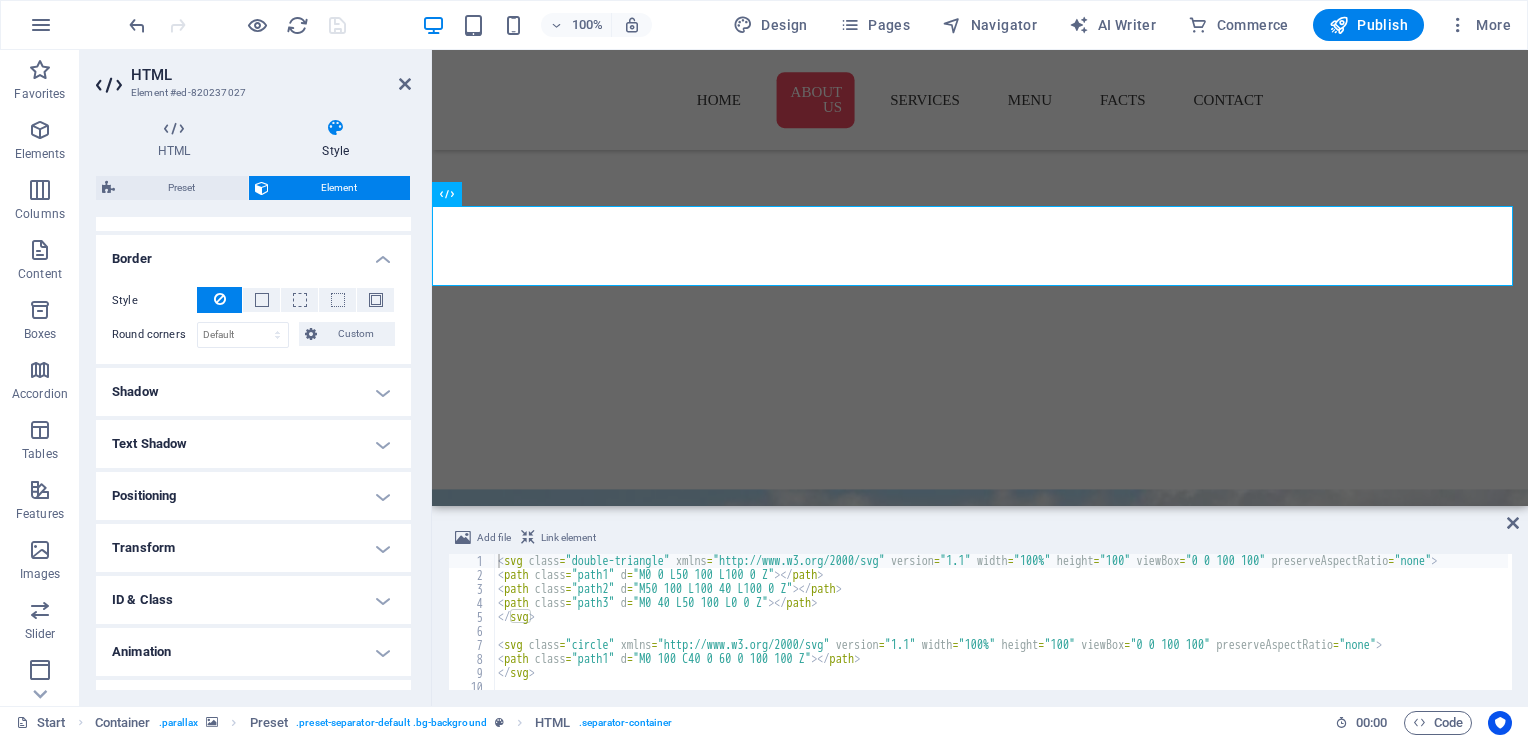 scroll, scrollTop: 451, scrollLeft: 0, axis: vertical 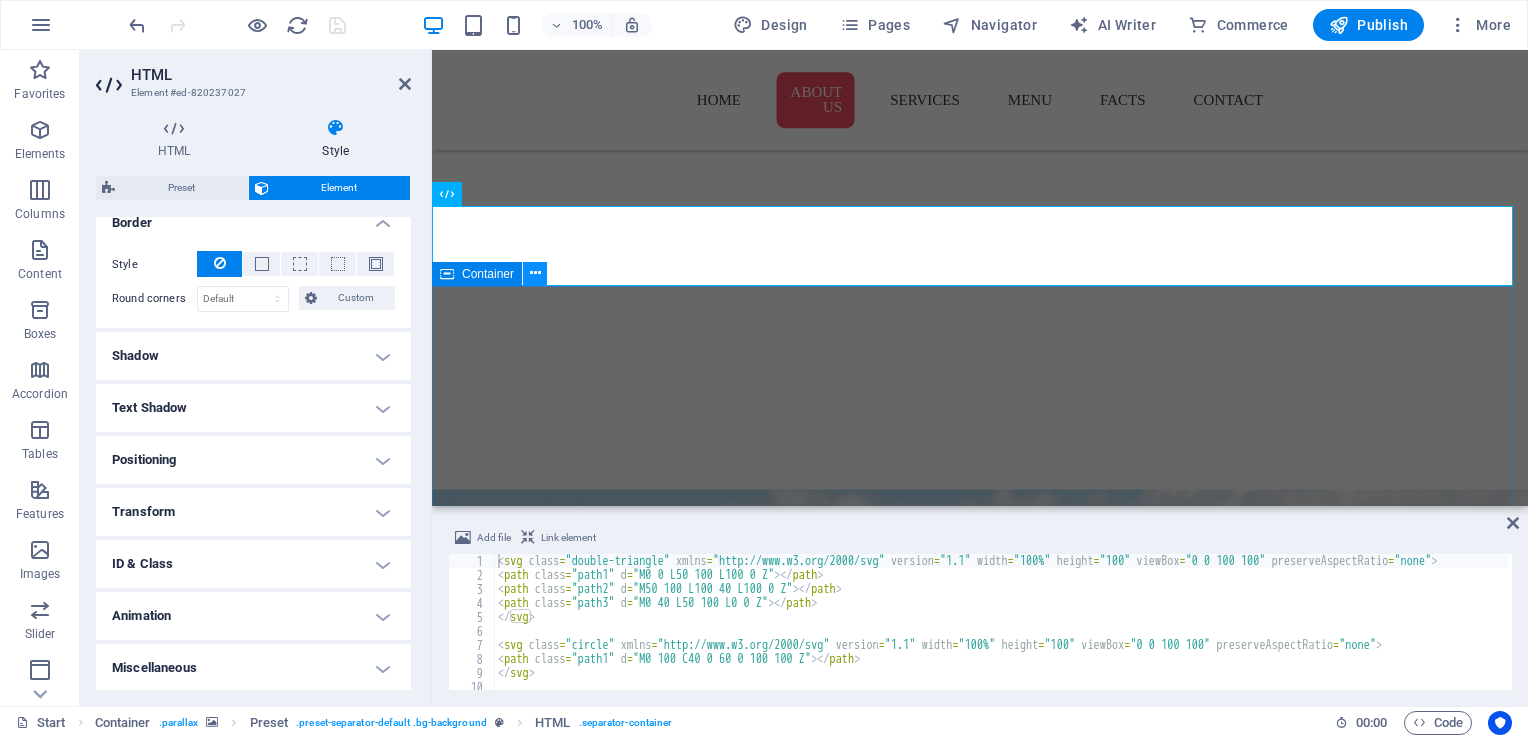 click at bounding box center [535, 273] 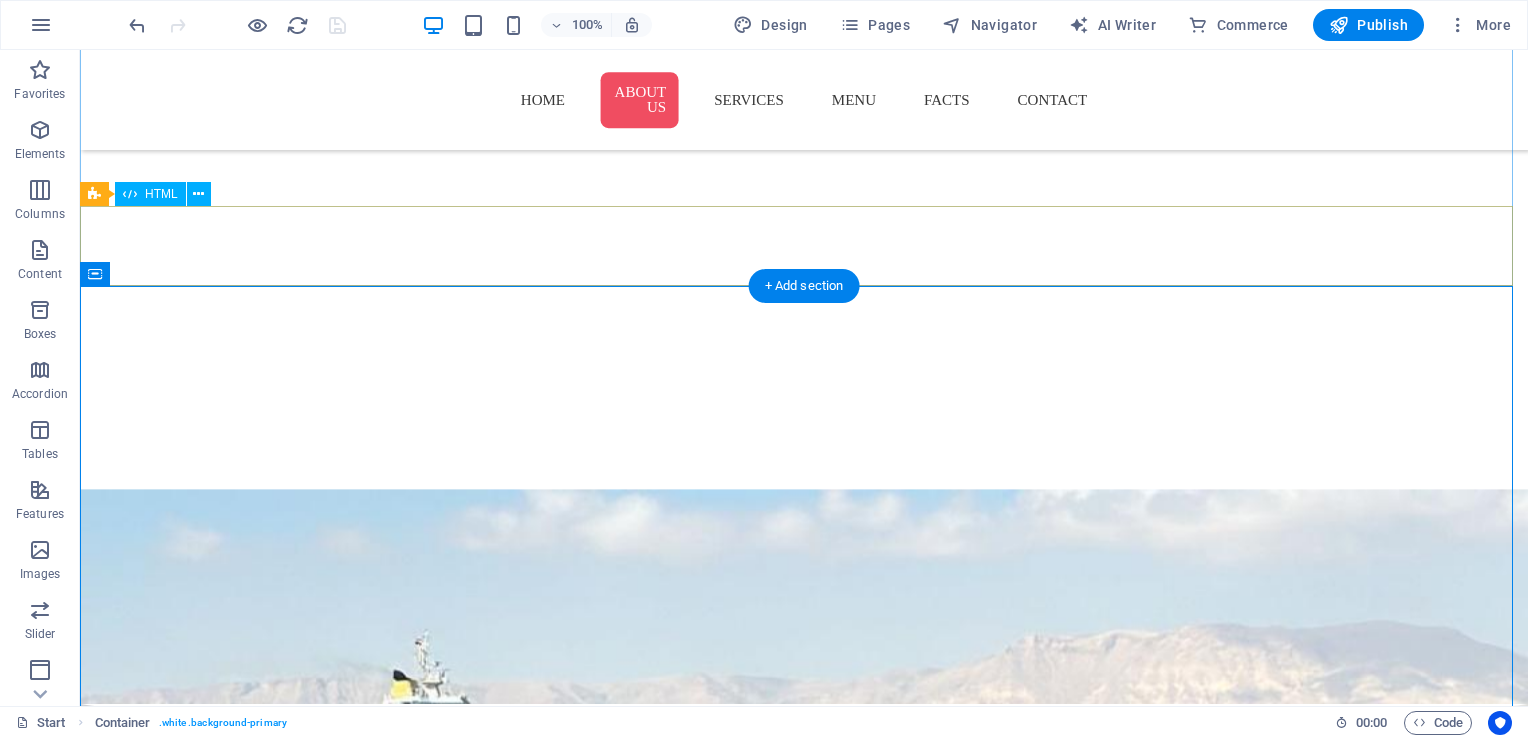 scroll, scrollTop: 1640, scrollLeft: 0, axis: vertical 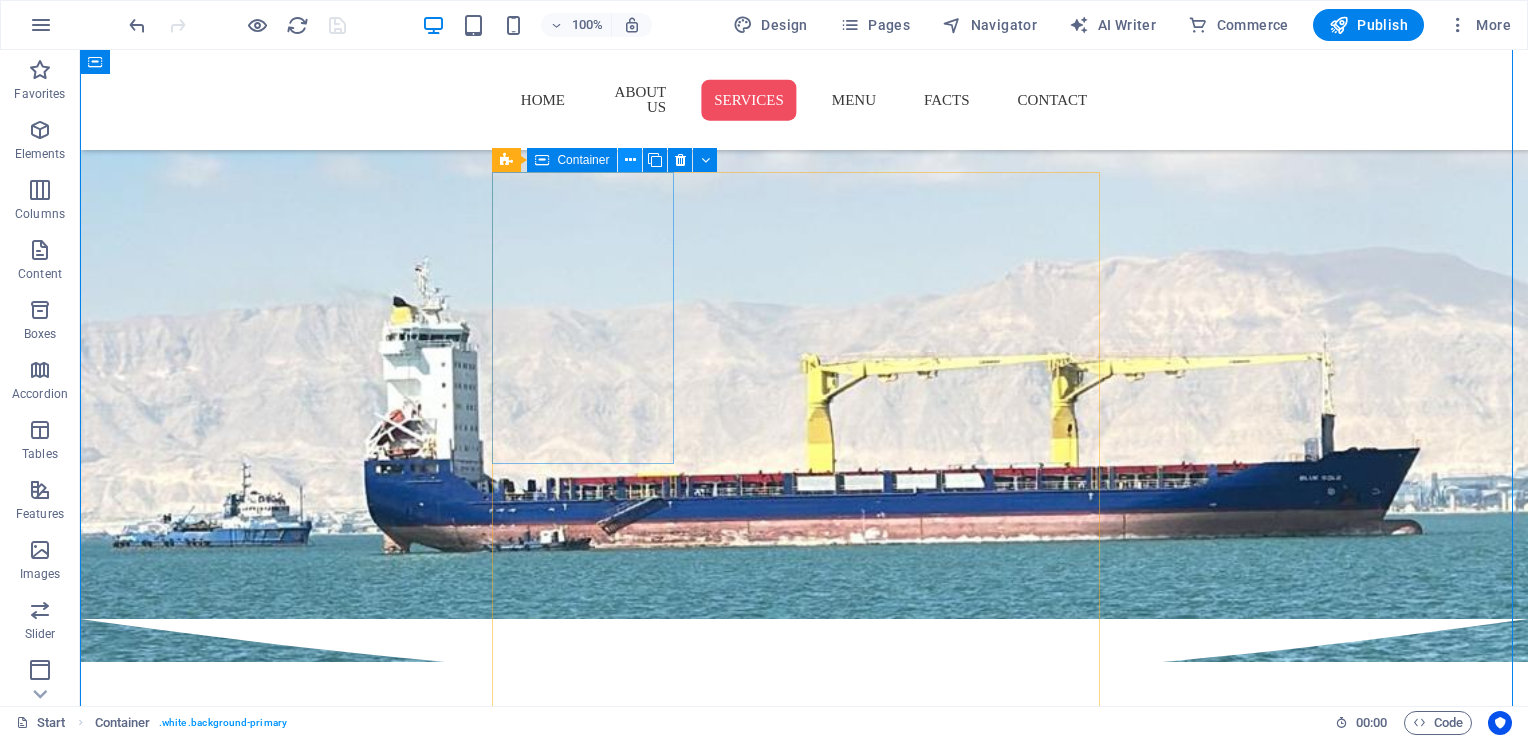 click at bounding box center (630, 160) 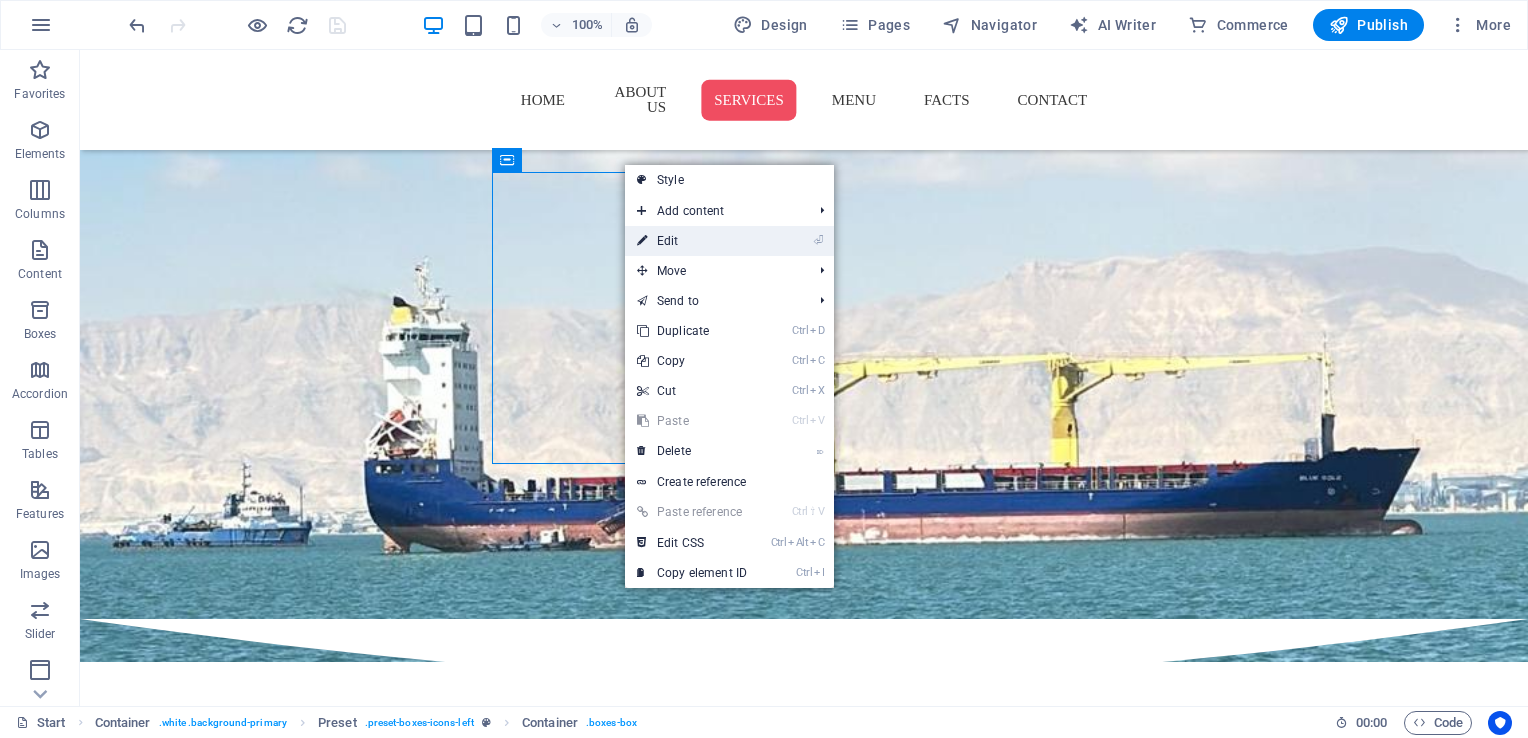 click on "⏎  Edit" at bounding box center [692, 241] 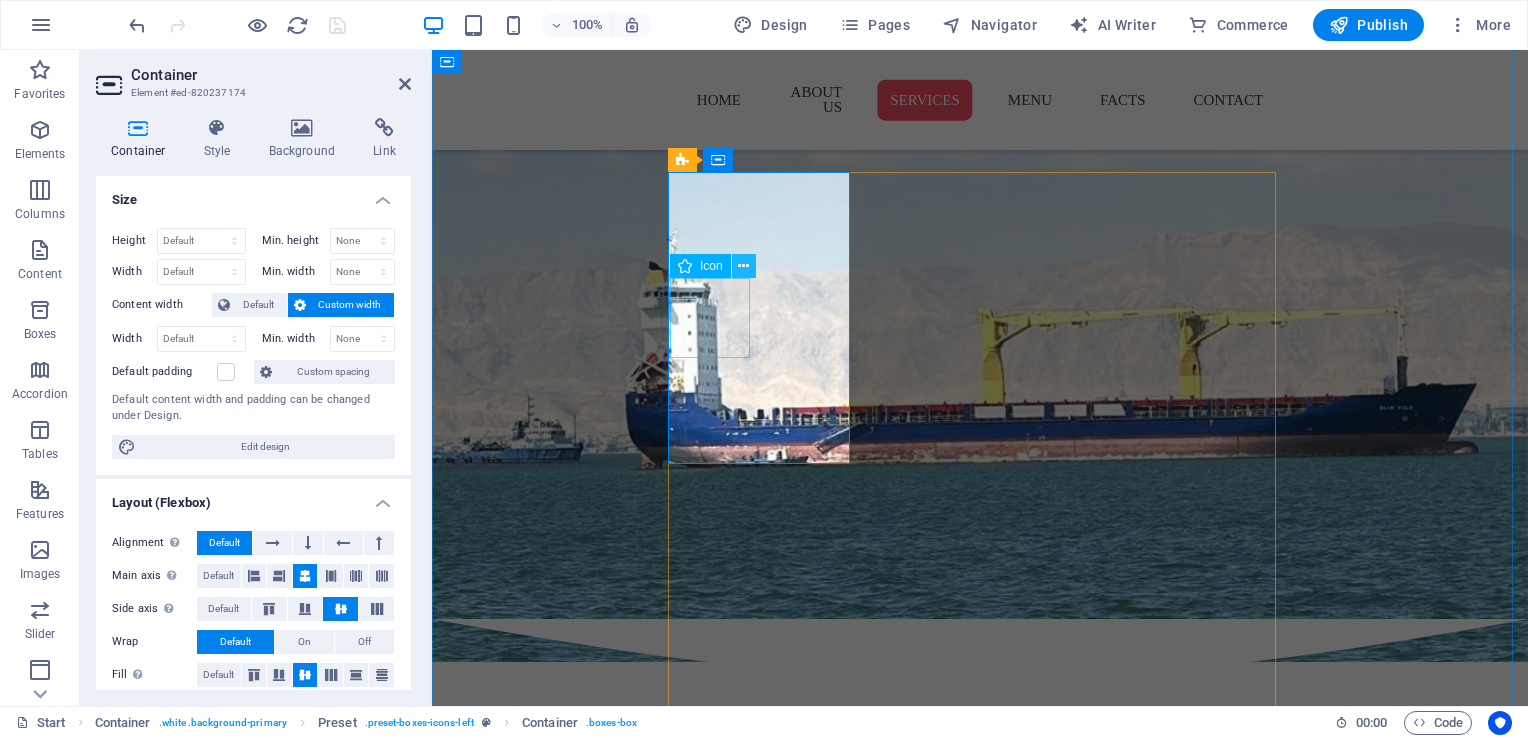 click at bounding box center [743, 266] 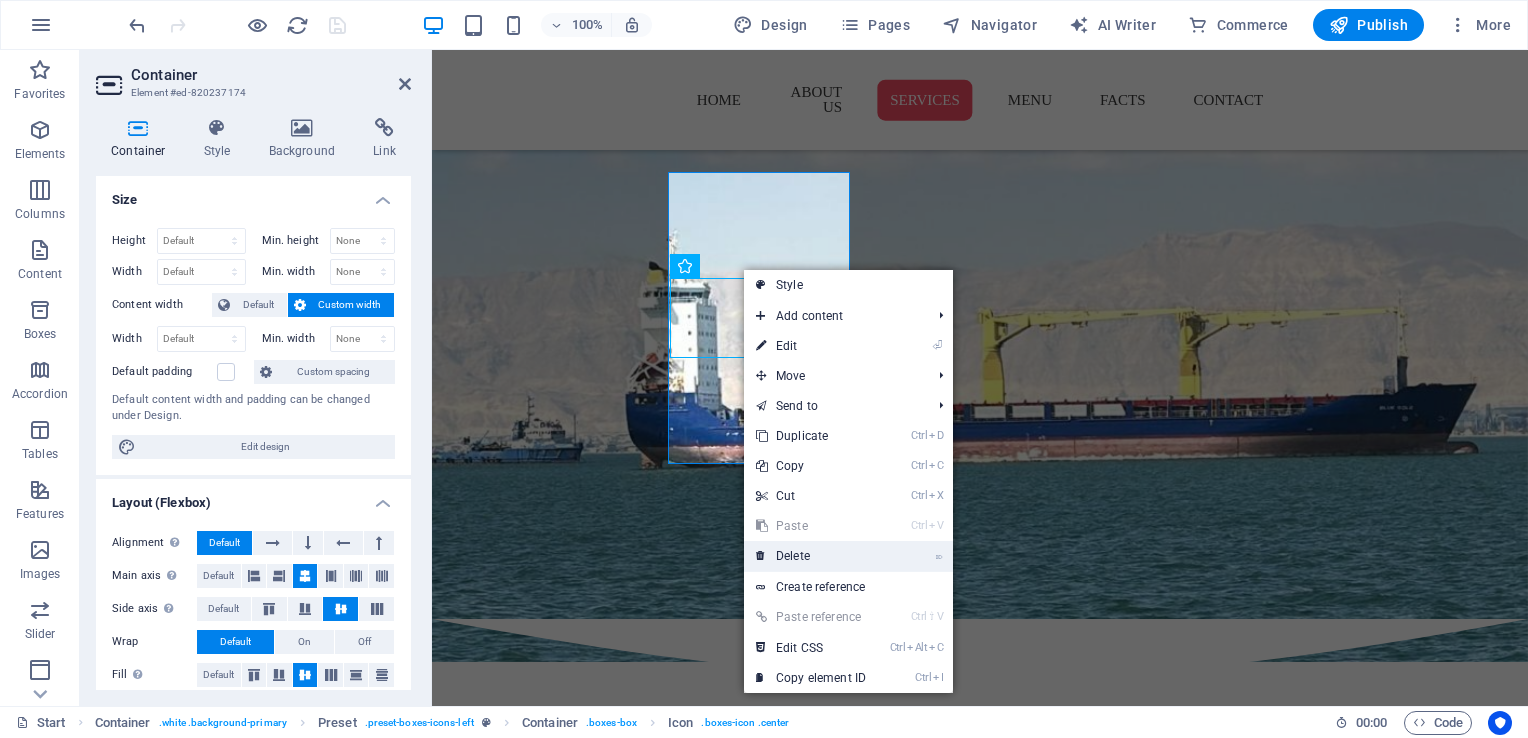click on "⌦  Delete" at bounding box center (811, 556) 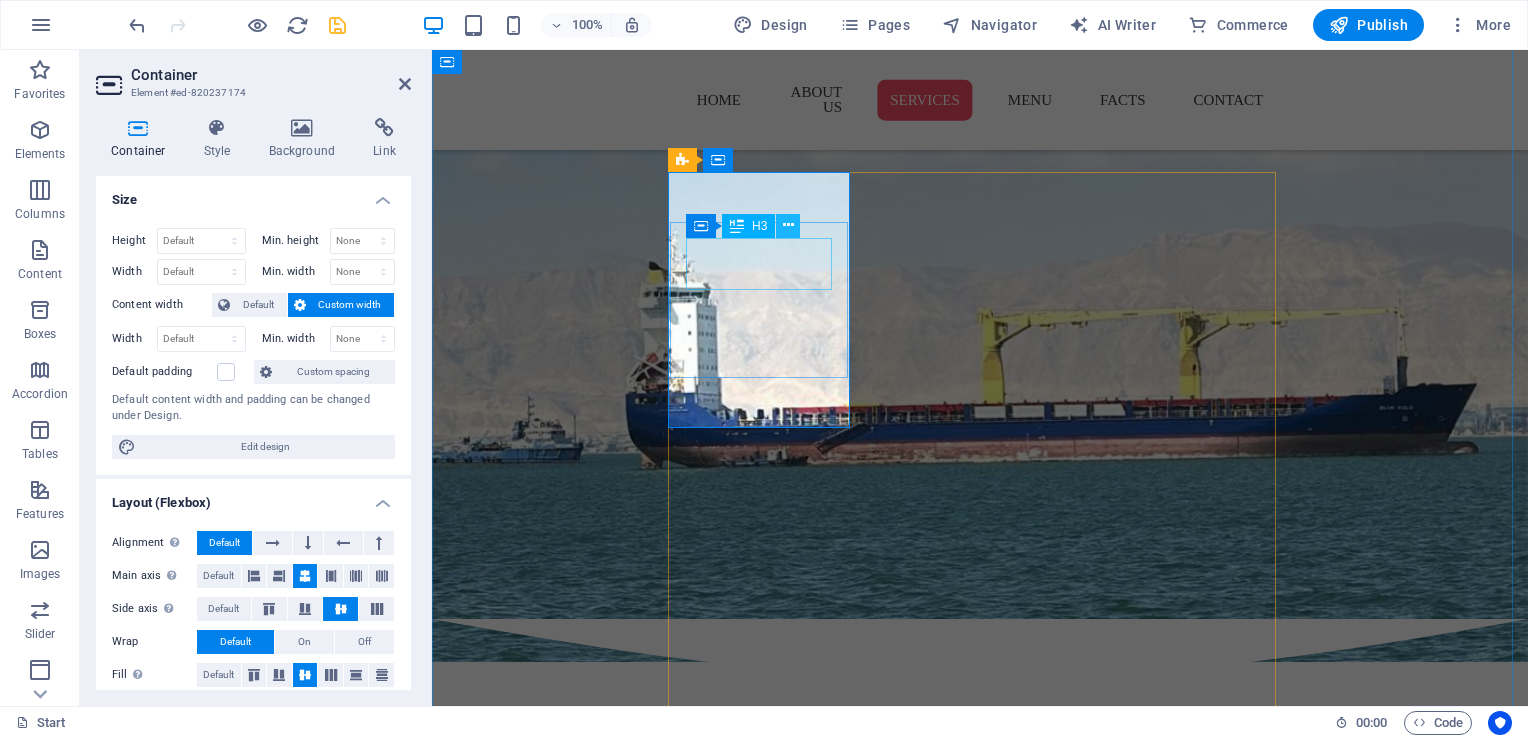 click at bounding box center [788, 225] 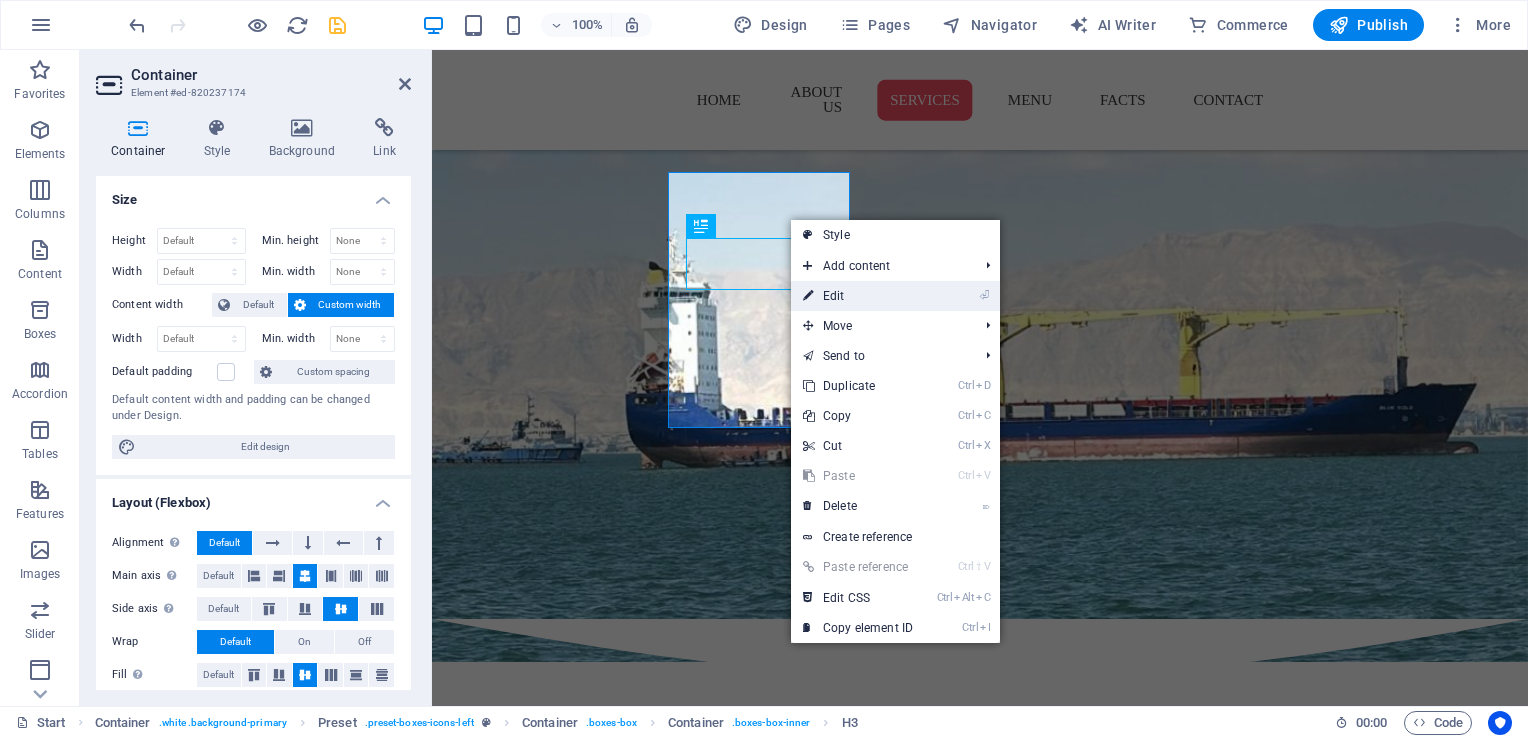 click on "⏎  Edit" at bounding box center (858, 296) 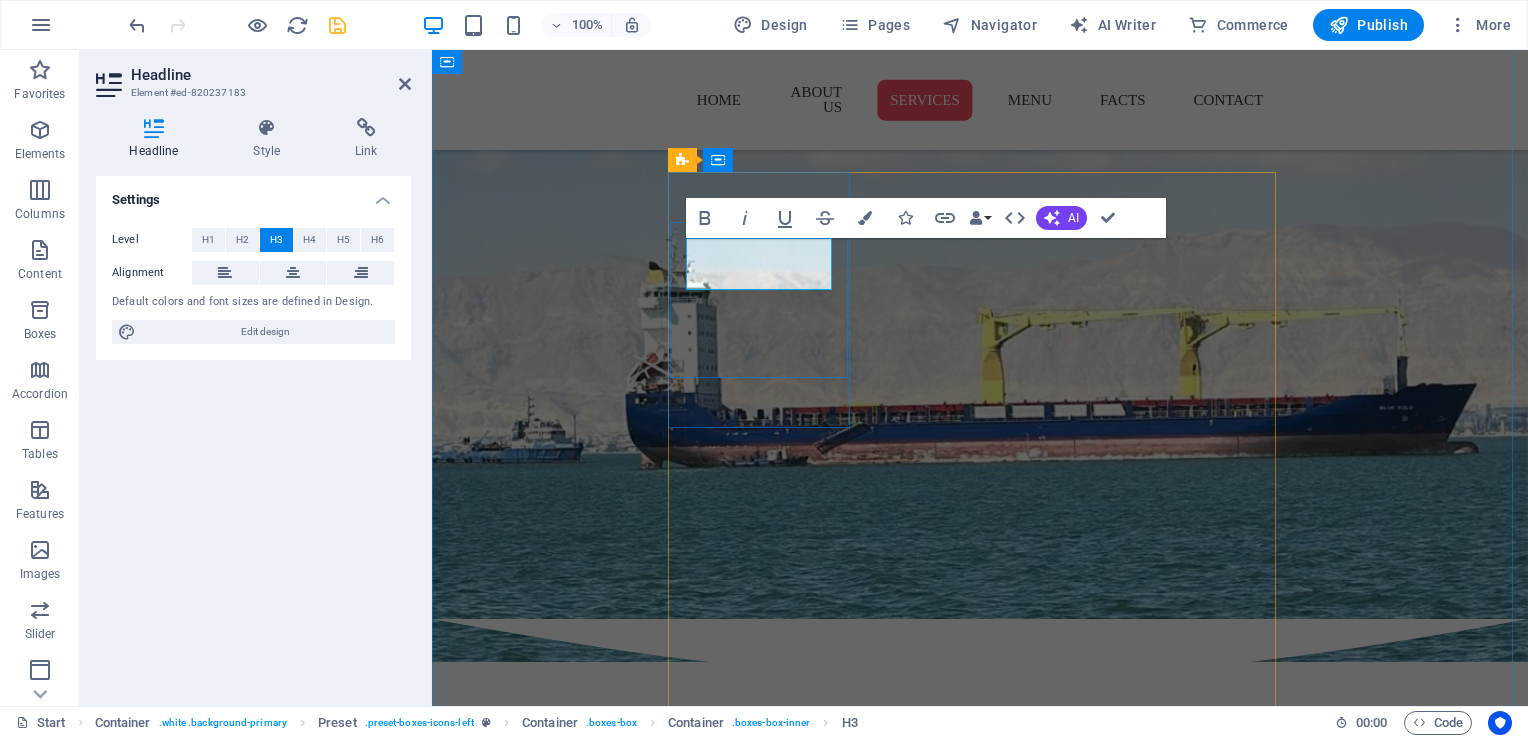 type 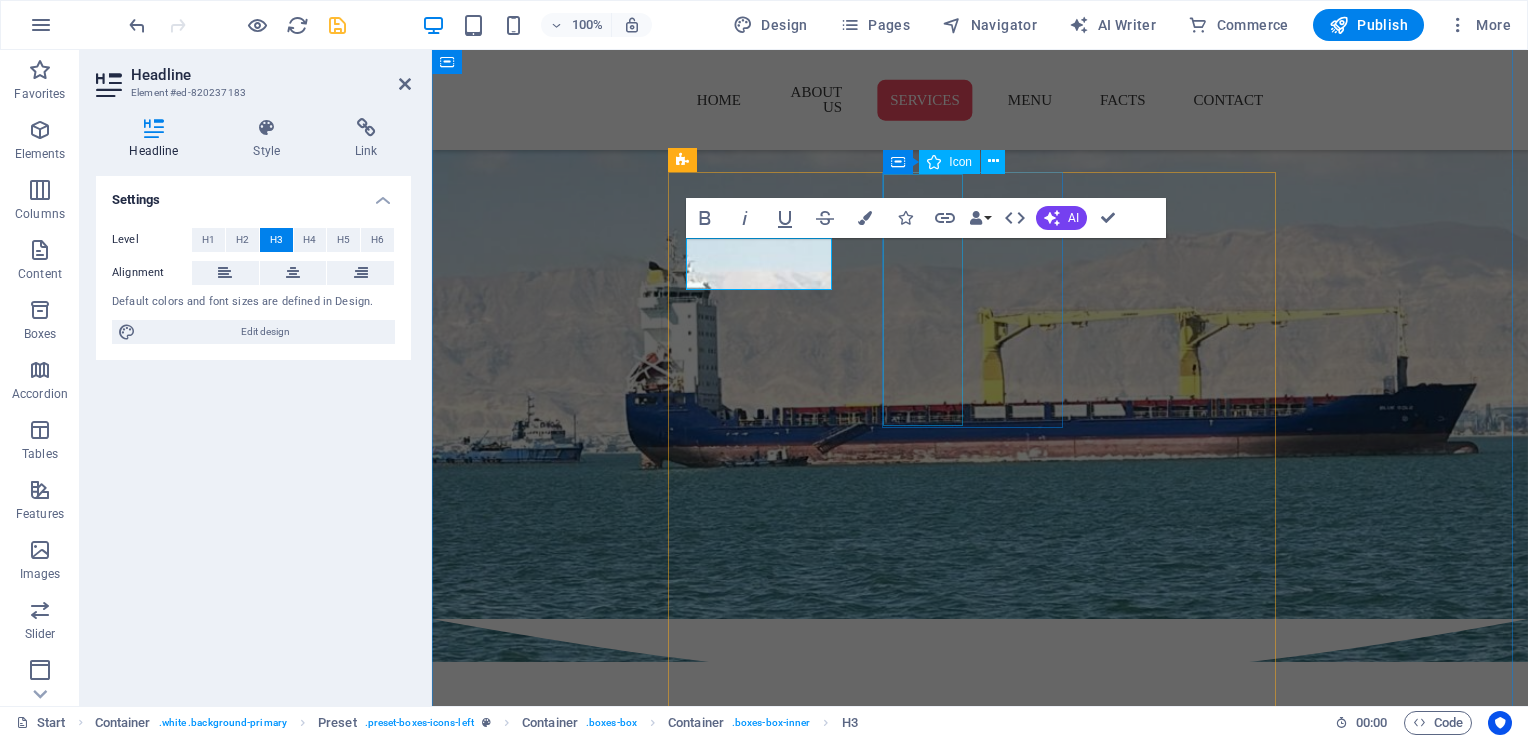 click at bounding box center [980, 1423] 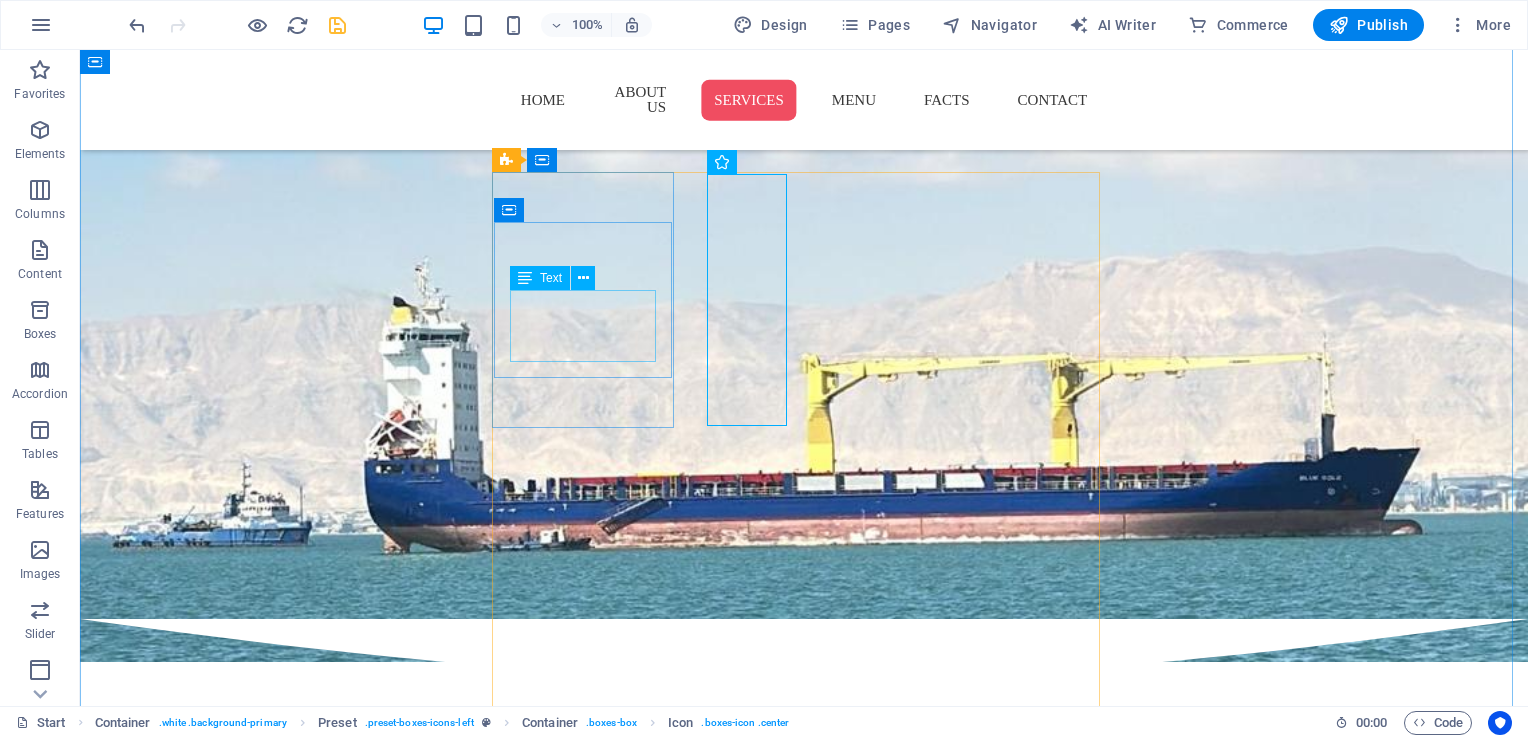 click on "Lorem ipsum dolor sit amet, consectetur adipisicing elit." at bounding box center (804, 1335) 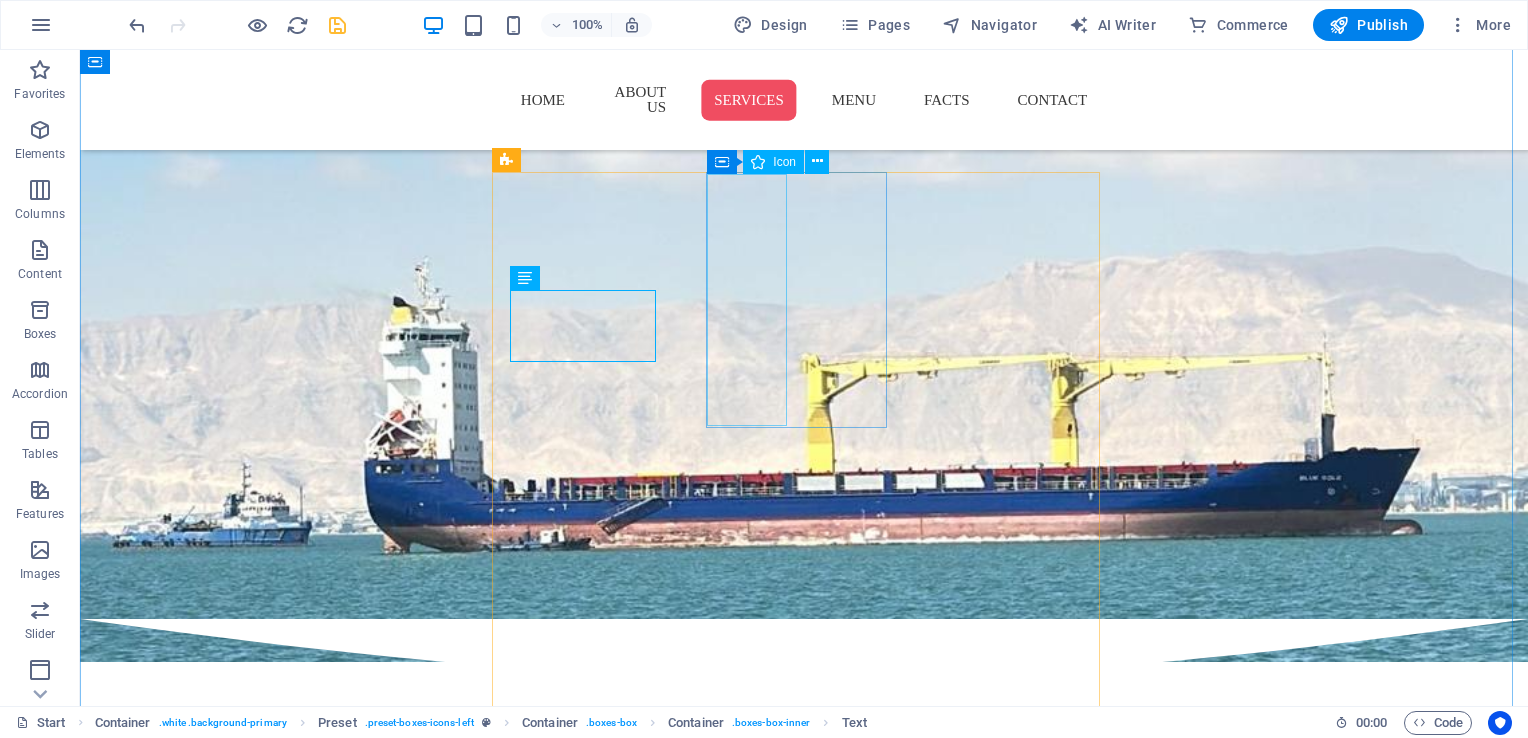 click at bounding box center (804, 1423) 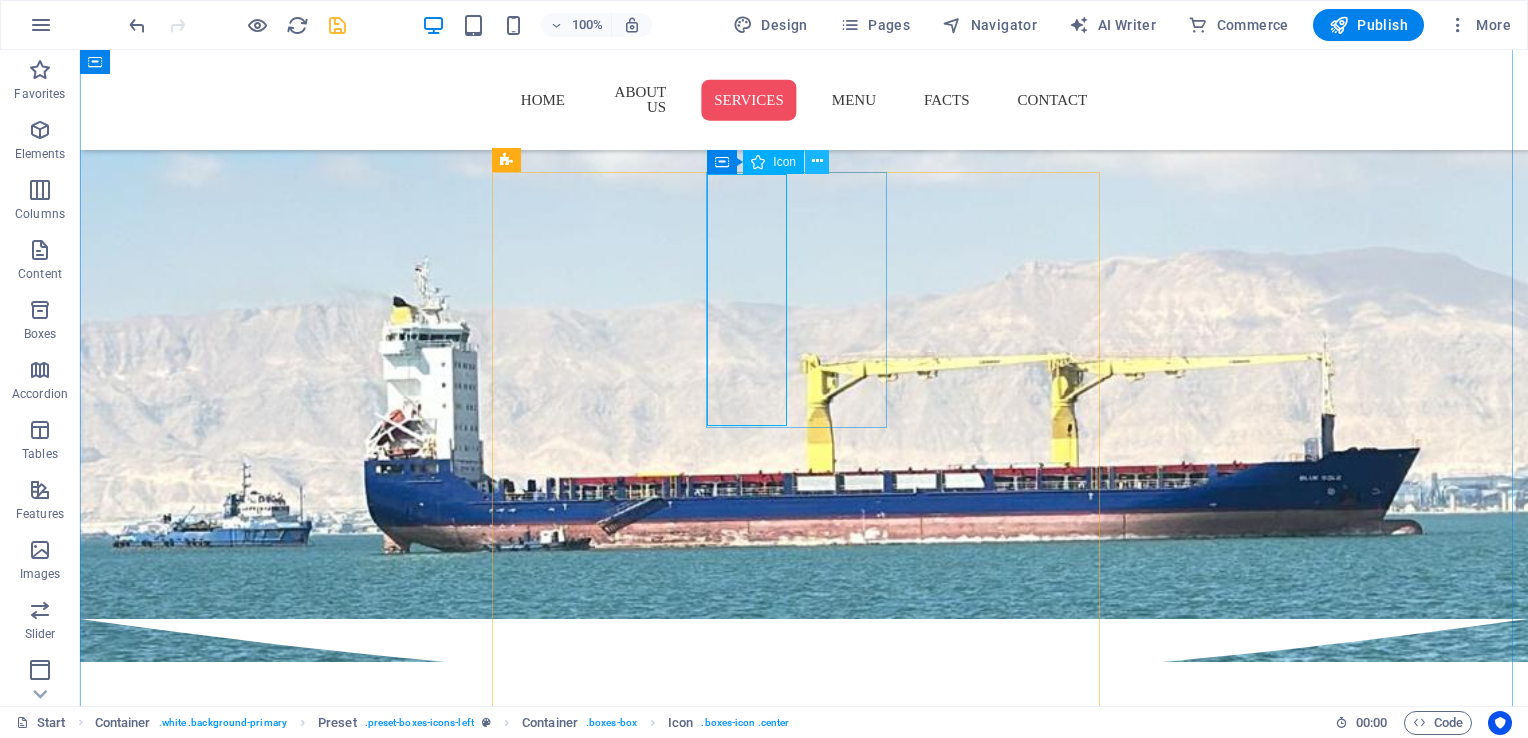 click at bounding box center [817, 162] 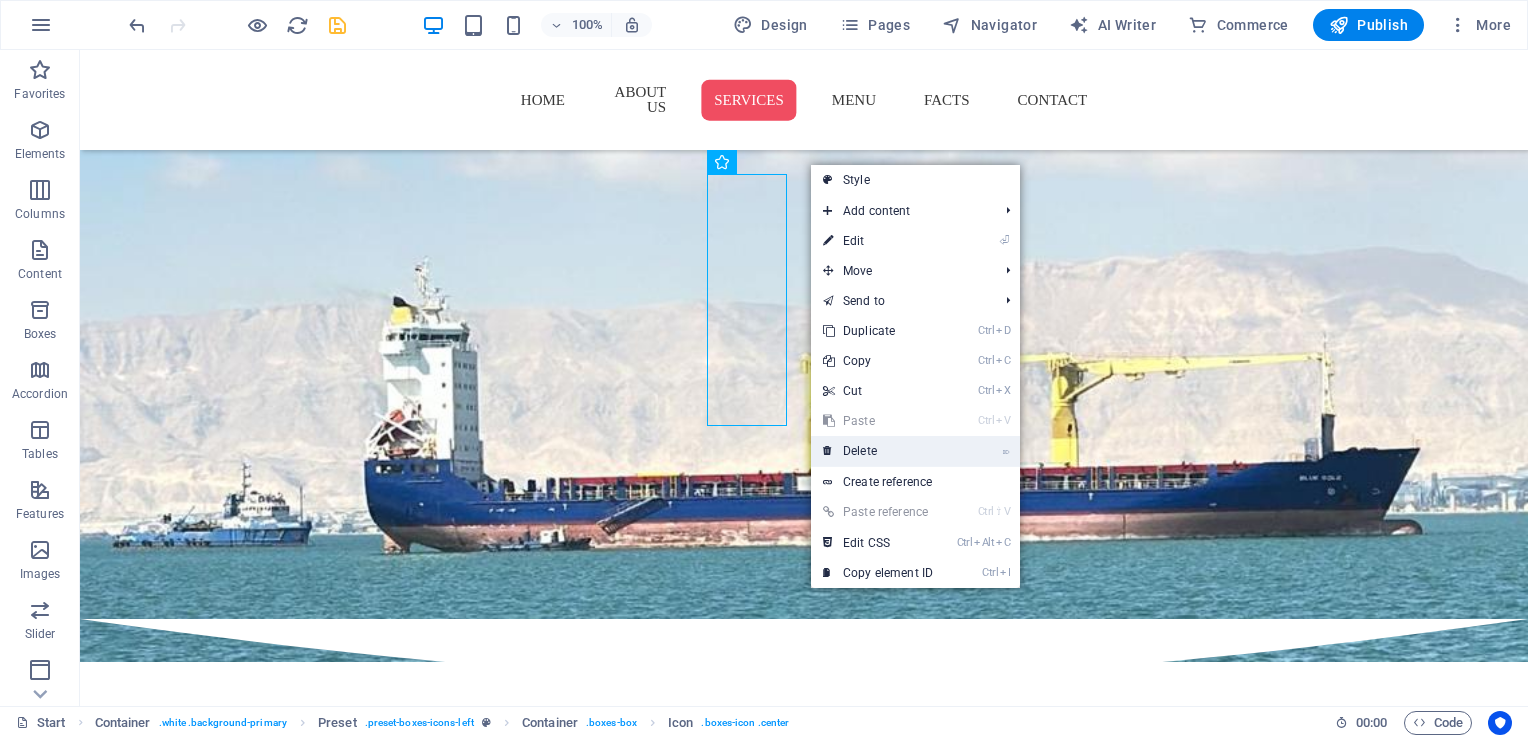 click on "⌦  Delete" at bounding box center [878, 451] 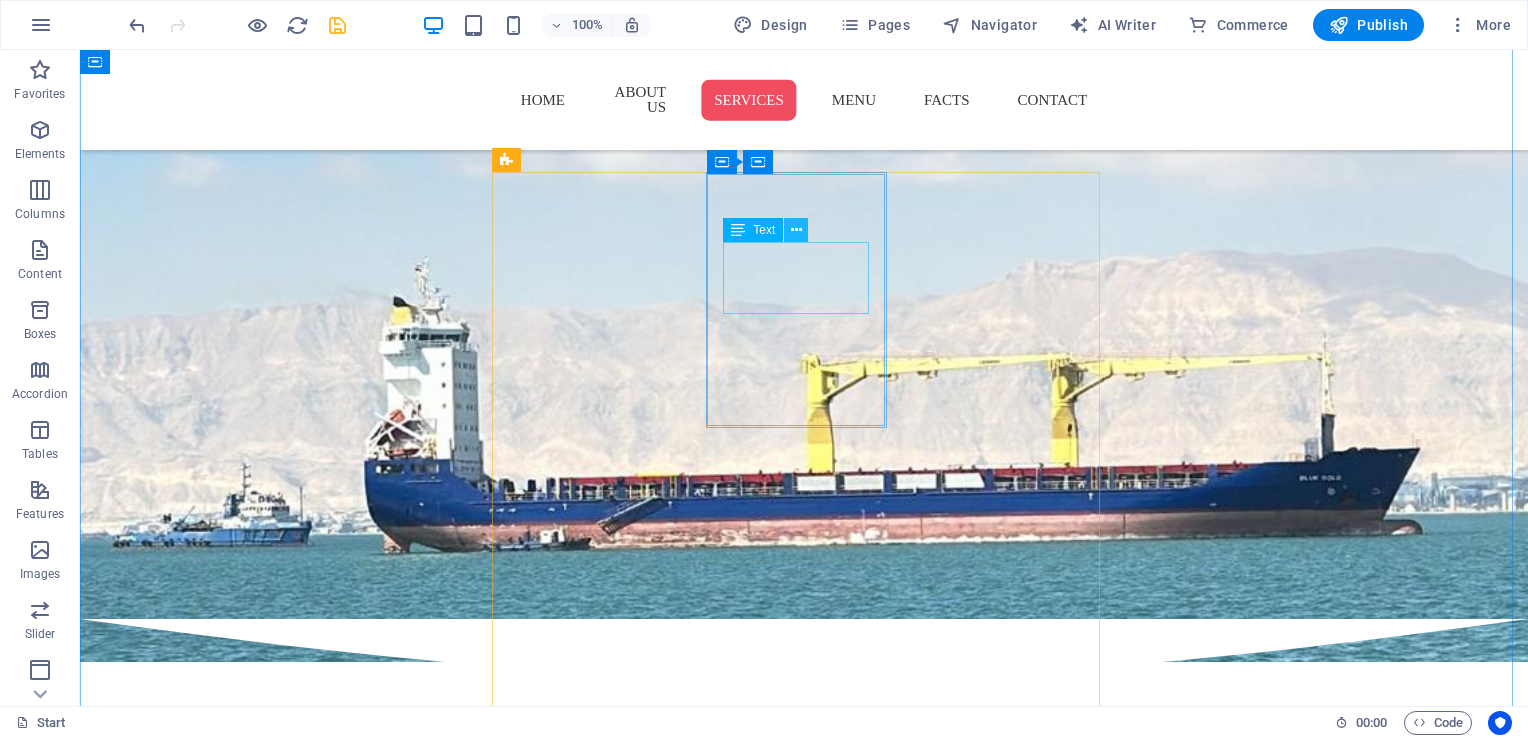 click at bounding box center (796, 230) 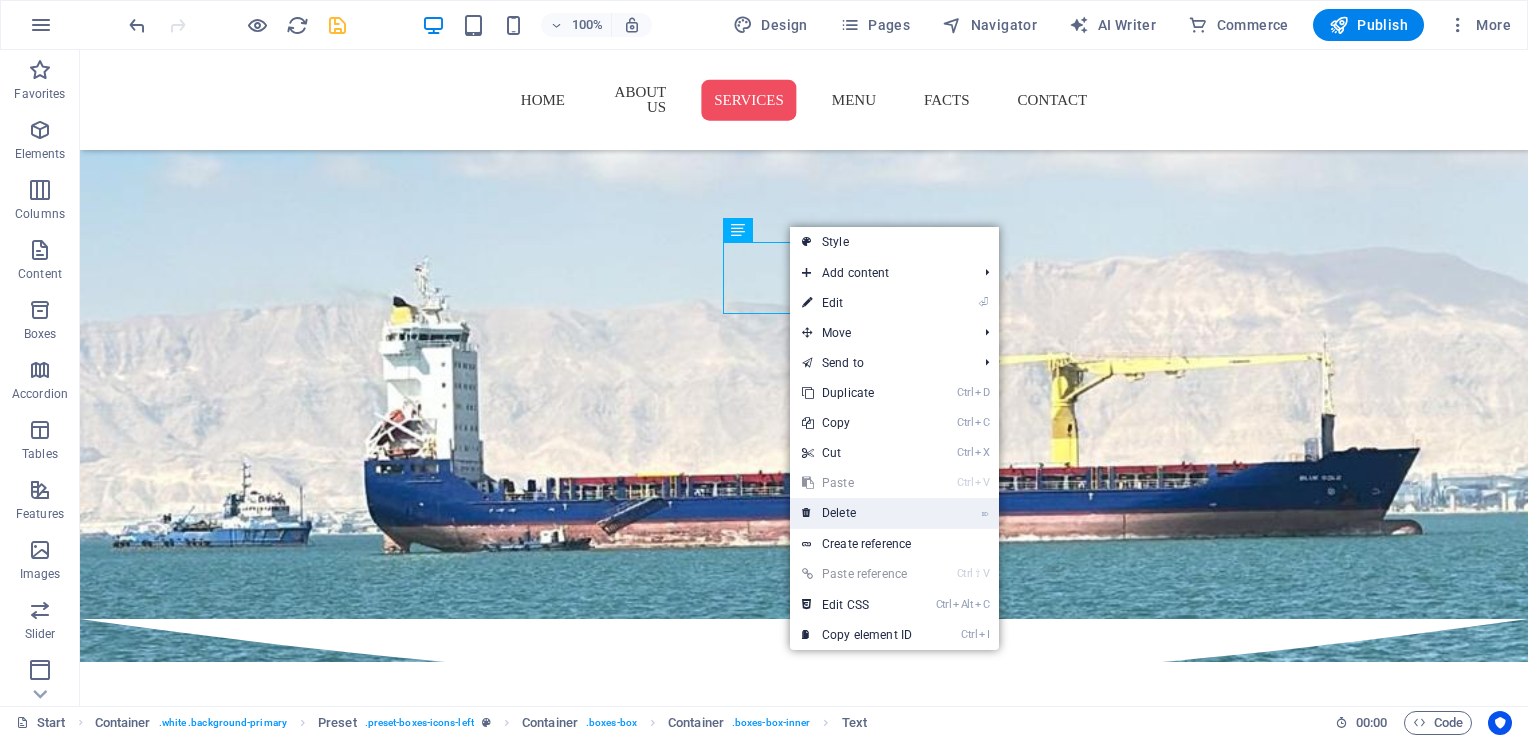 click on "⌦  Delete" at bounding box center [857, 513] 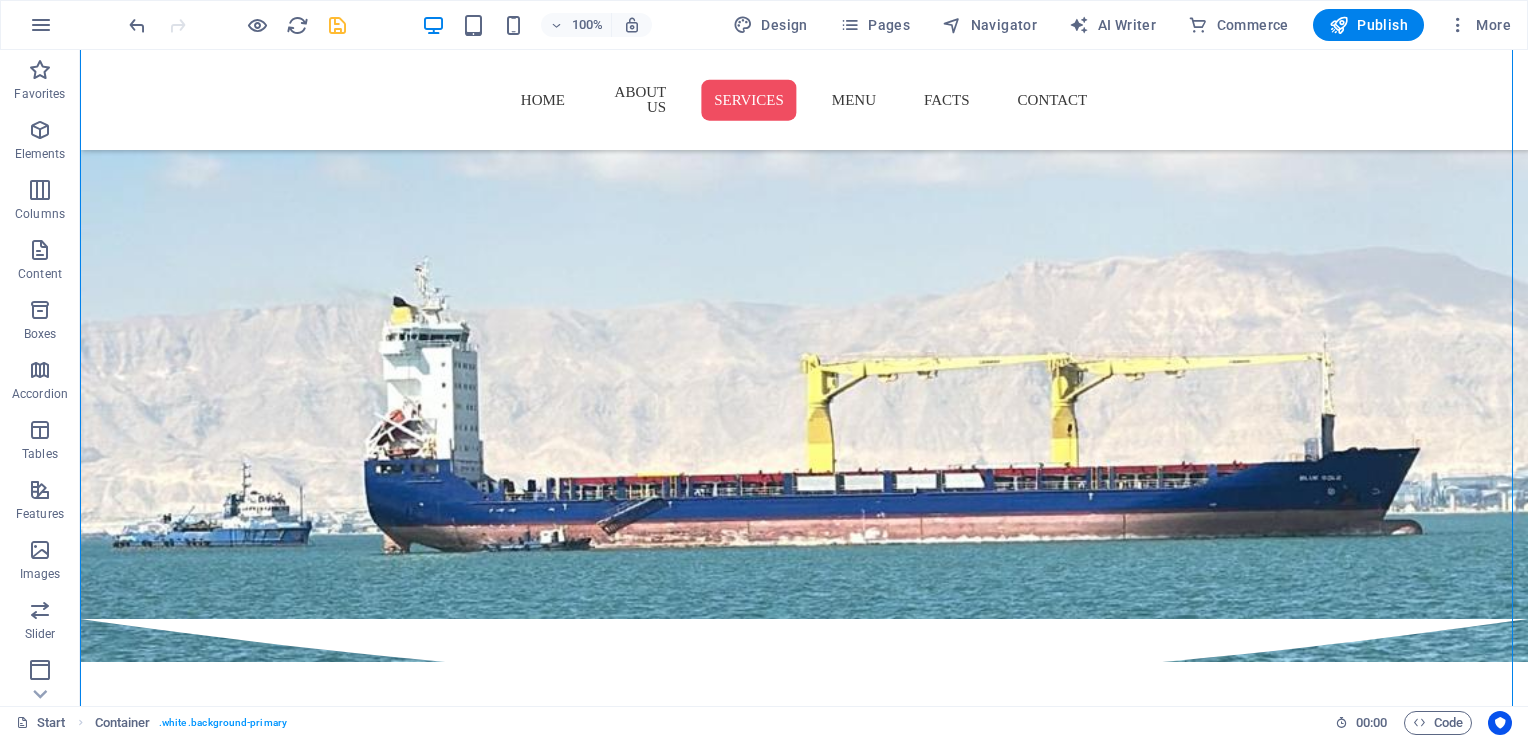 drag, startPoint x: 781, startPoint y: 208, endPoint x: 782, endPoint y: 281, distance: 73.00685 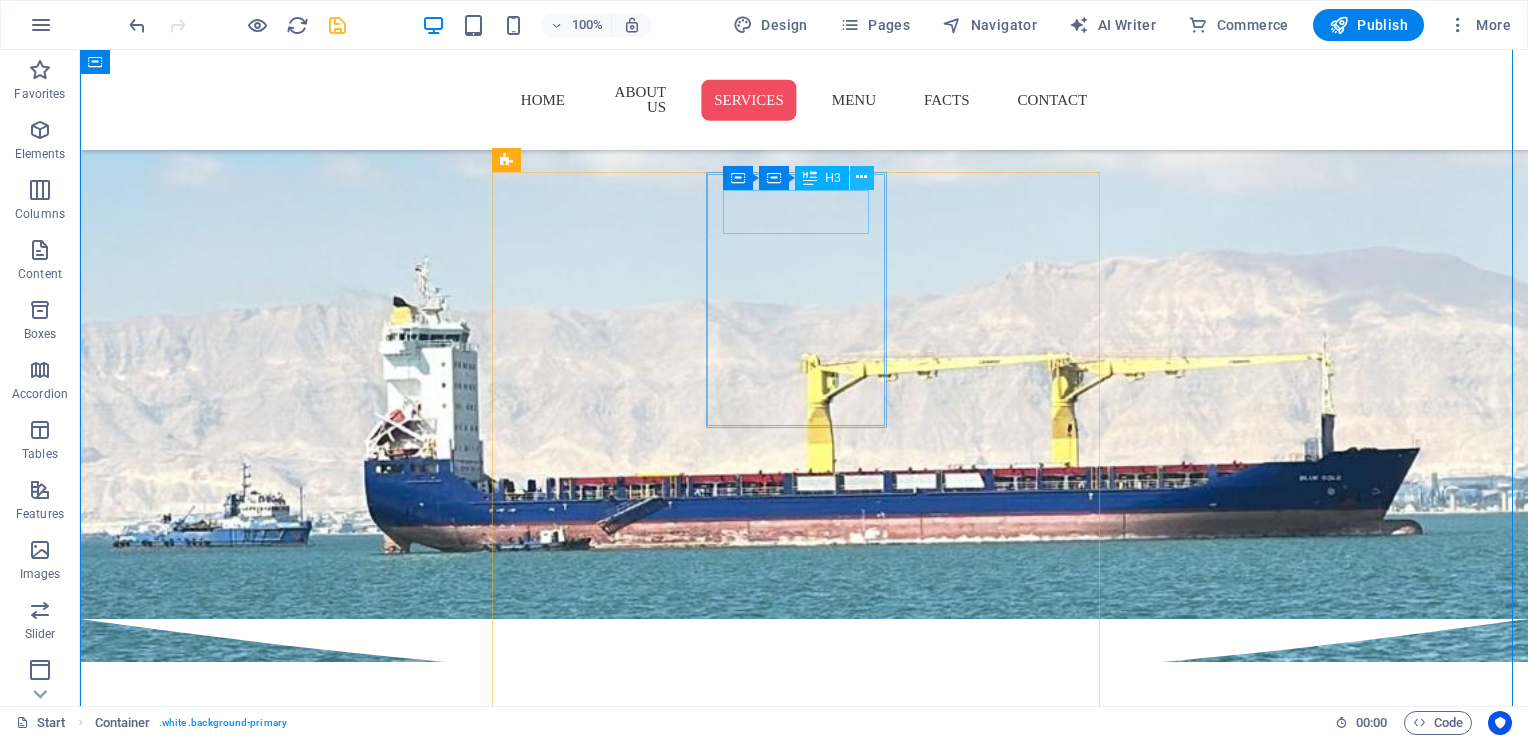 click at bounding box center (862, 178) 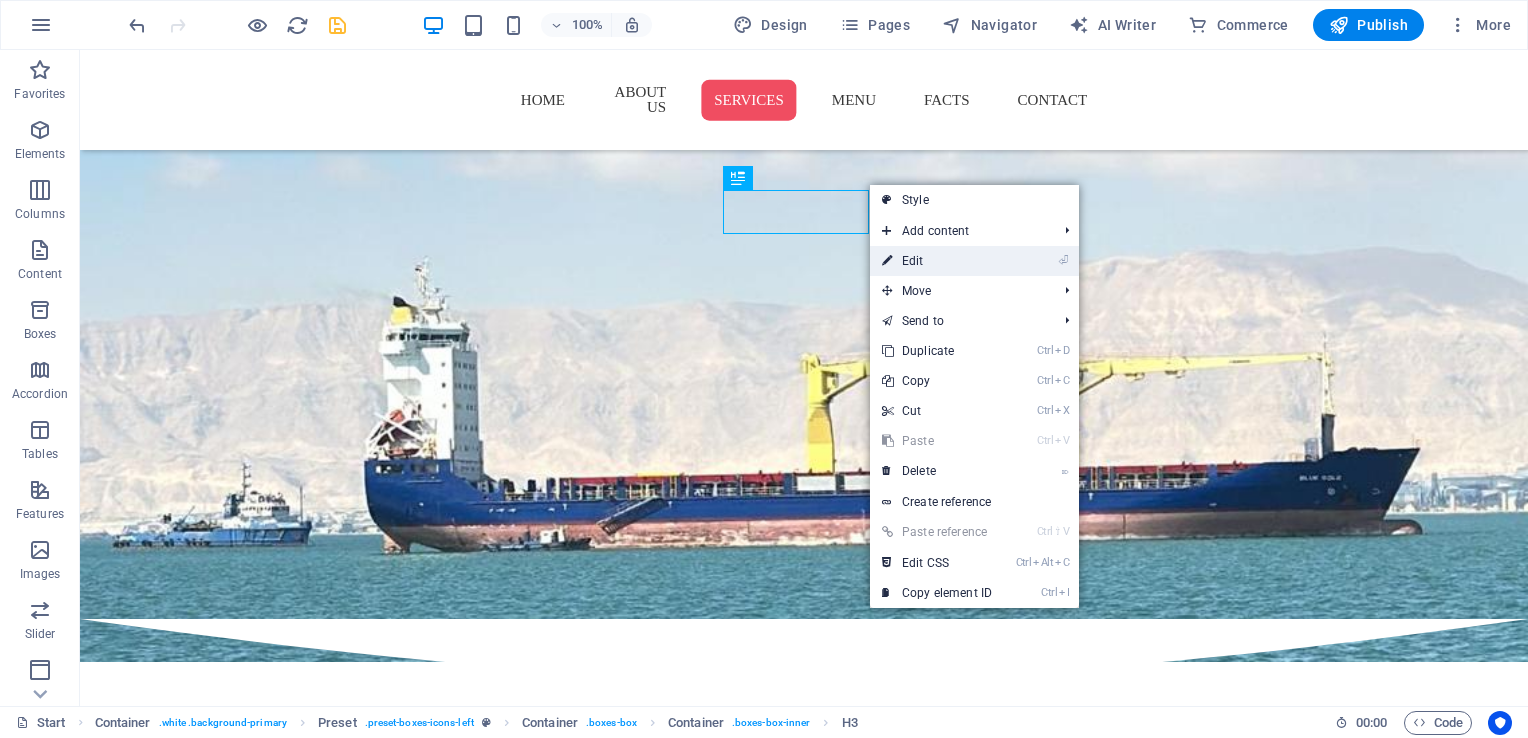 click on "⏎  Edit" at bounding box center [937, 261] 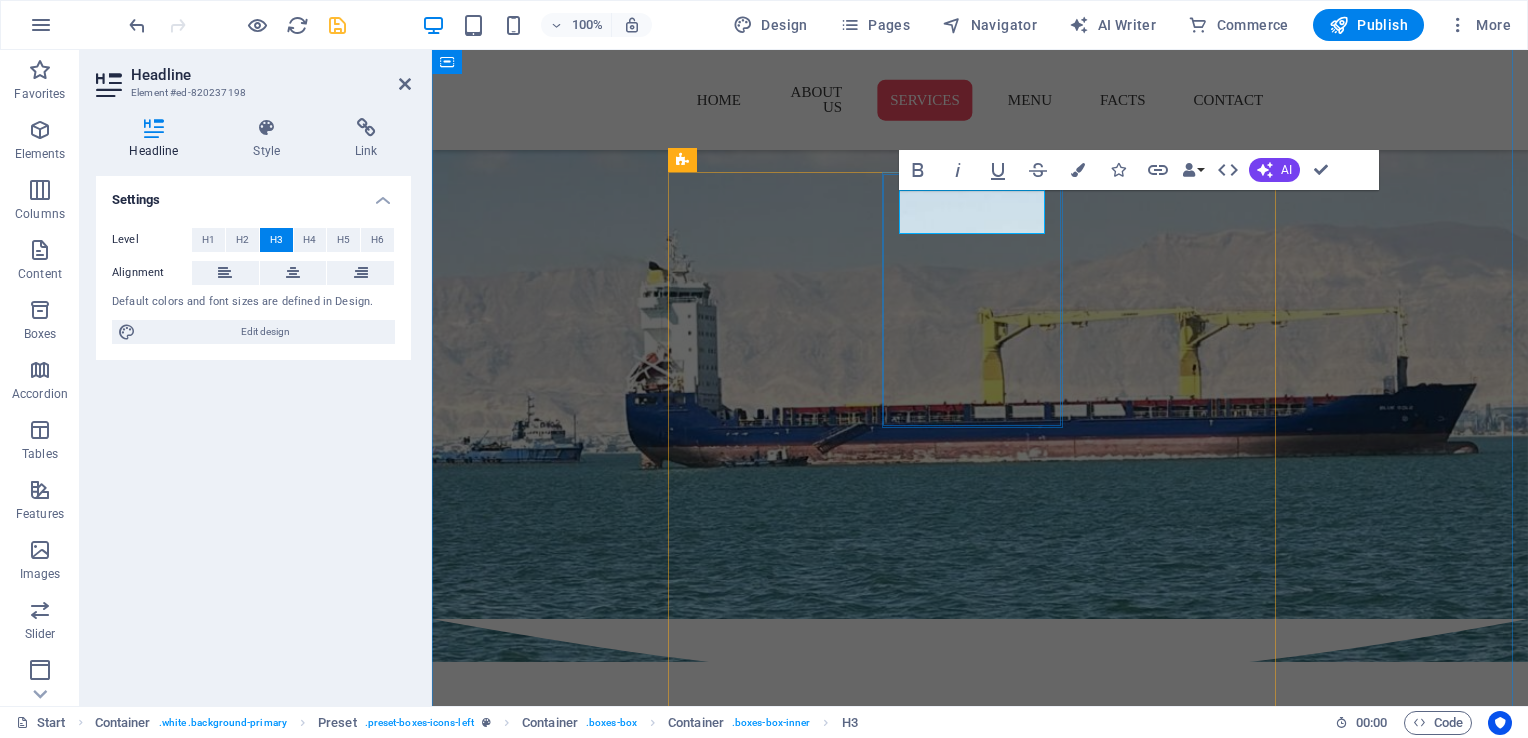 type 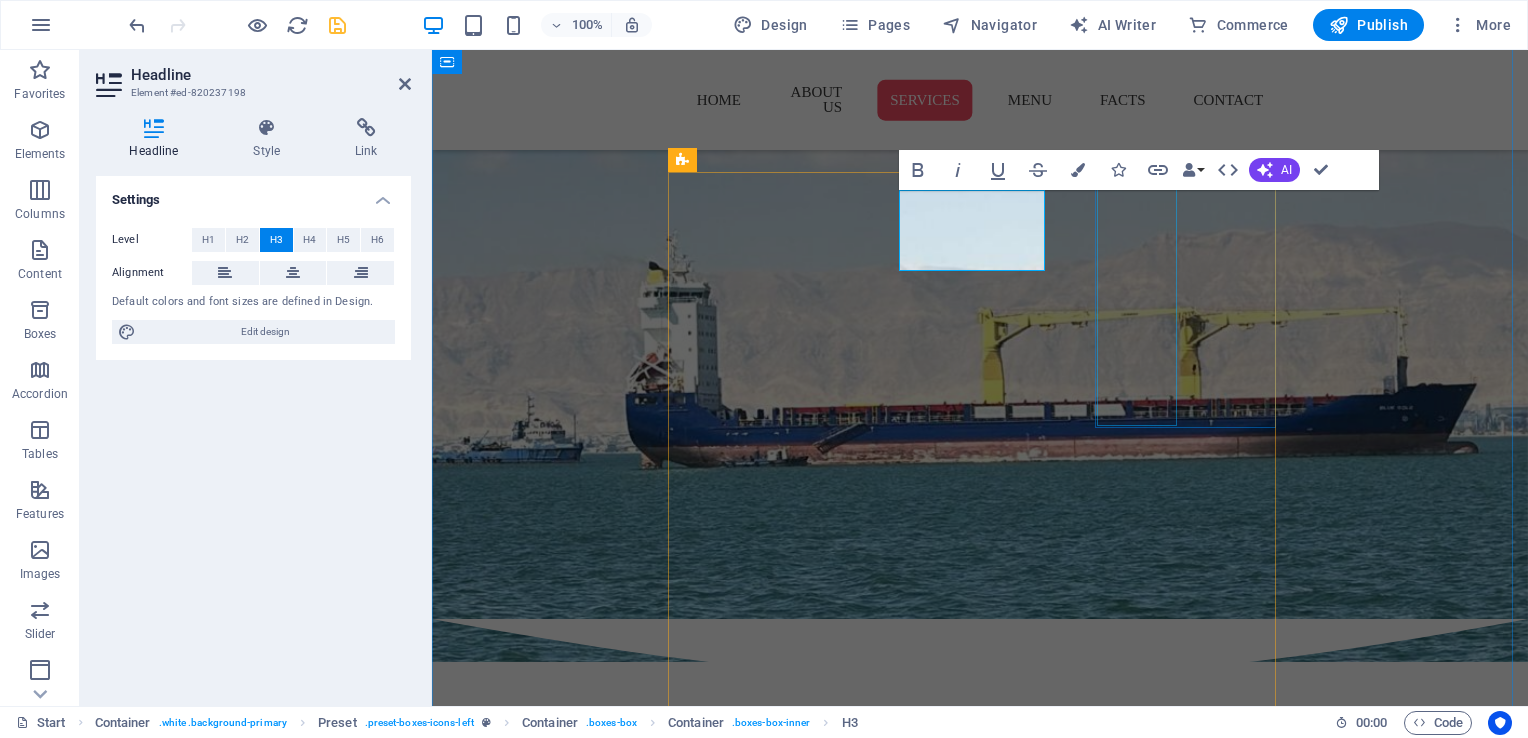 click at bounding box center (980, 1519) 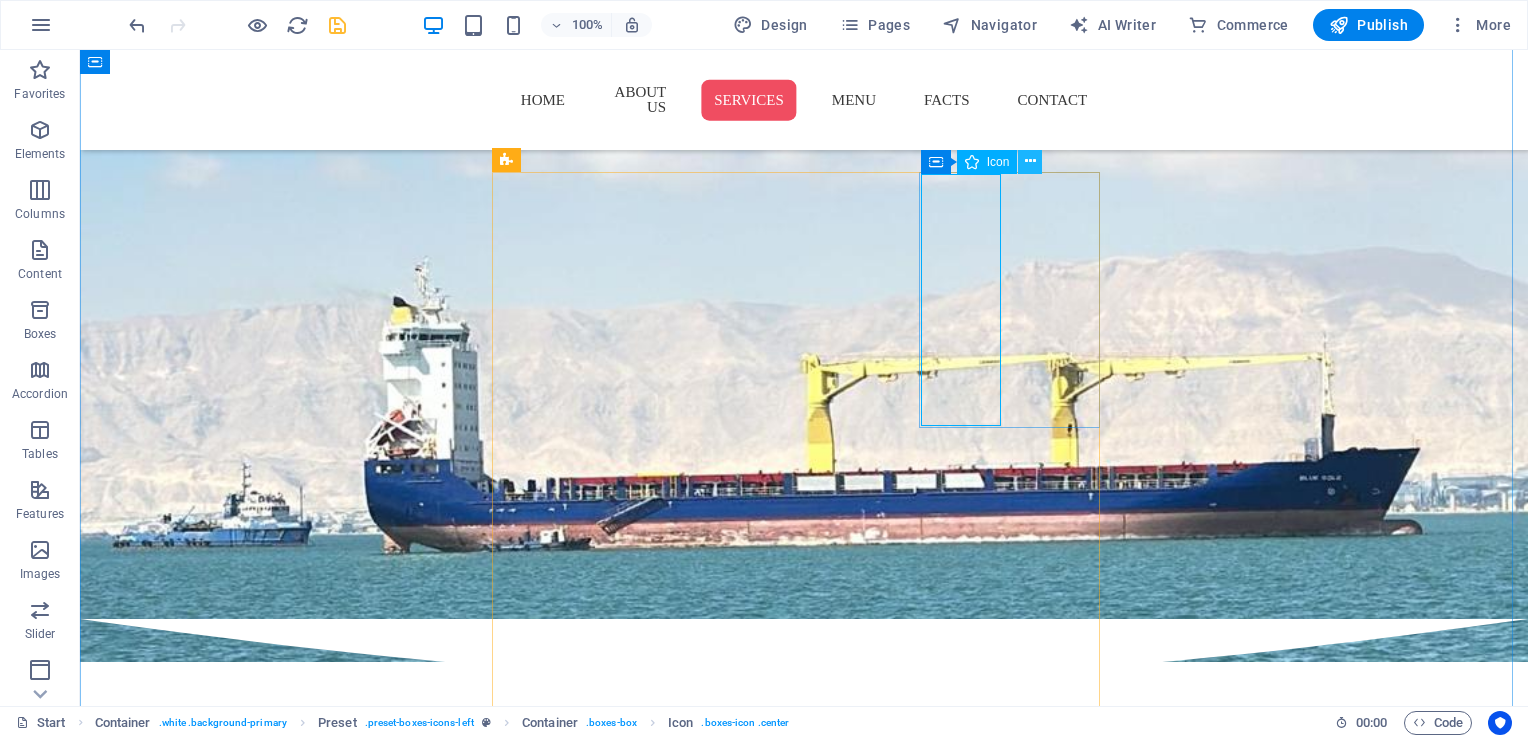 click at bounding box center (1030, 161) 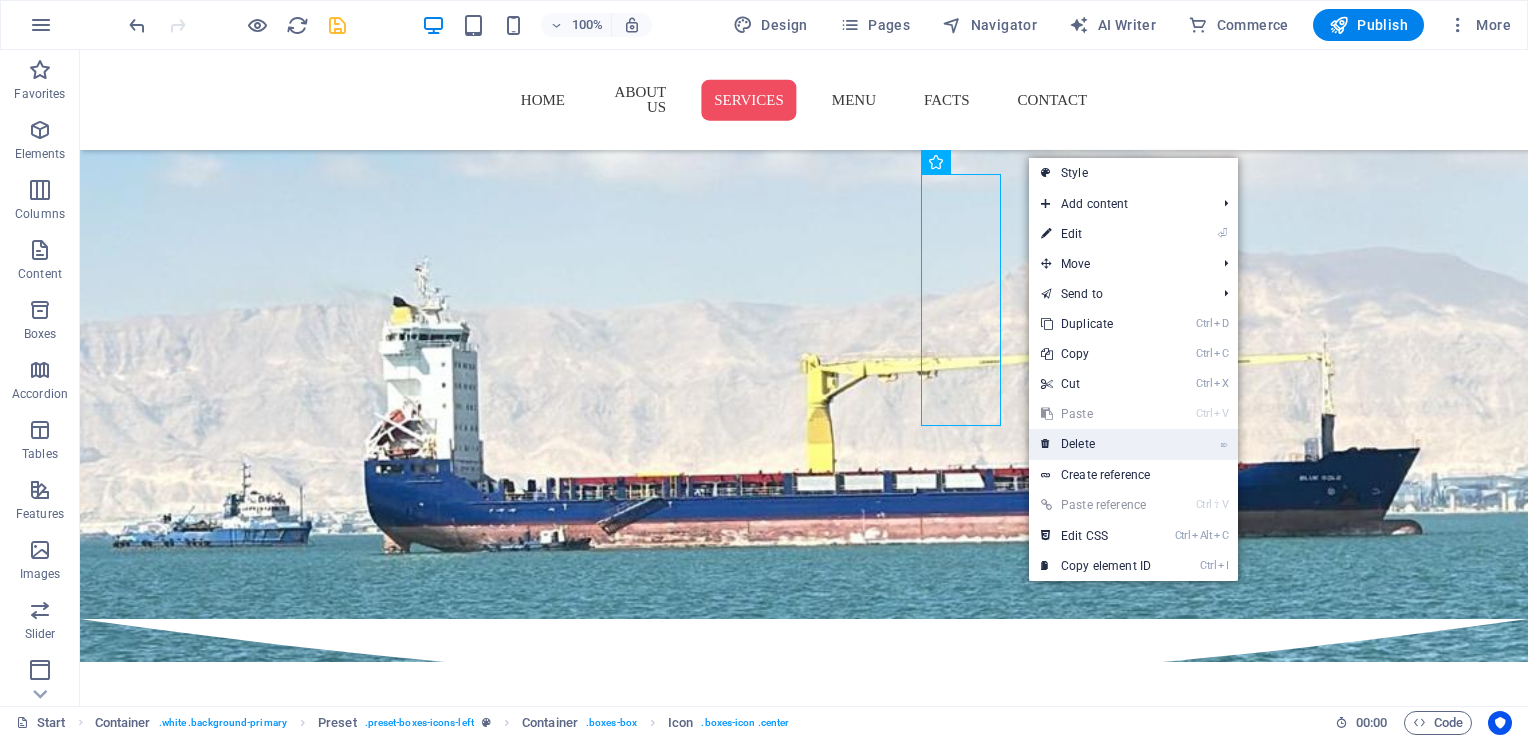 click on "⌦  Delete" at bounding box center (1096, 444) 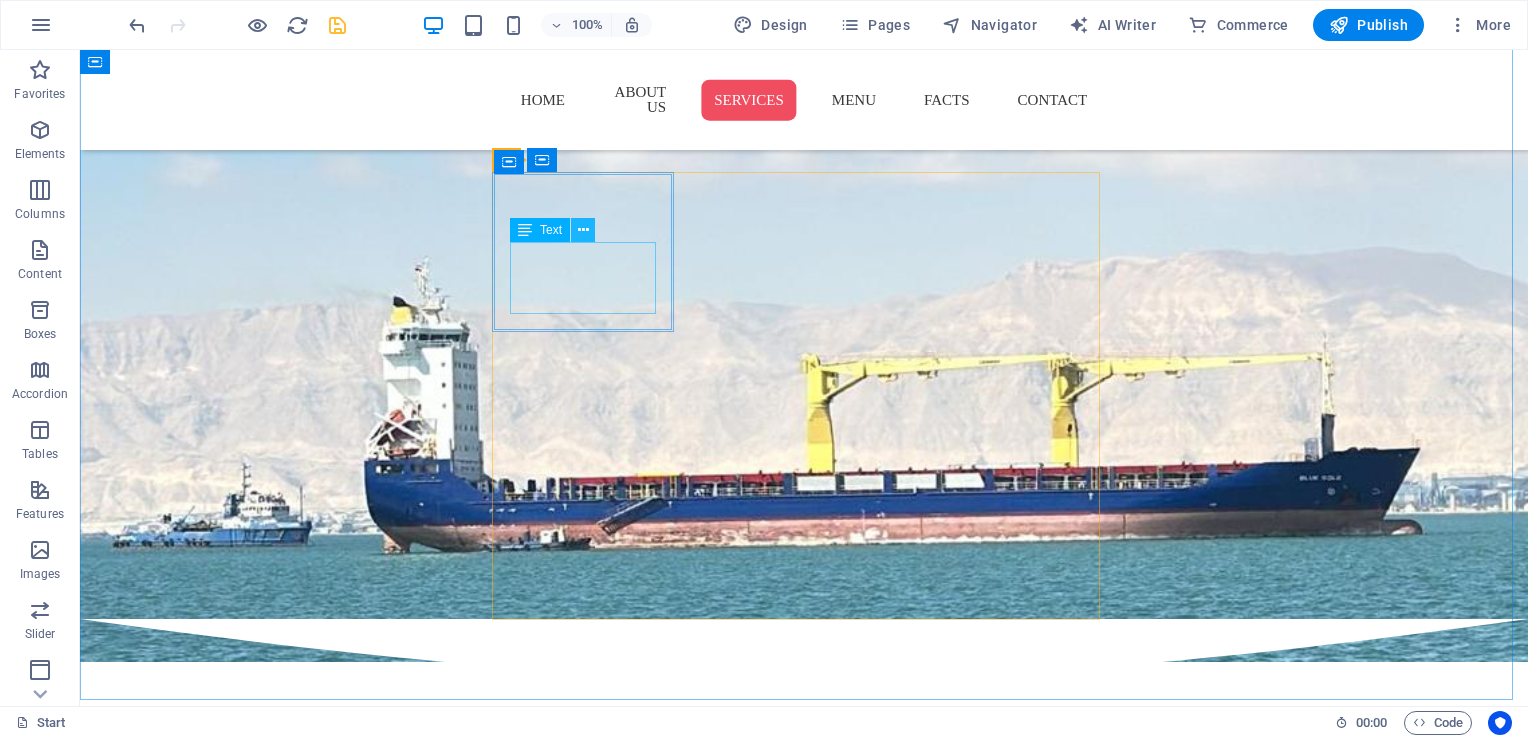 click at bounding box center (583, 230) 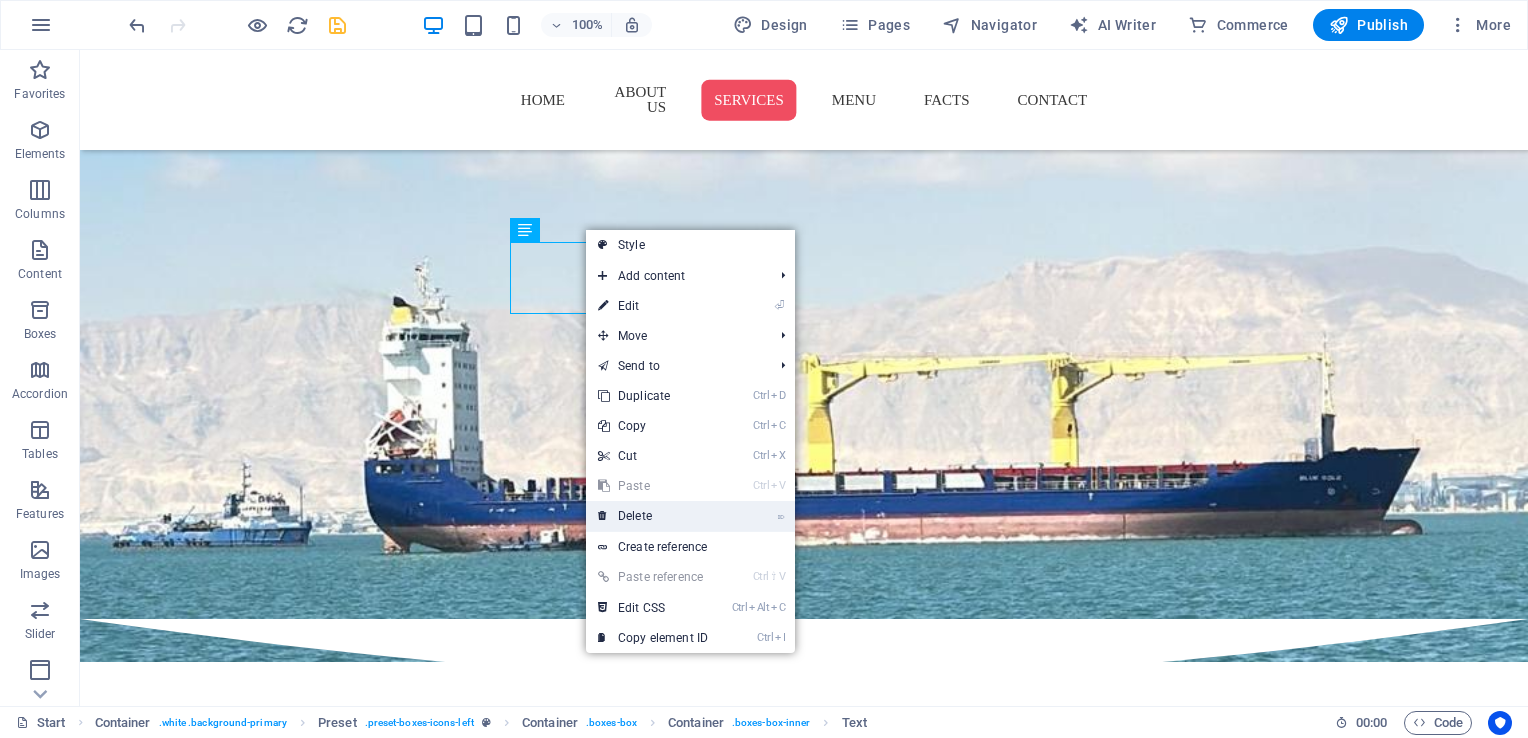 click on "⌦  Delete" at bounding box center (653, 516) 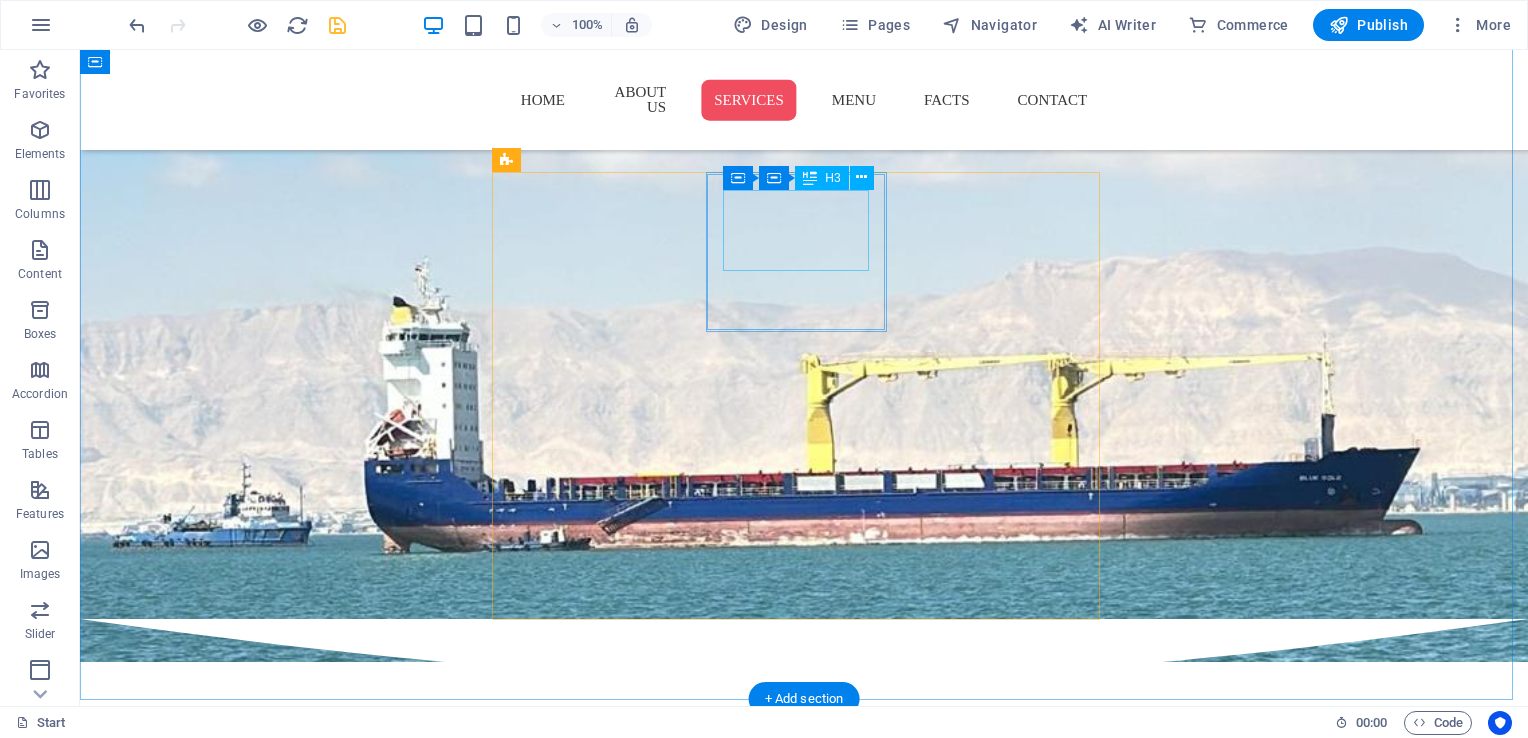 click on "import & export" at bounding box center [804, 1393] 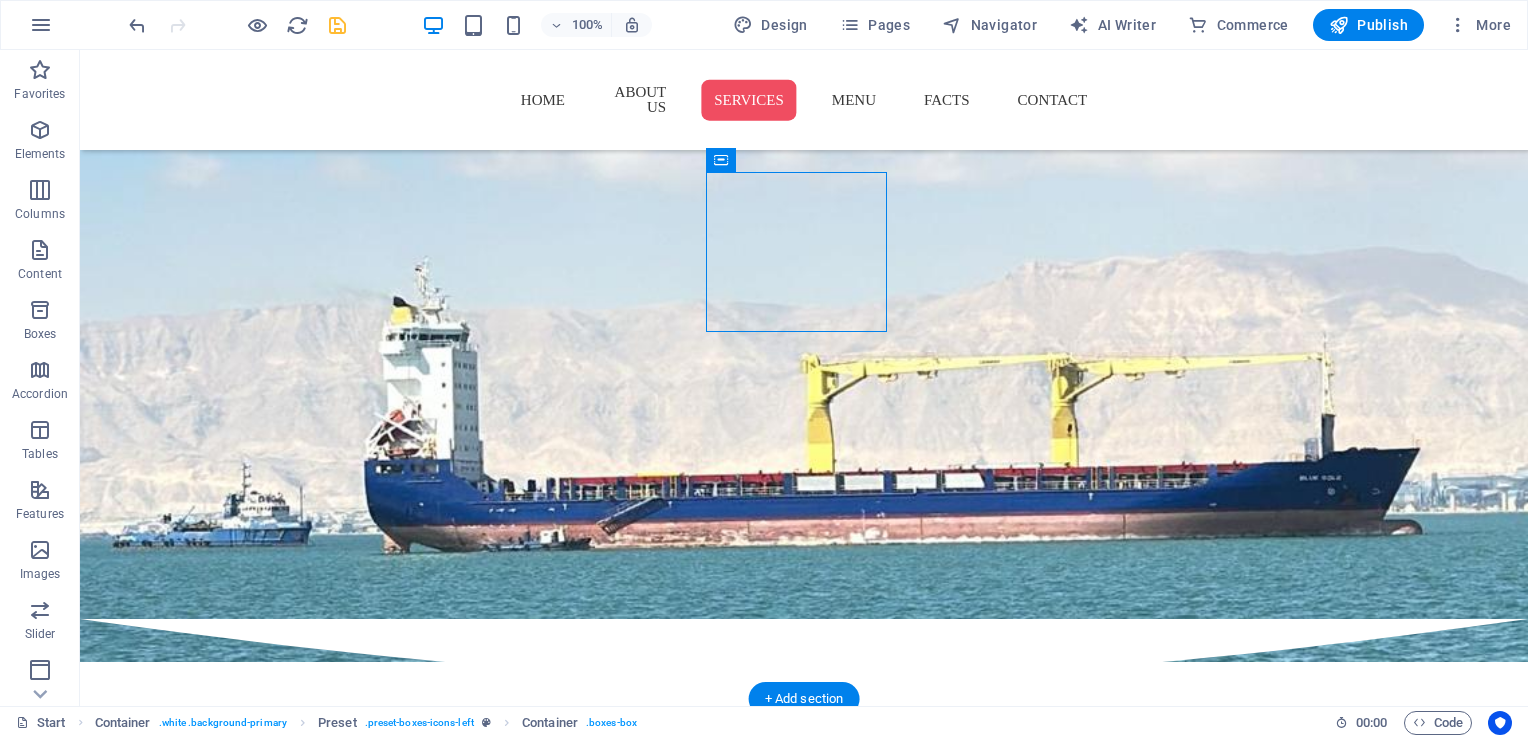 click on "import & export" at bounding box center (804, 1393) 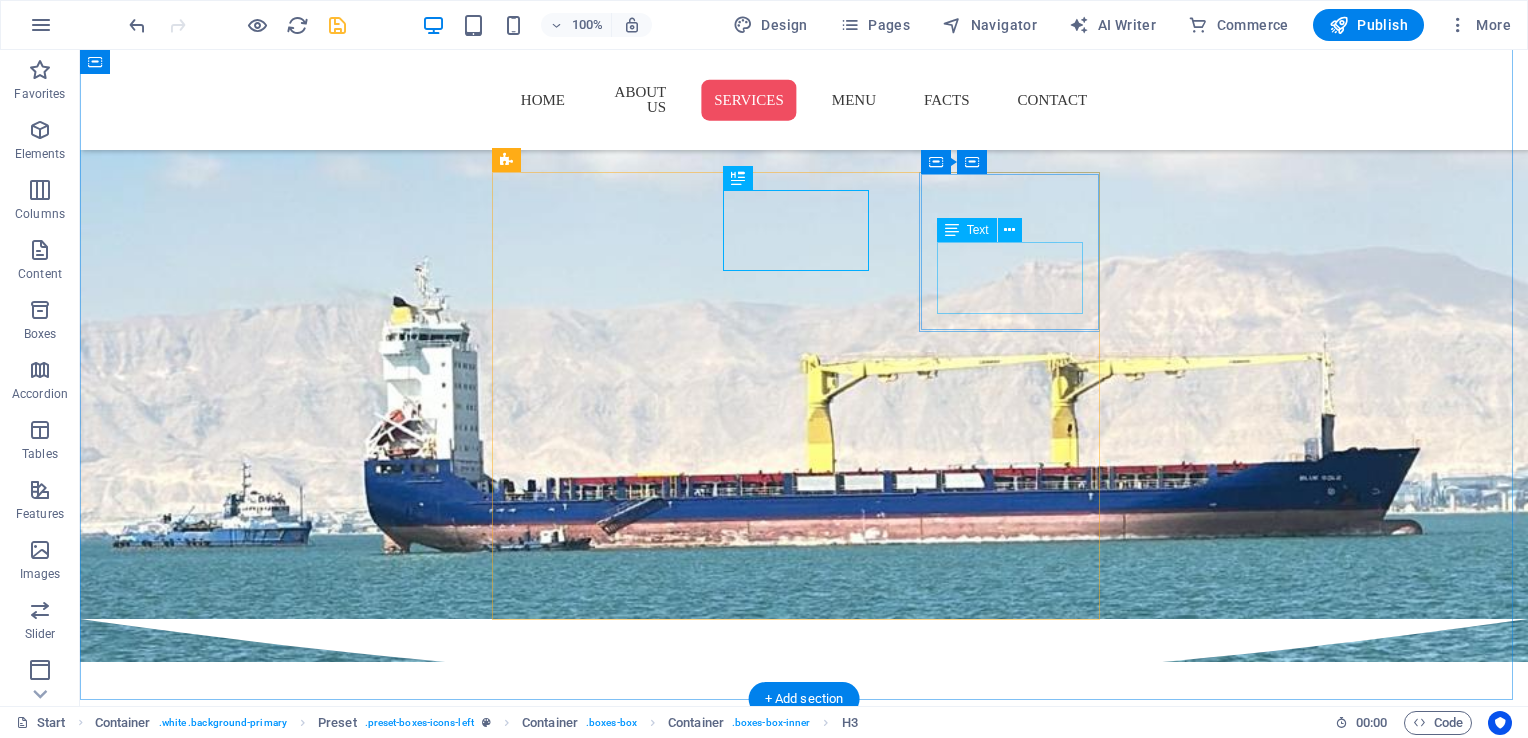 click on "Lorem ipsum dolor sit amet, consectetur adipisicing elit." at bounding box center (804, 1528) 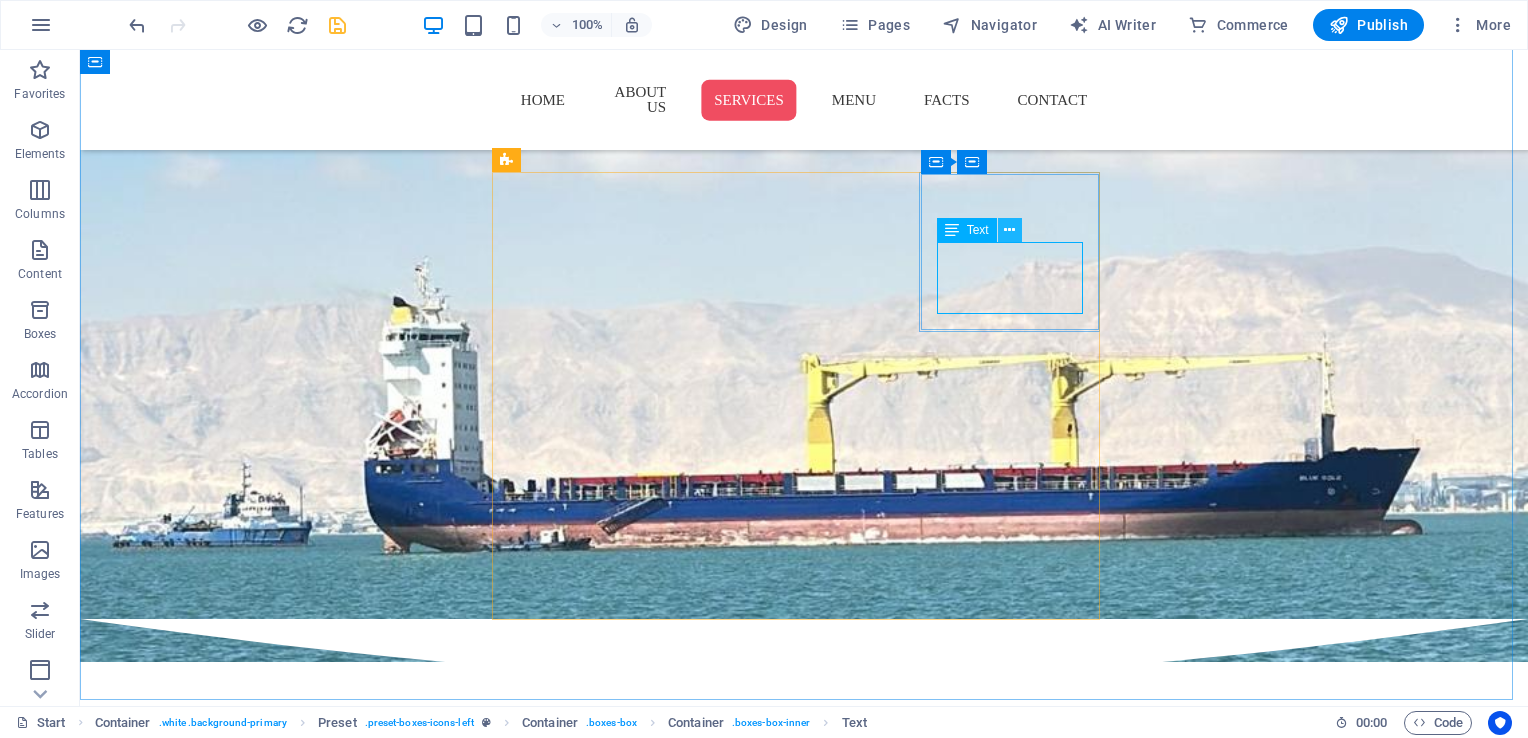 click at bounding box center (1009, 230) 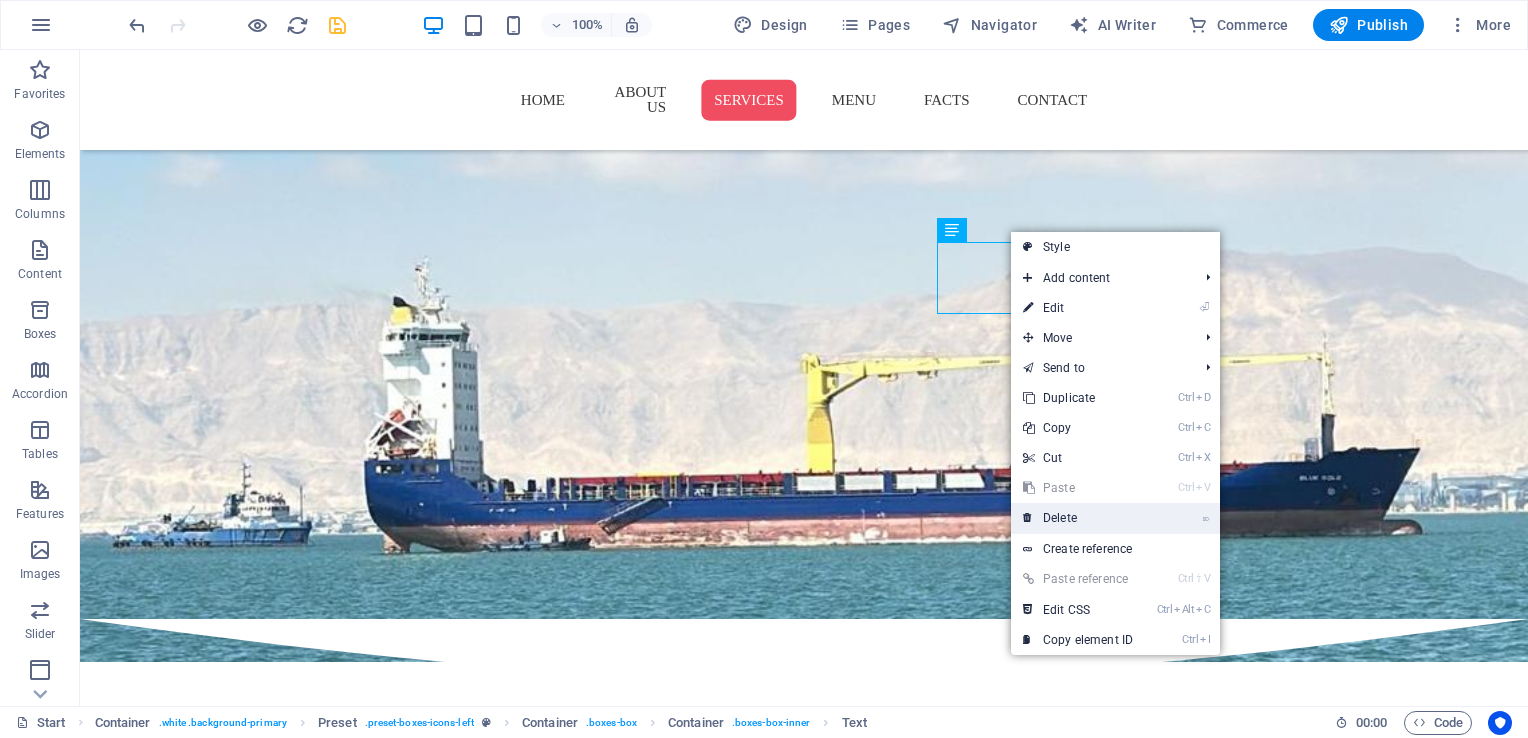 click on "⌦  Delete" at bounding box center [1078, 518] 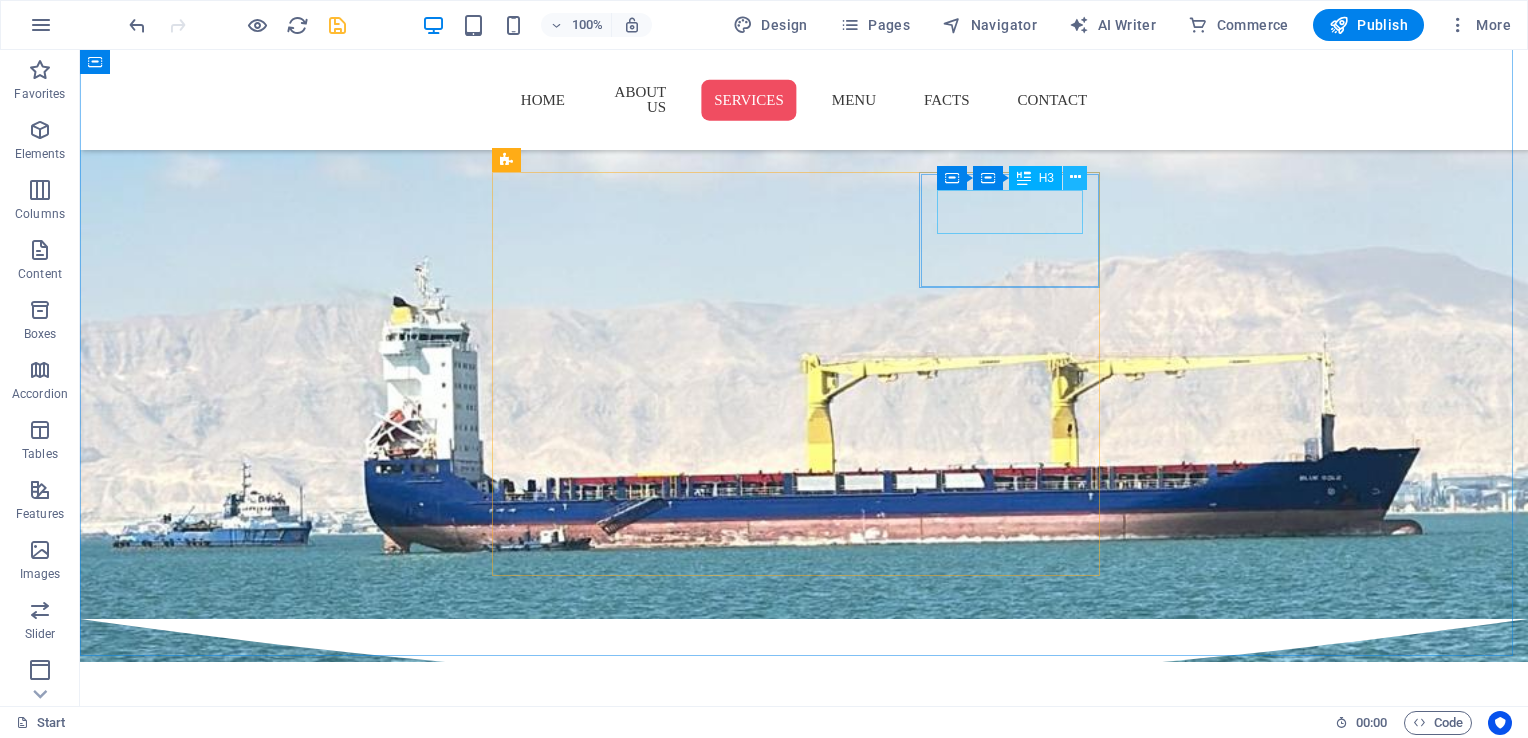click at bounding box center (1075, 177) 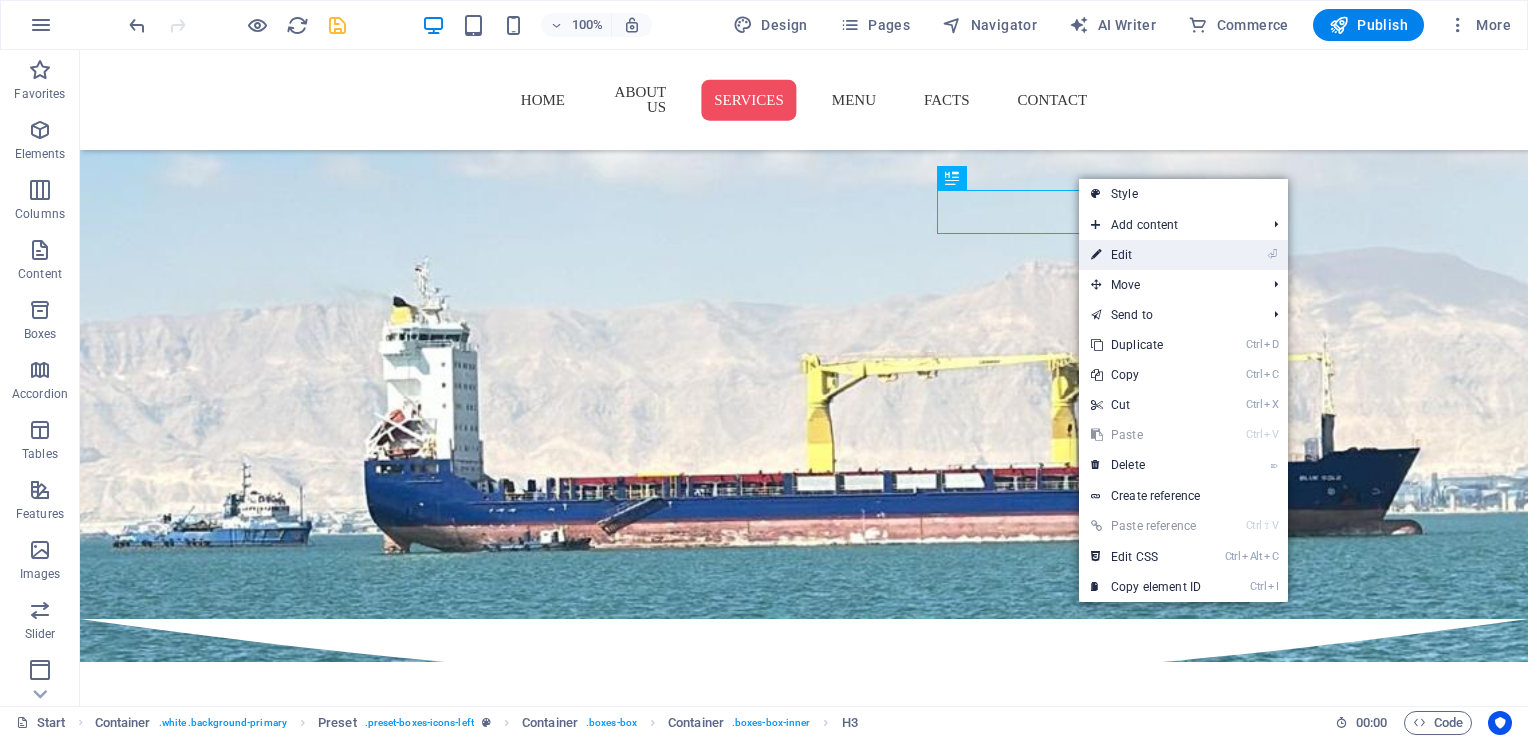 click on "⏎  Edit" at bounding box center [1146, 255] 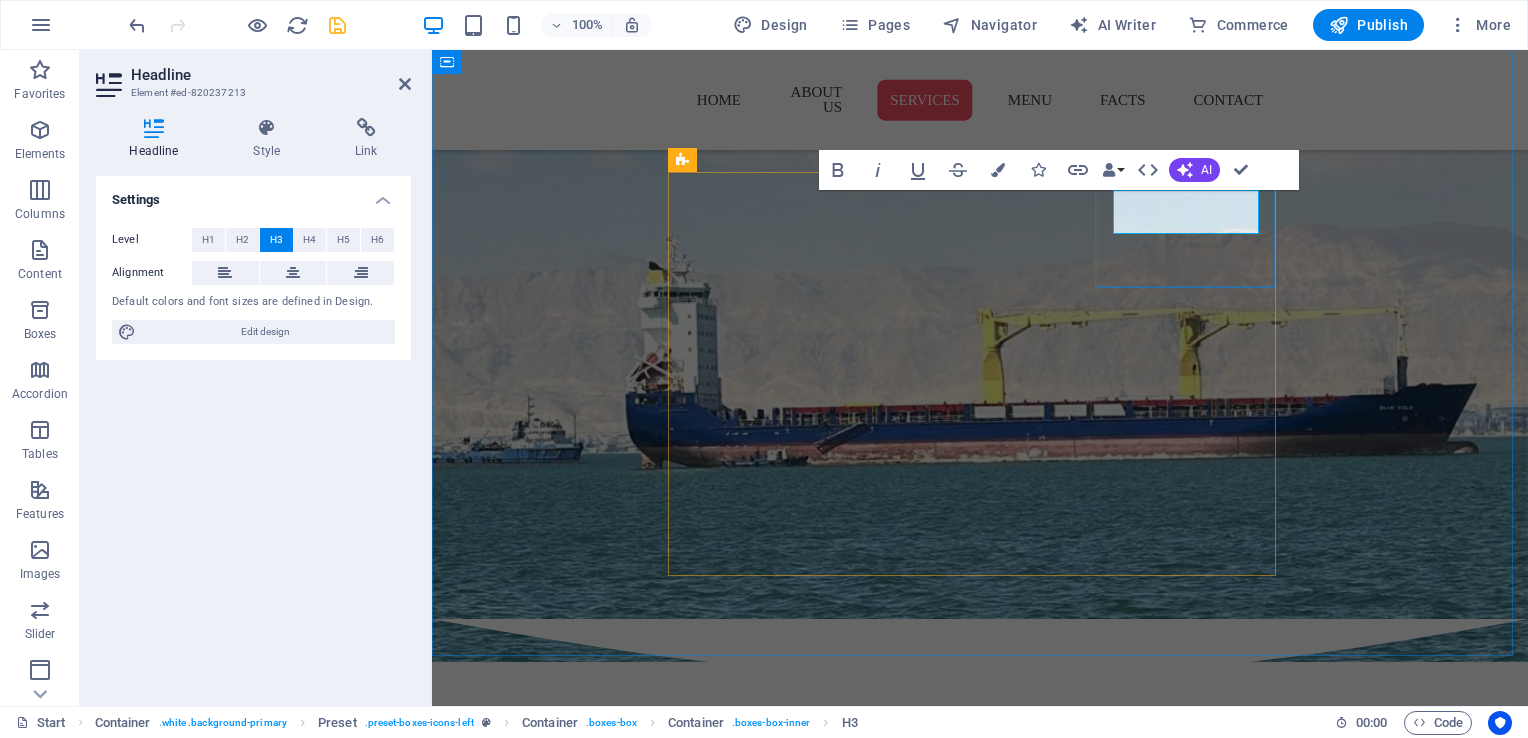type 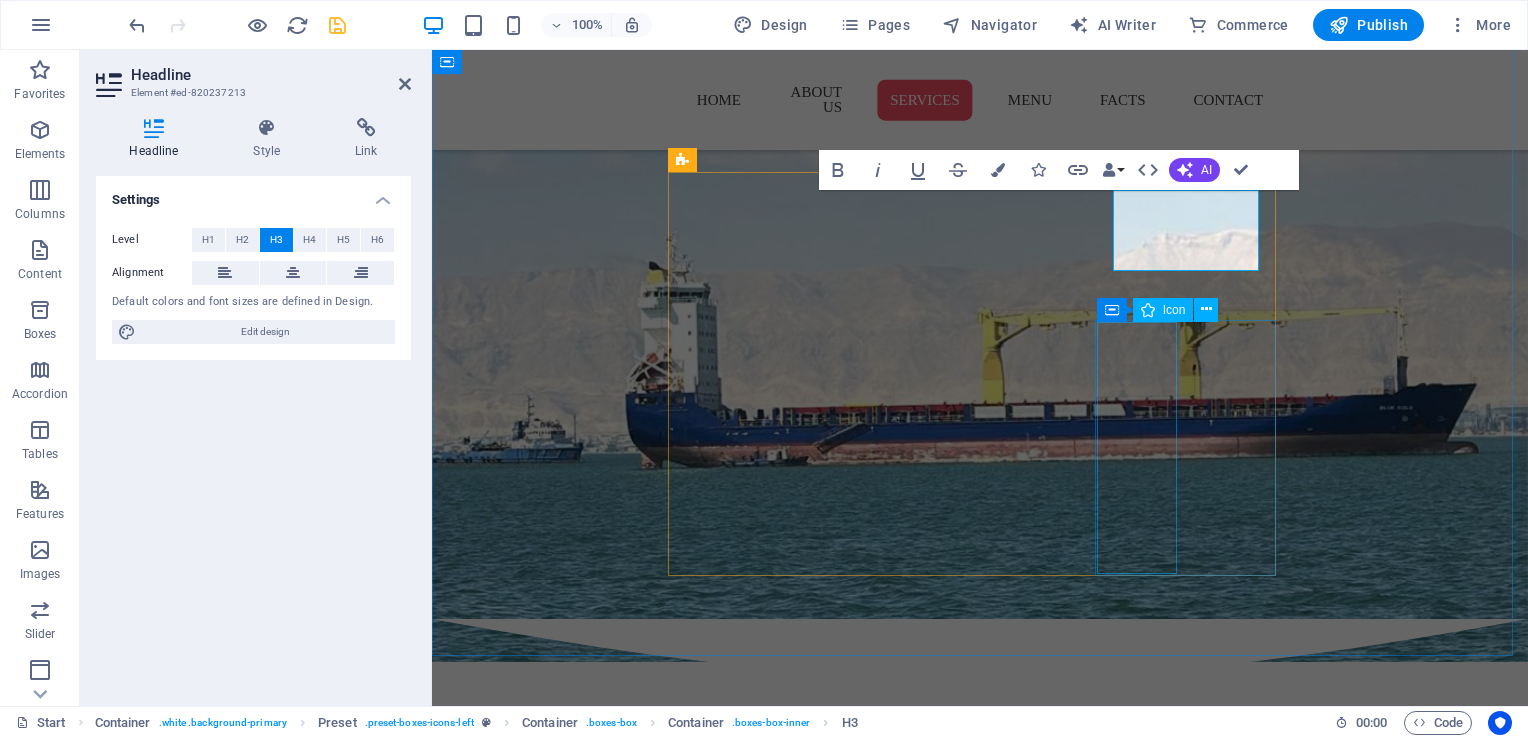 click at bounding box center [980, 2001] 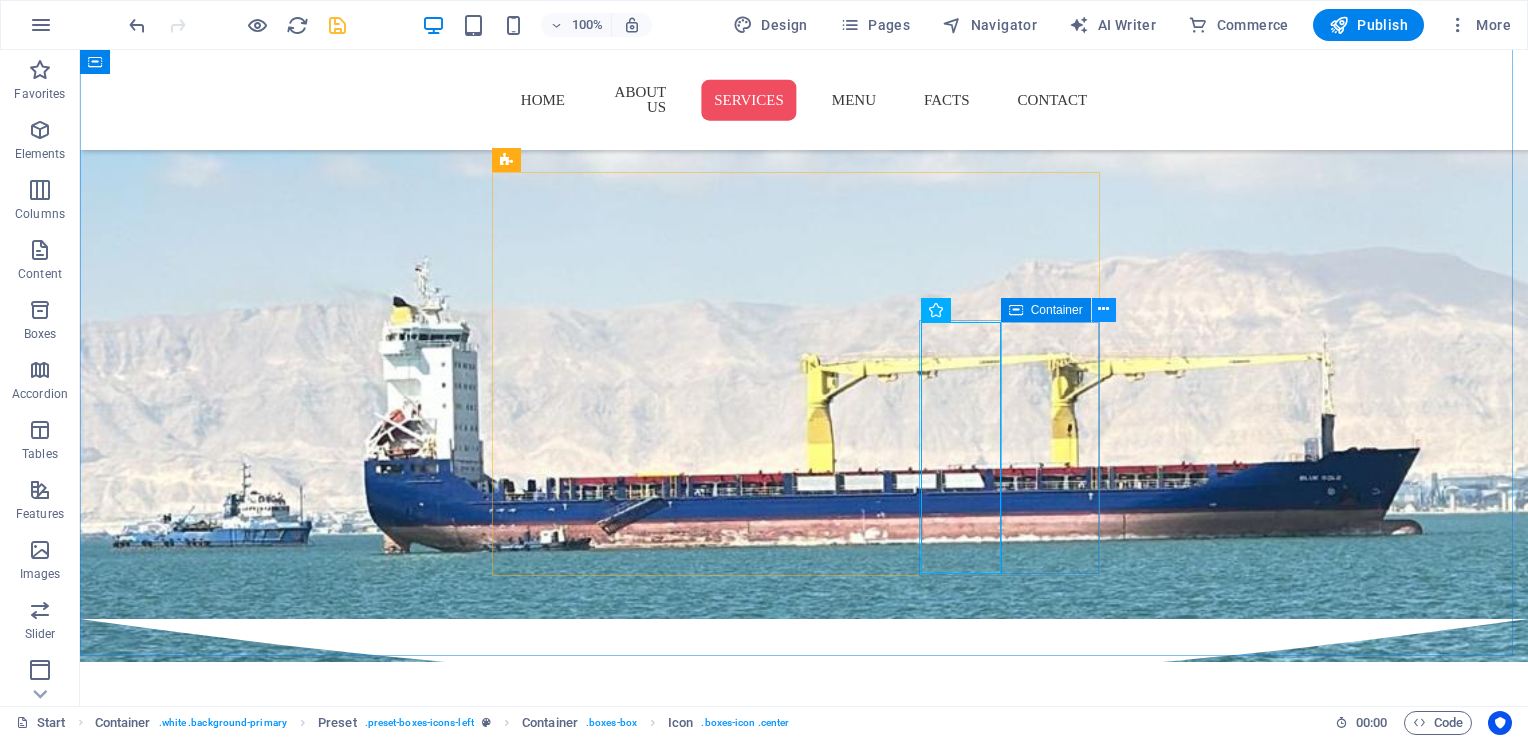 click at bounding box center (1103, 309) 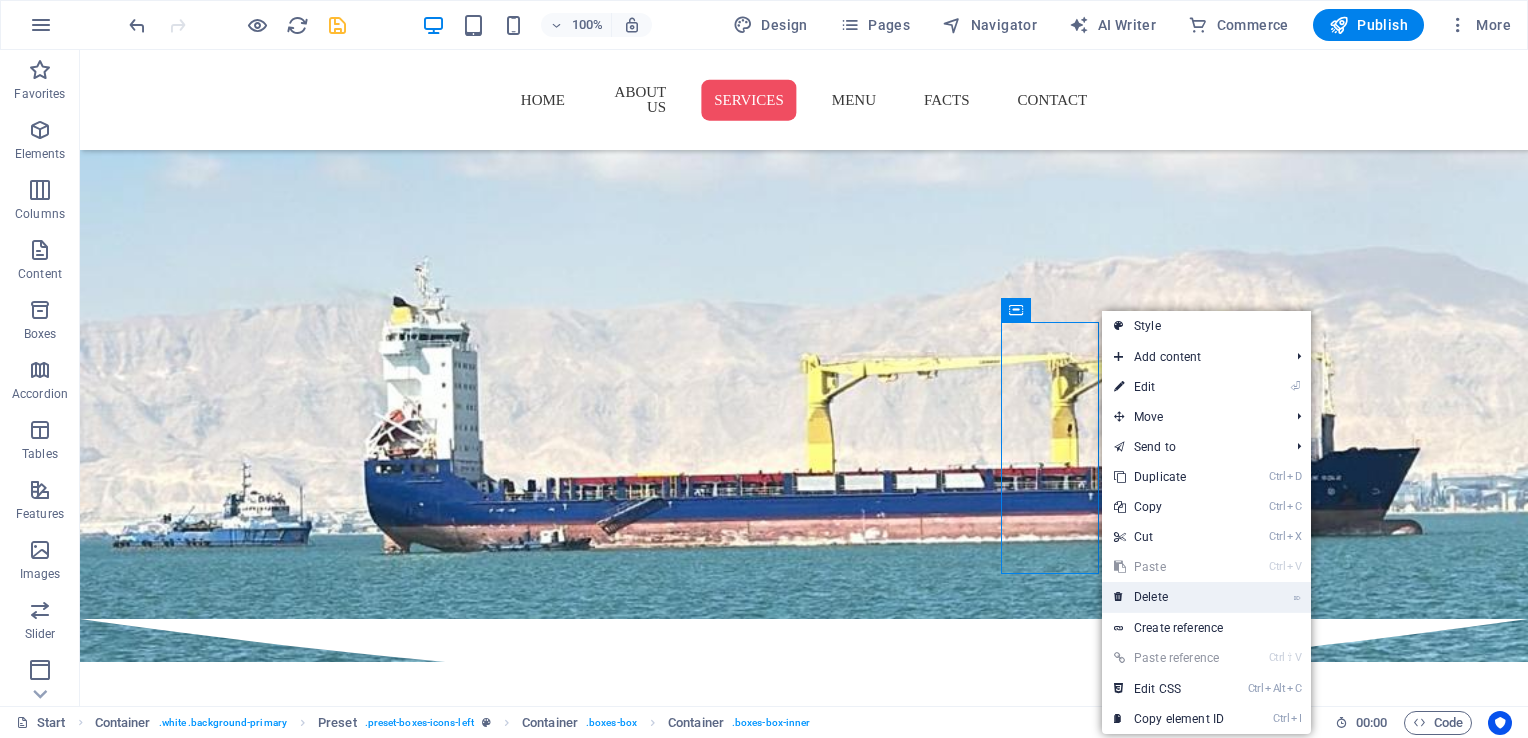 click on "⌦  Delete" at bounding box center (1169, 597) 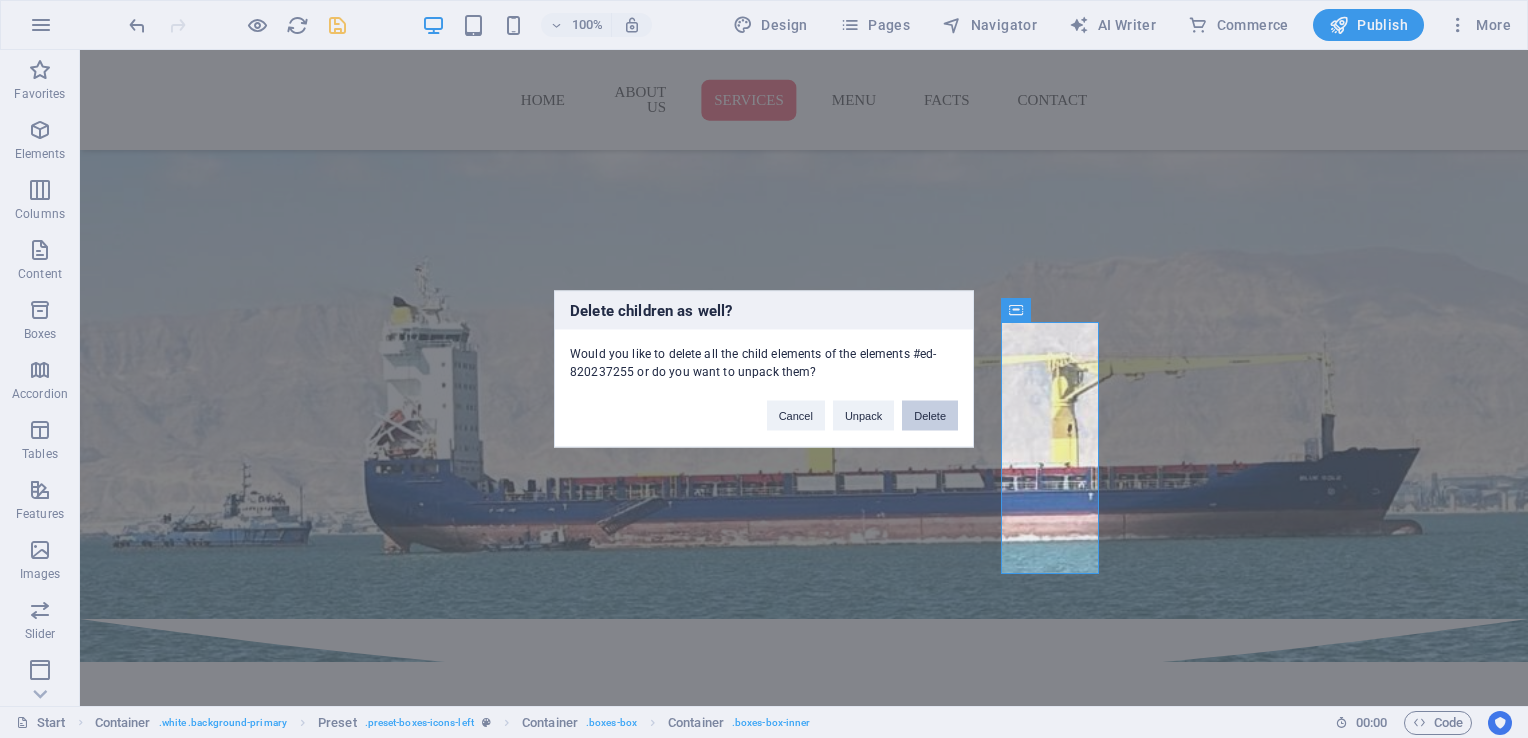 click on "Delete" at bounding box center (930, 416) 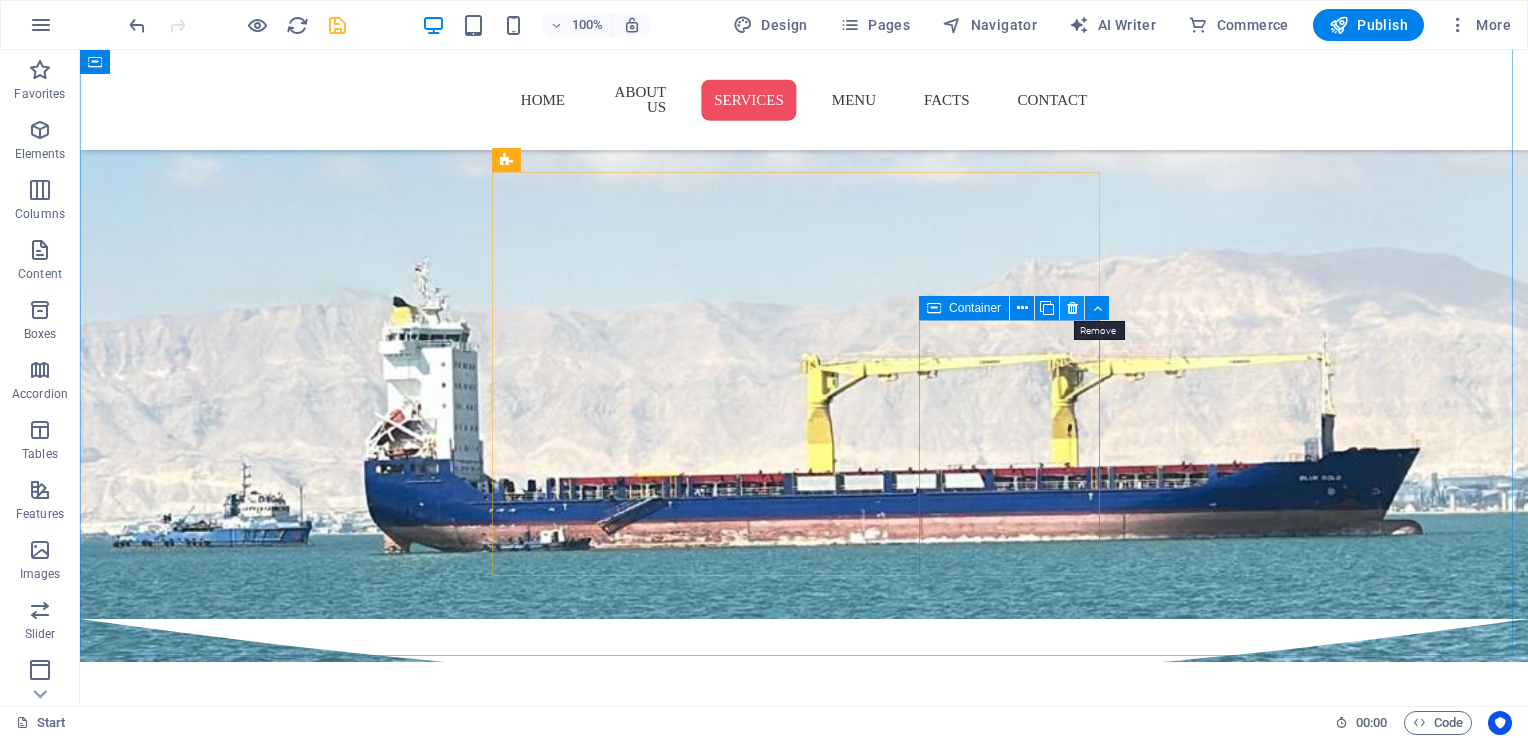 click at bounding box center (1072, 308) 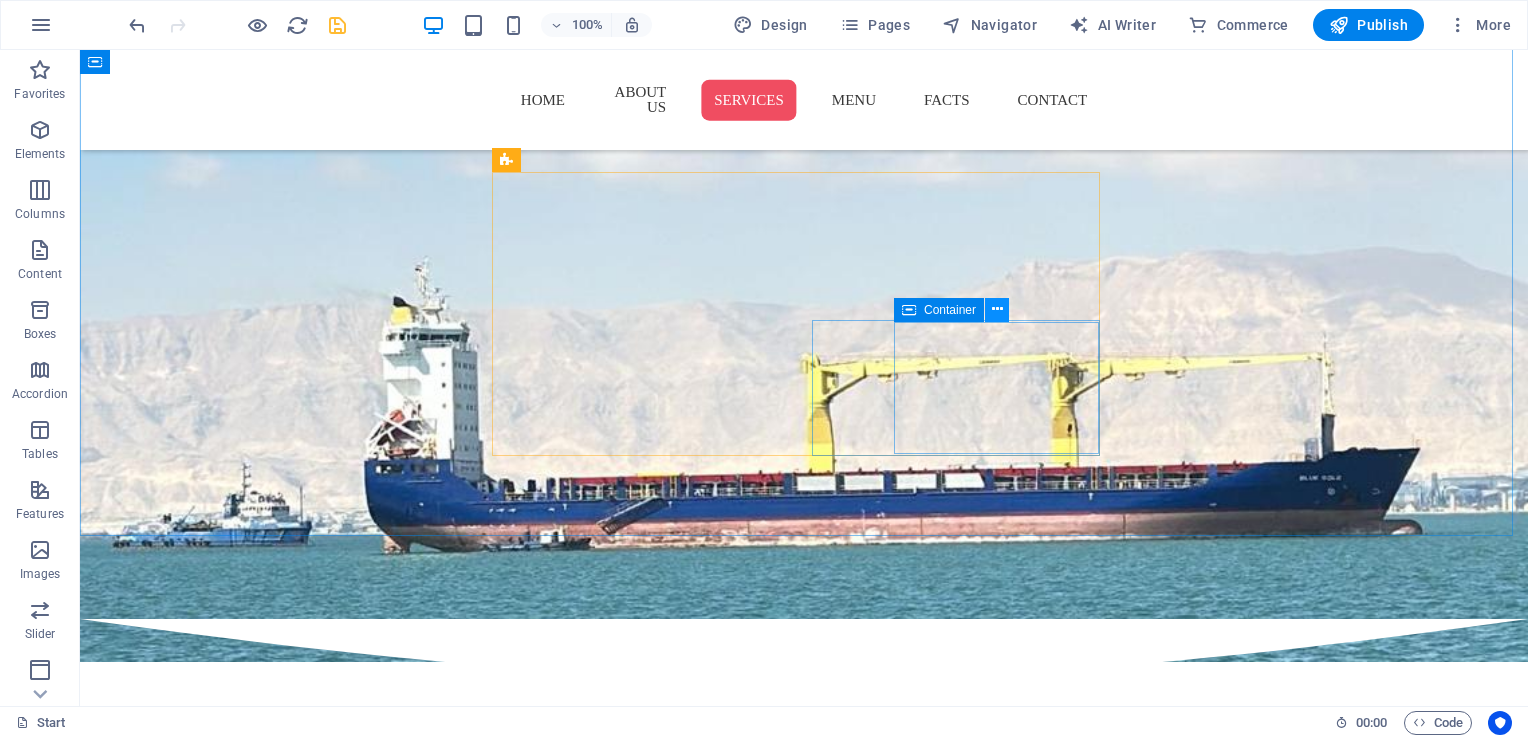 click at bounding box center (997, 309) 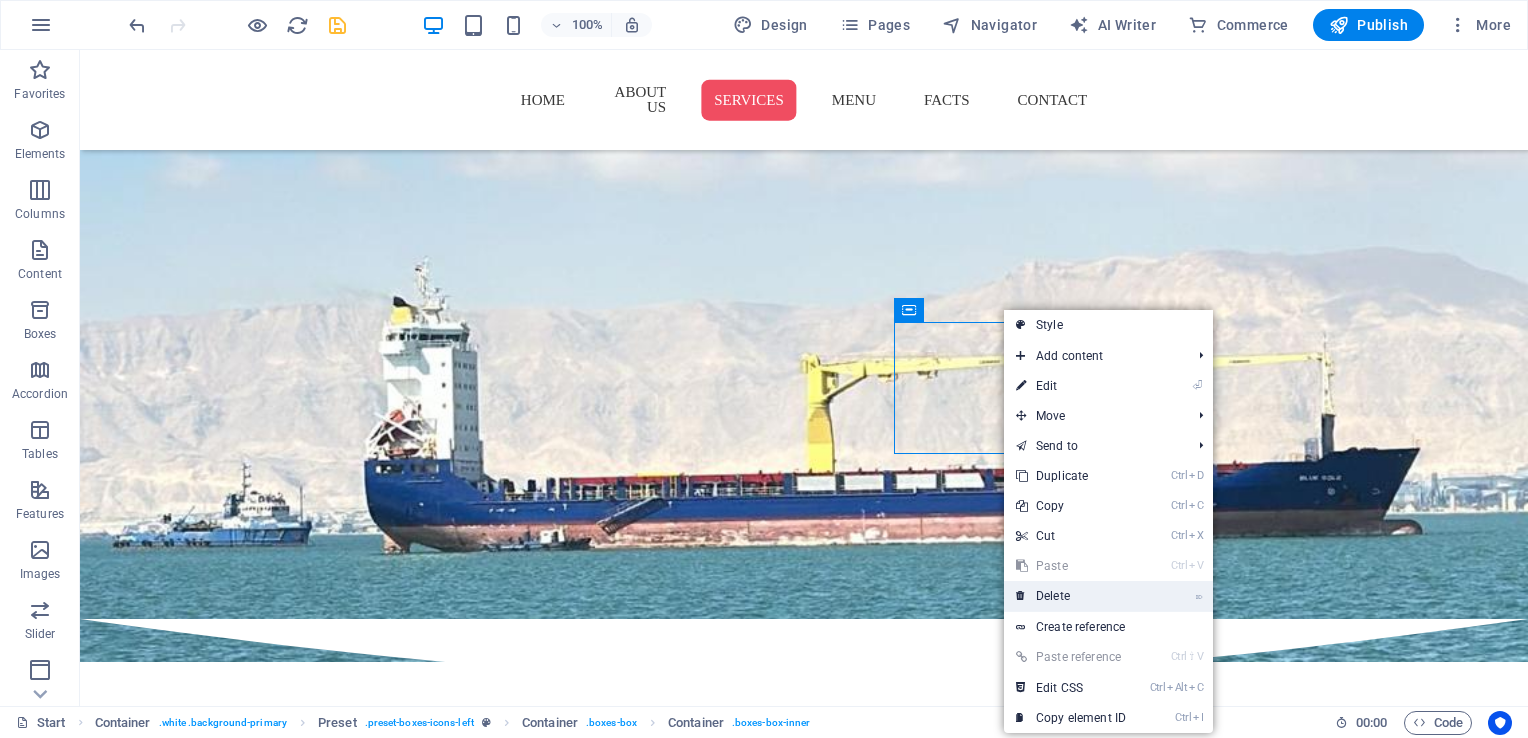 click on "⌦  Delete" at bounding box center [1071, 596] 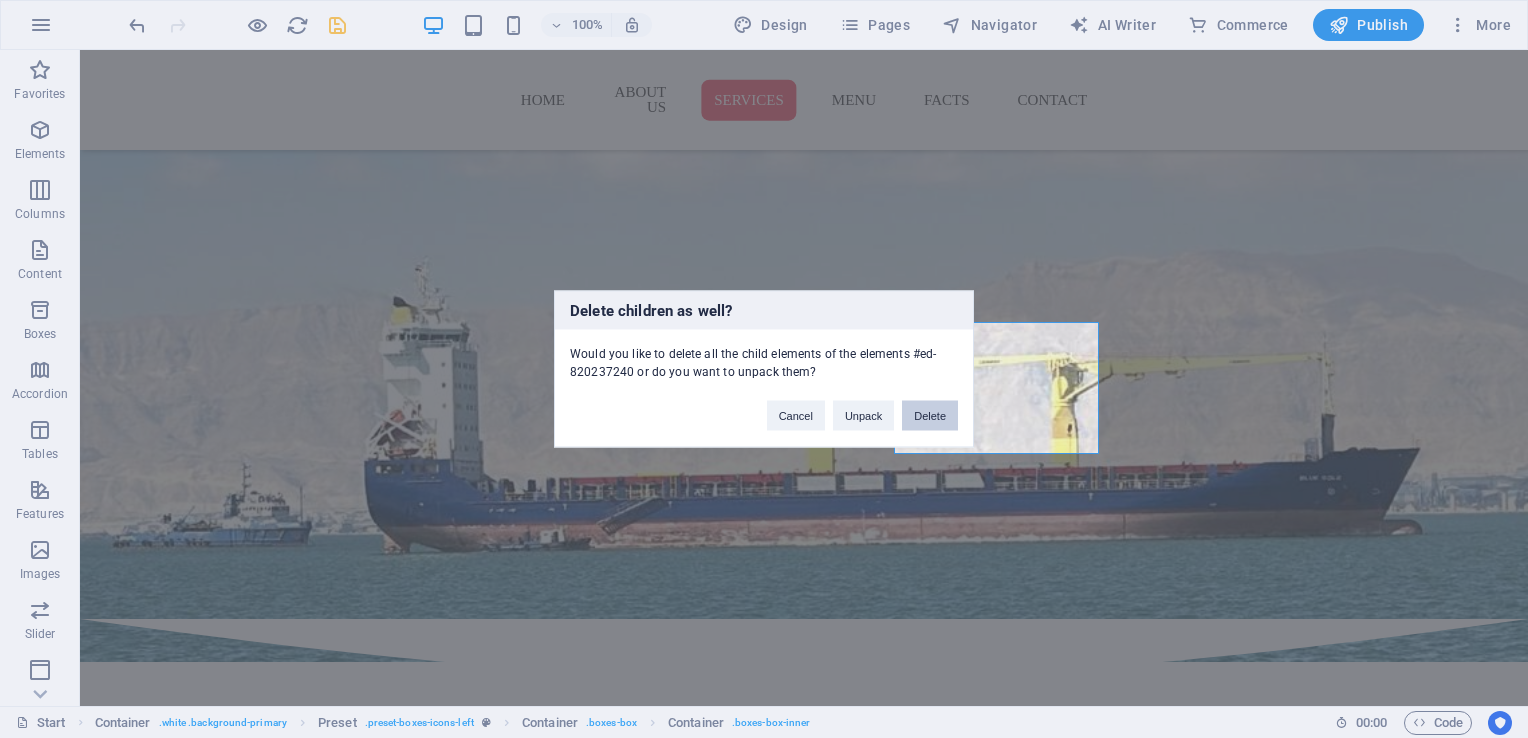 click on "Delete" at bounding box center [930, 416] 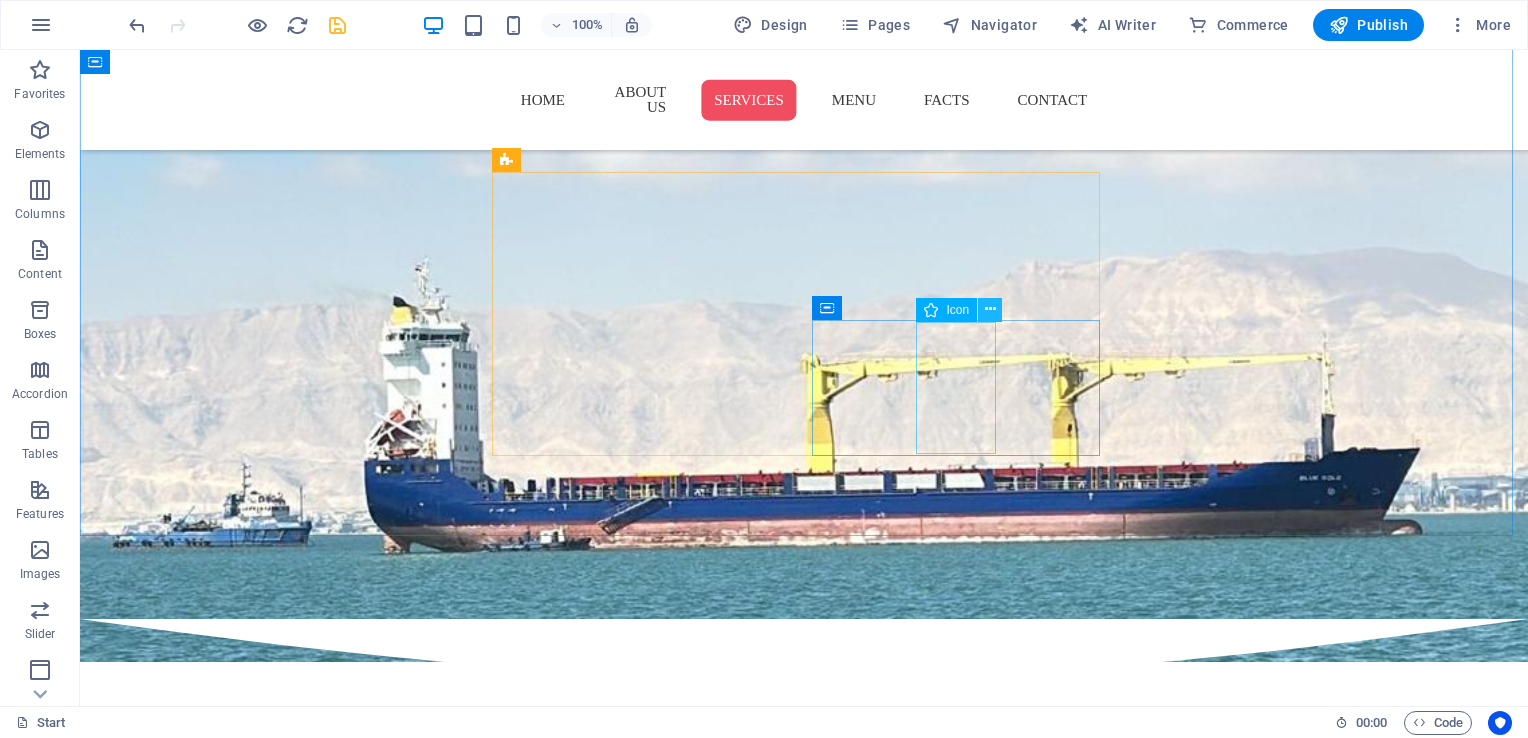 click at bounding box center [990, 309] 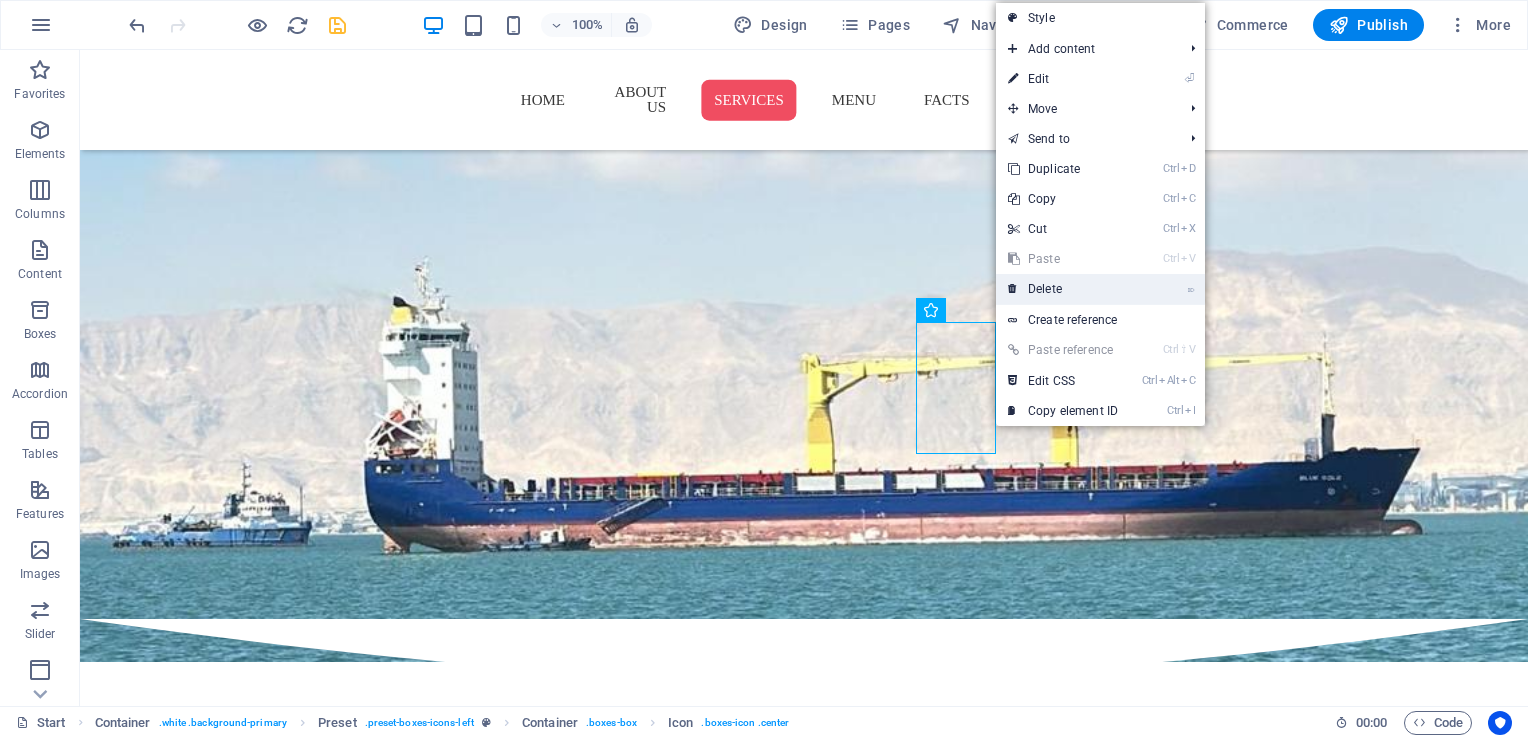 click on "⌦  Delete" at bounding box center [1063, 289] 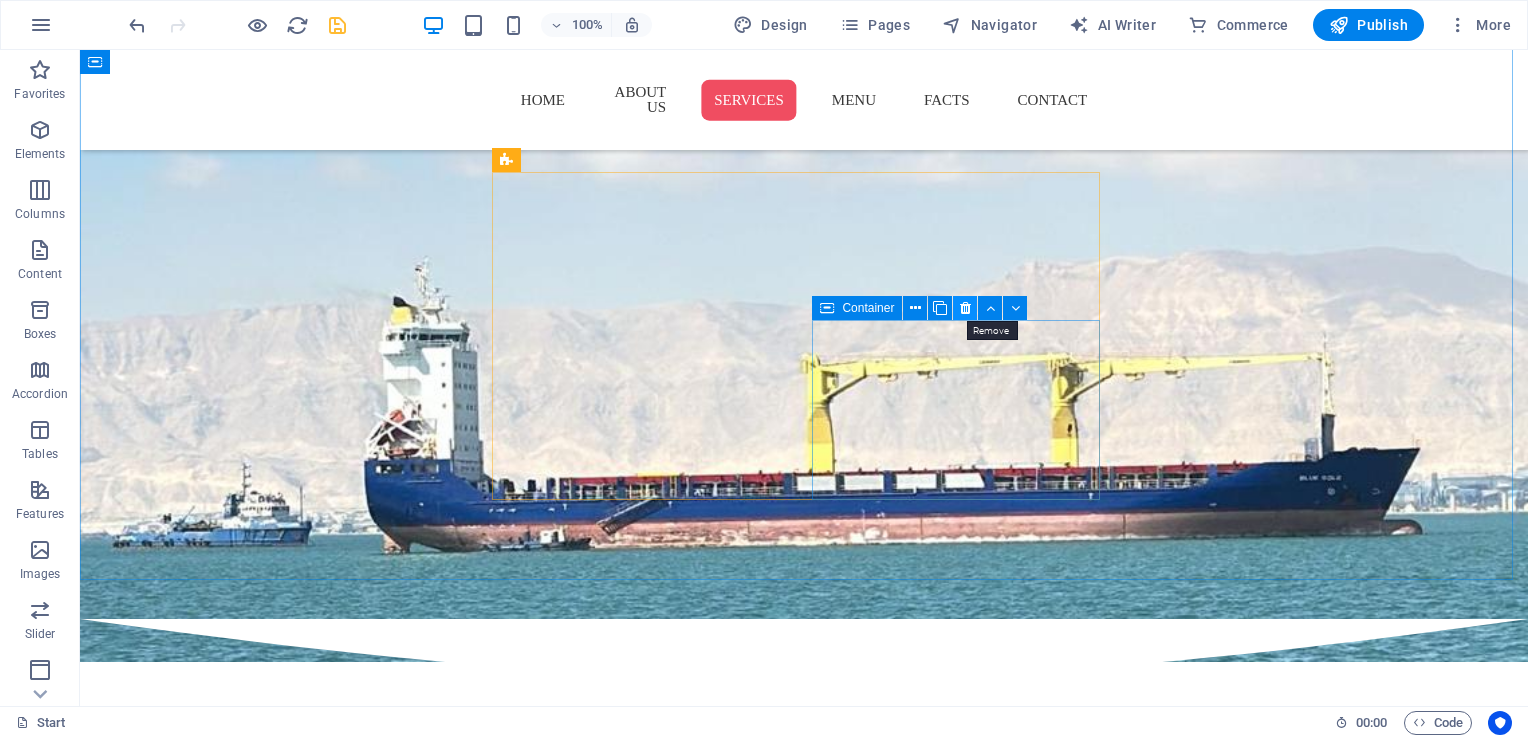 click at bounding box center [965, 308] 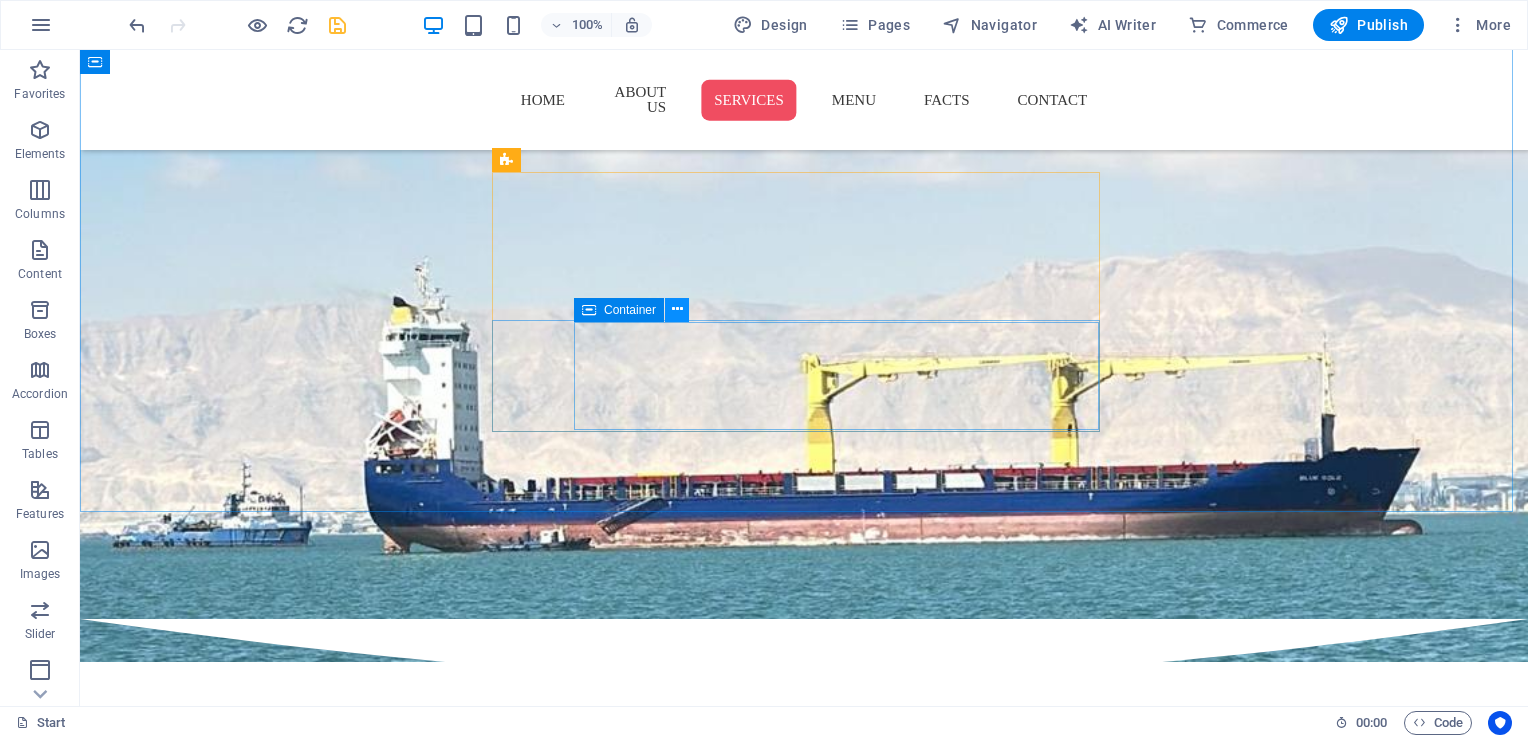 click at bounding box center (677, 309) 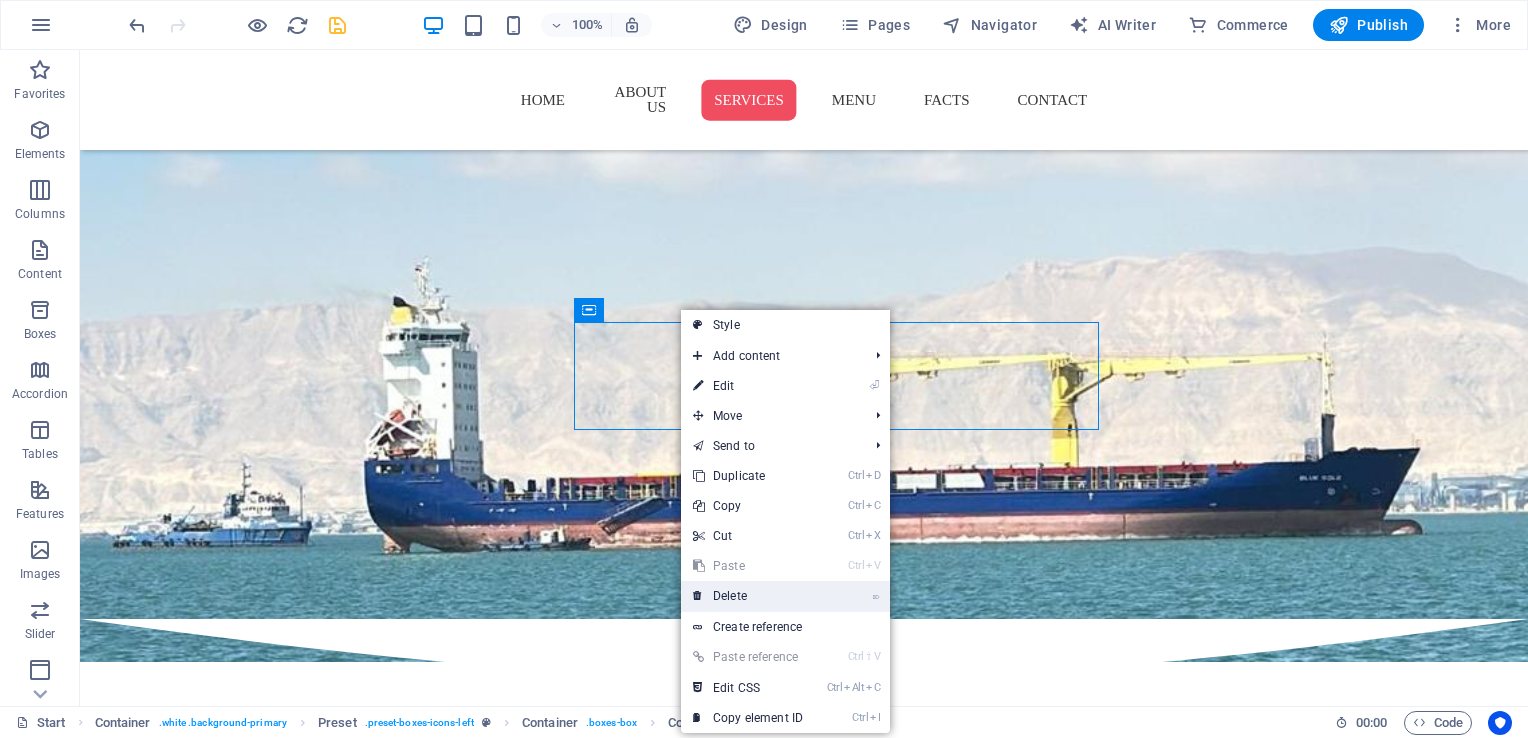 click on "⌦  Delete" at bounding box center (748, 596) 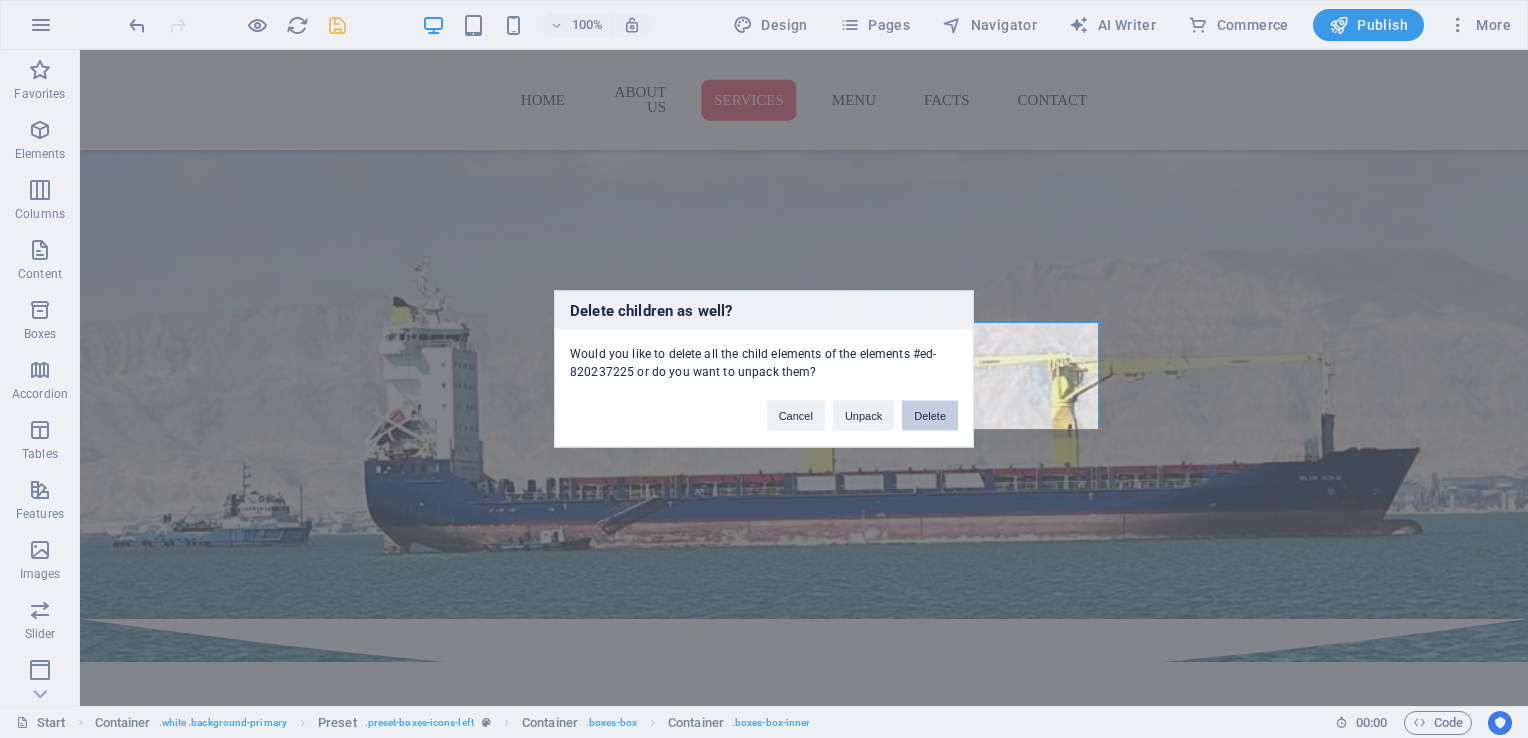 click on "Delete" at bounding box center (930, 416) 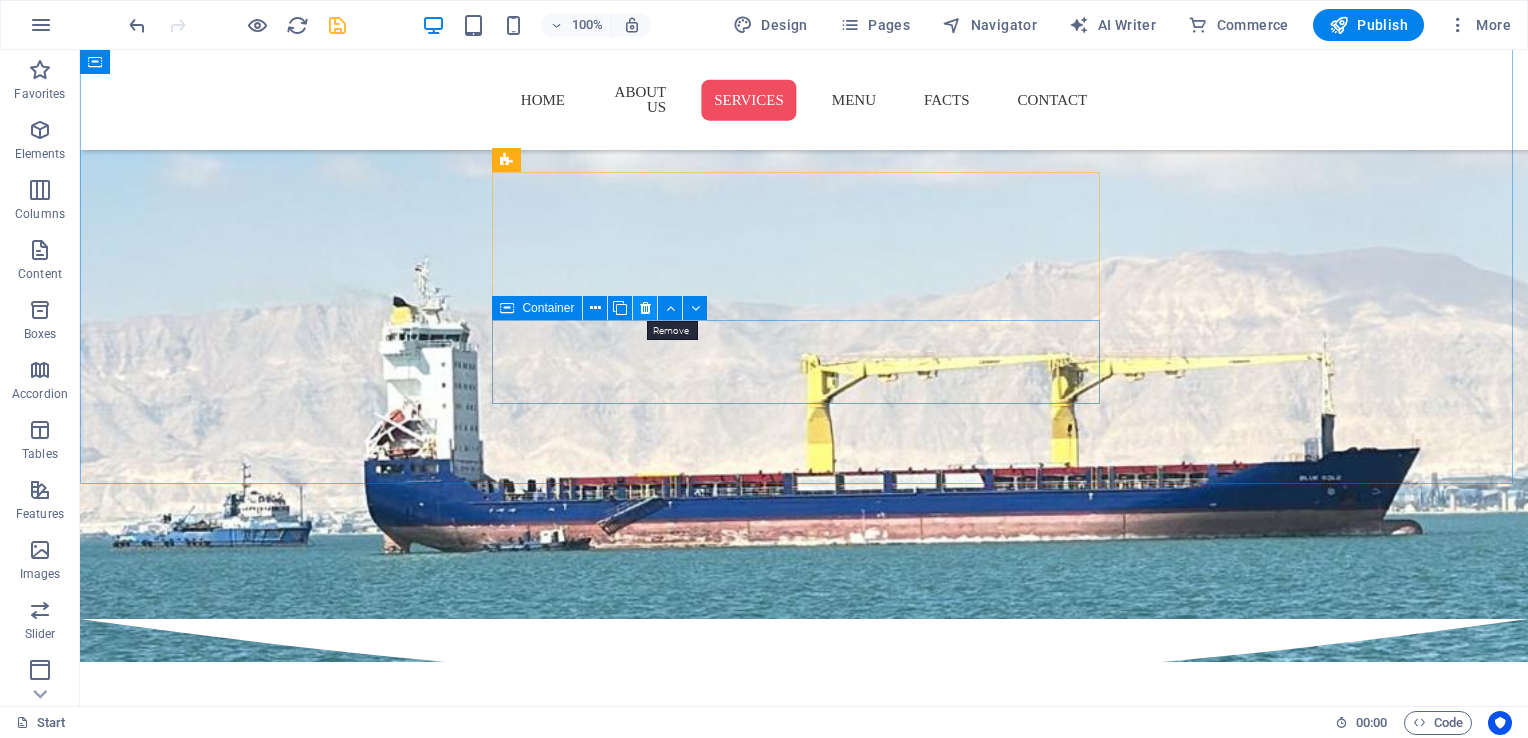 click at bounding box center (645, 308) 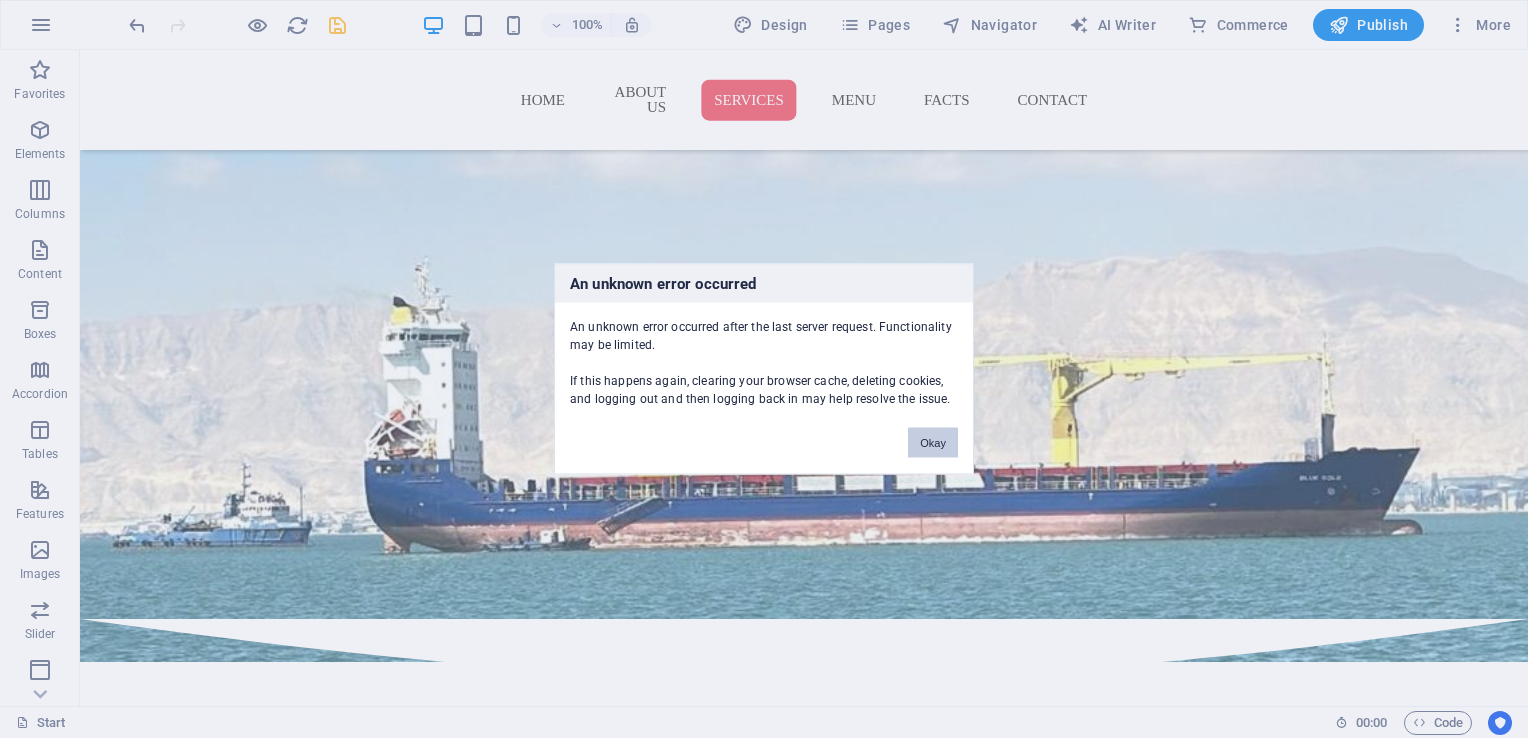 click on "Okay" at bounding box center (933, 443) 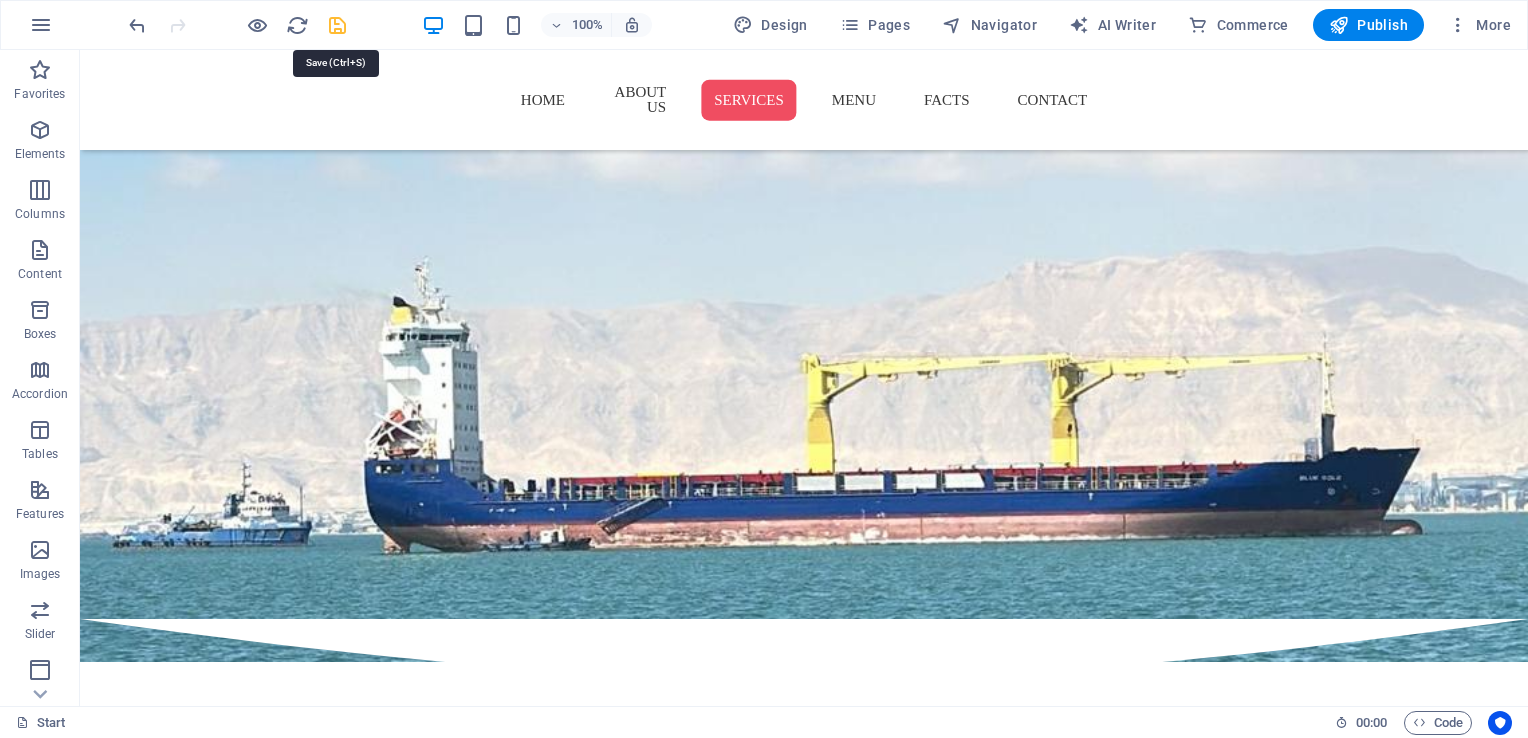 click at bounding box center (337, 25) 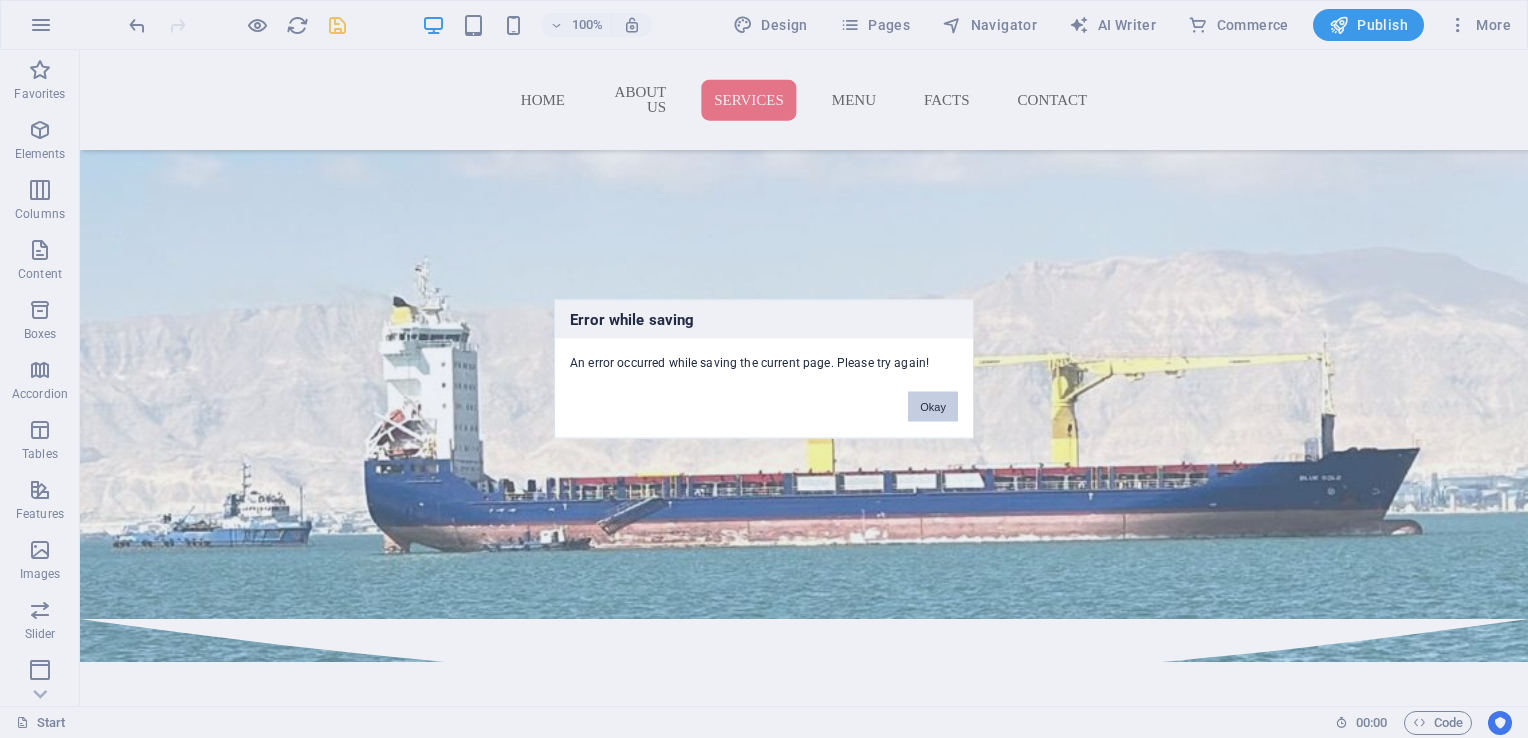 click on "Okay" at bounding box center (933, 407) 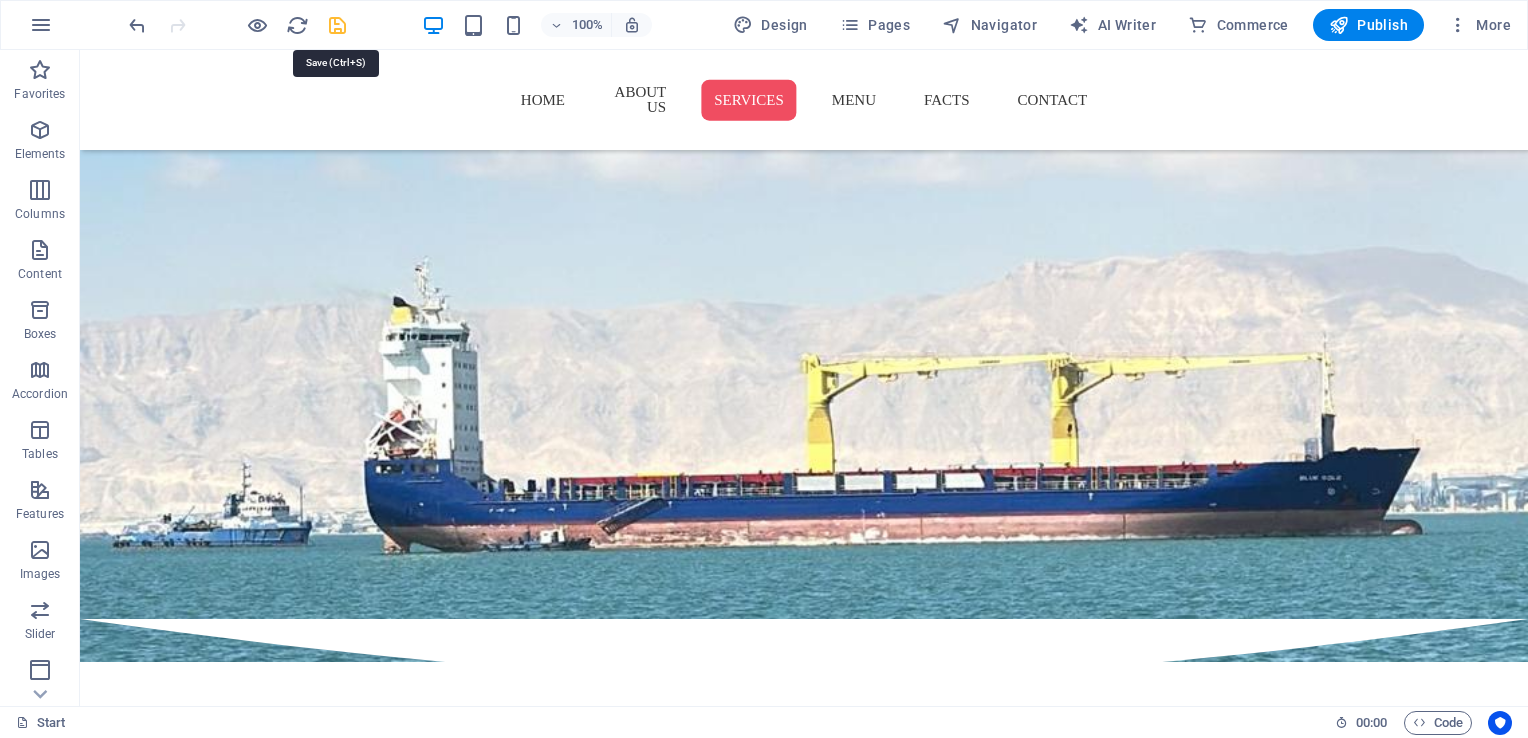 click at bounding box center [337, 25] 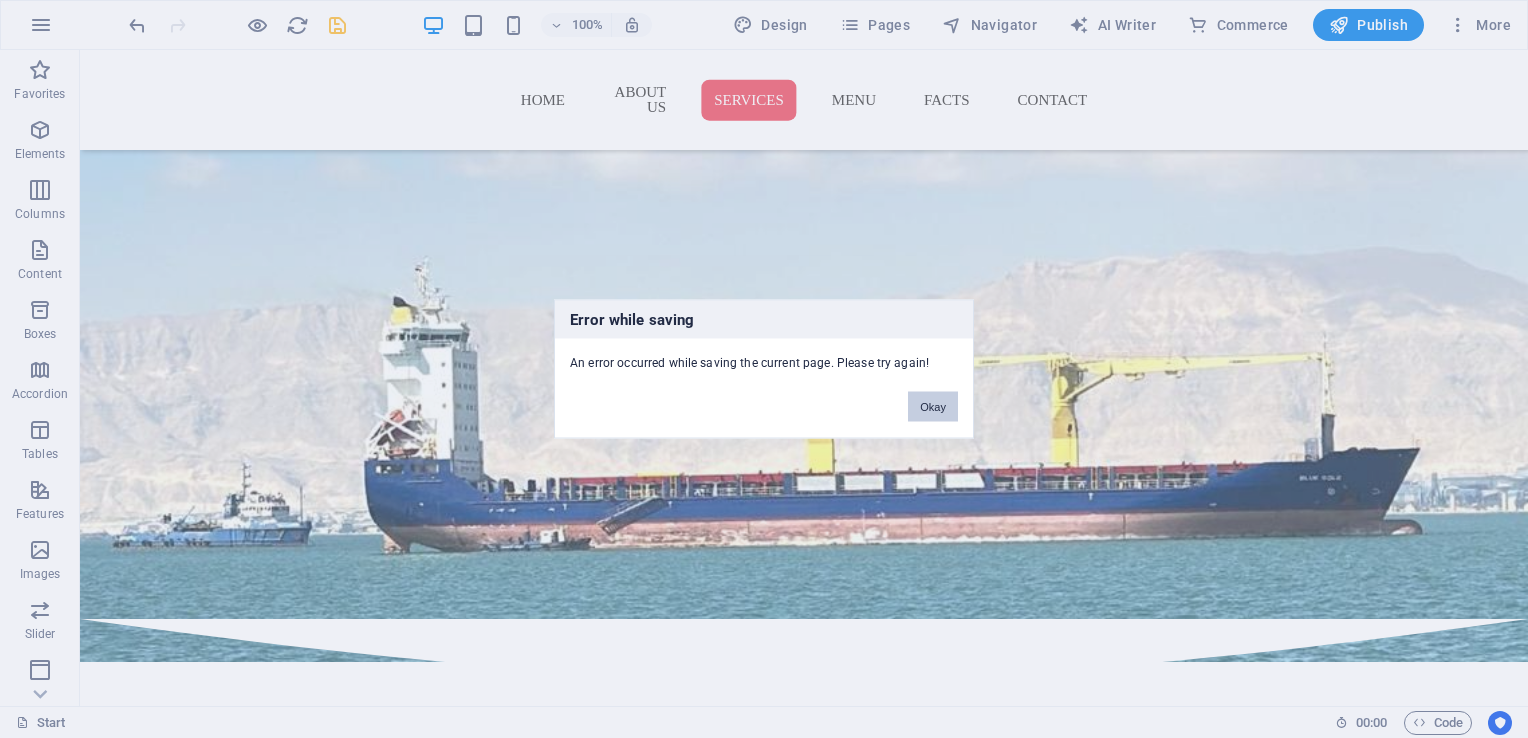 click on "Okay" at bounding box center [933, 407] 